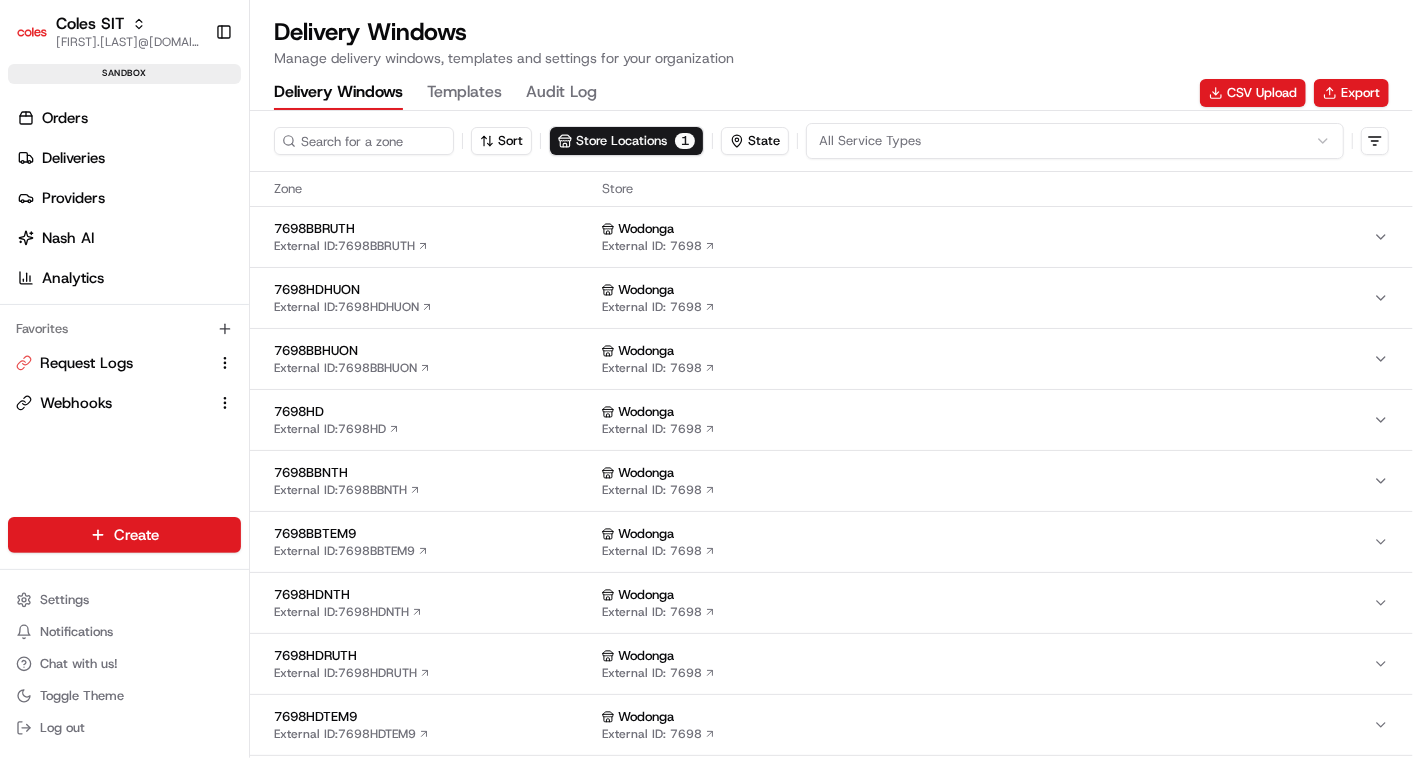 scroll, scrollTop: 0, scrollLeft: 0, axis: both 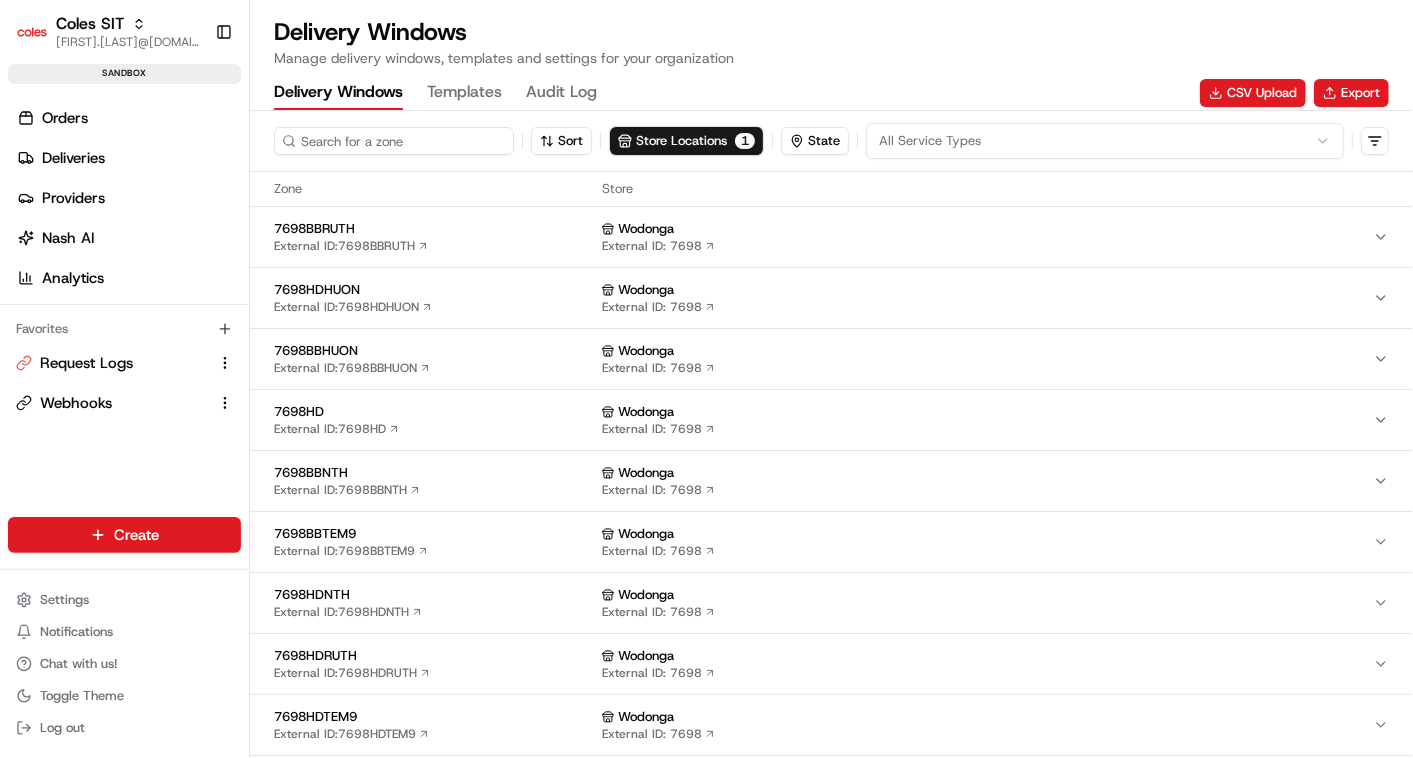 click at bounding box center (394, 141) 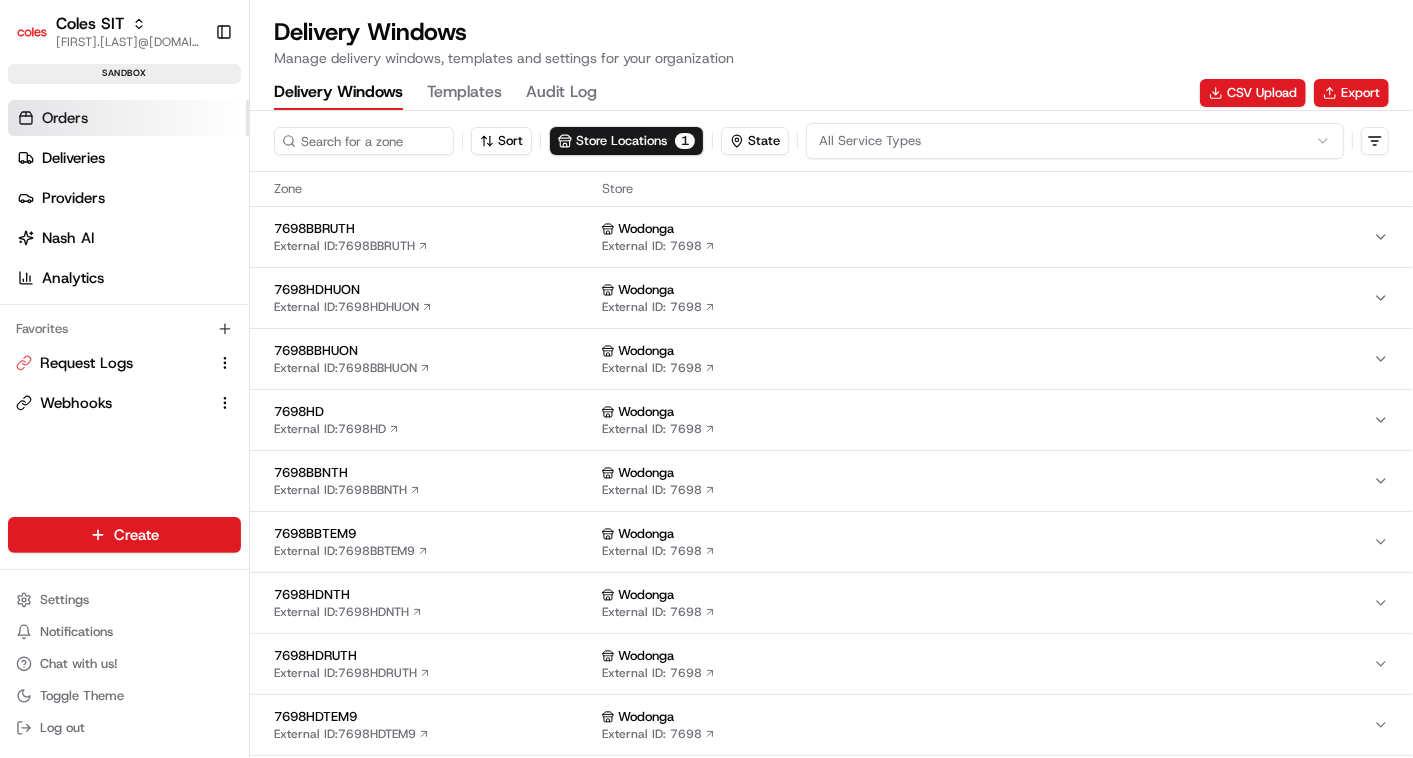 click on "Orders" at bounding box center (65, 118) 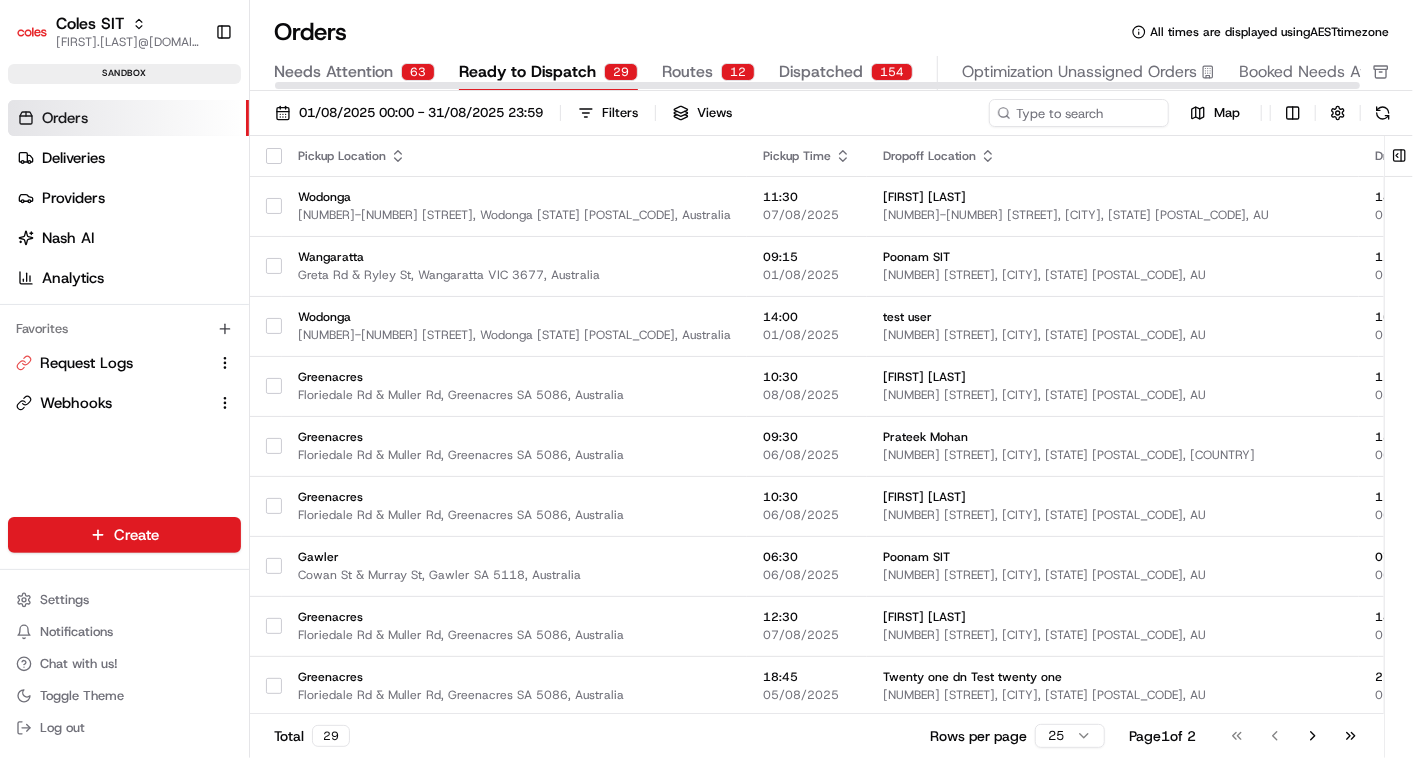 click on "Ready to Dispatch" at bounding box center [527, 72] 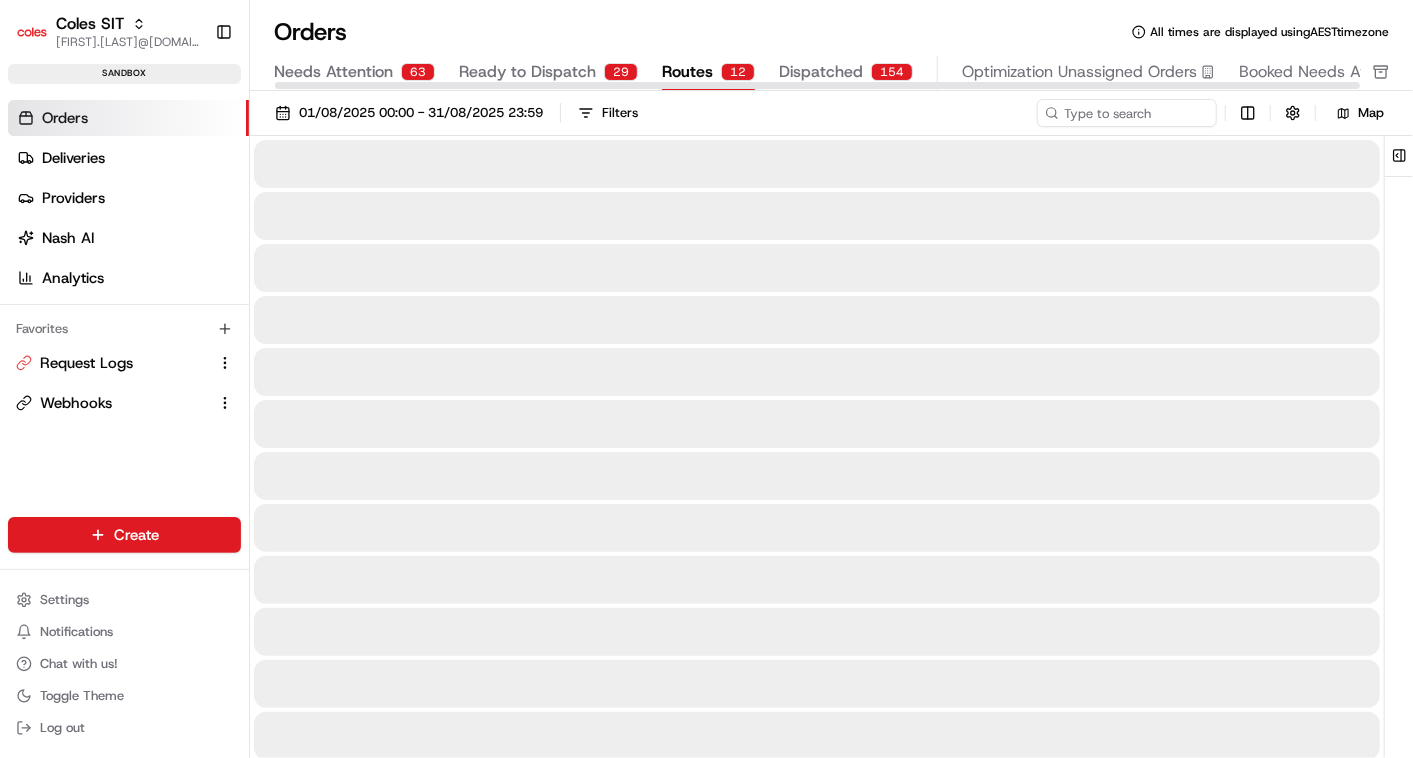 click on "Routes" at bounding box center [687, 72] 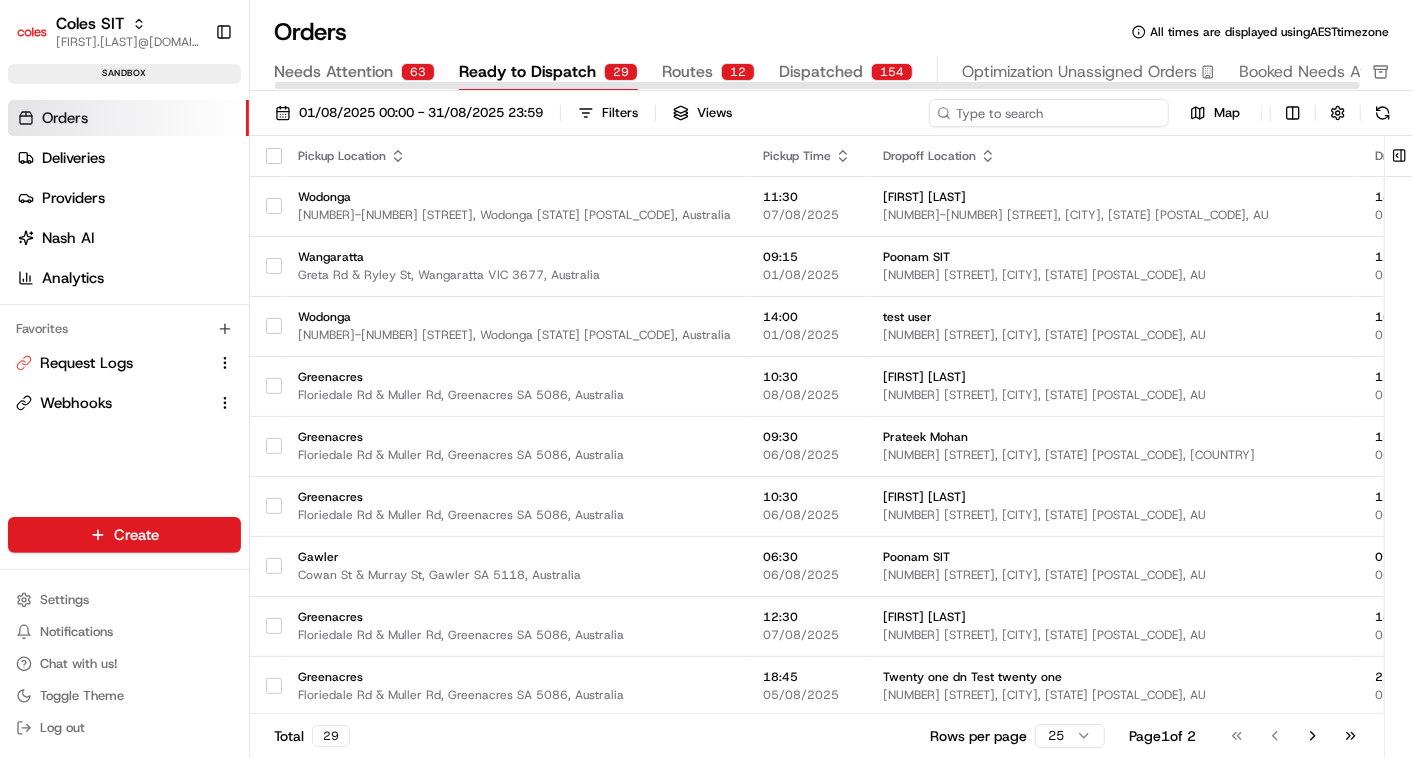 click at bounding box center [1049, 113] 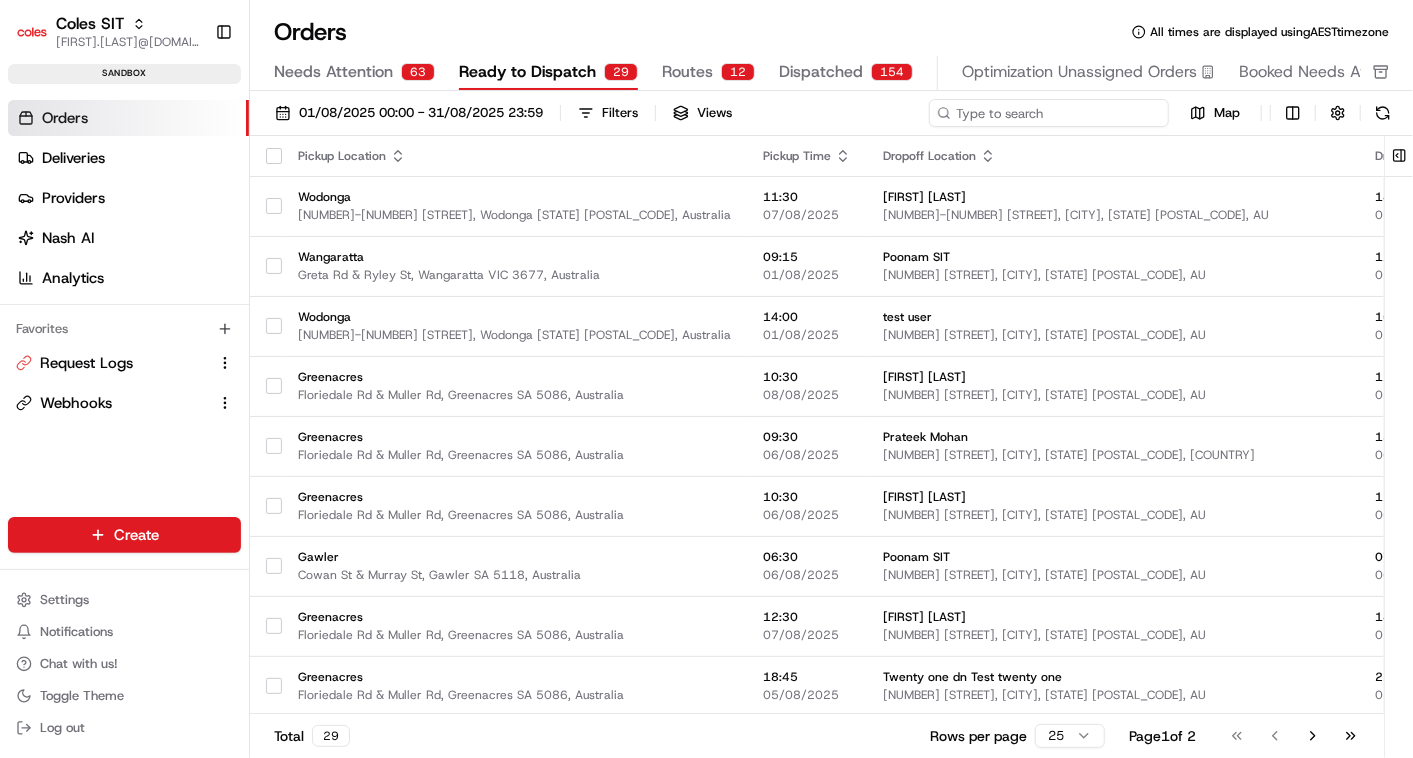 paste on "[NUMBER]" 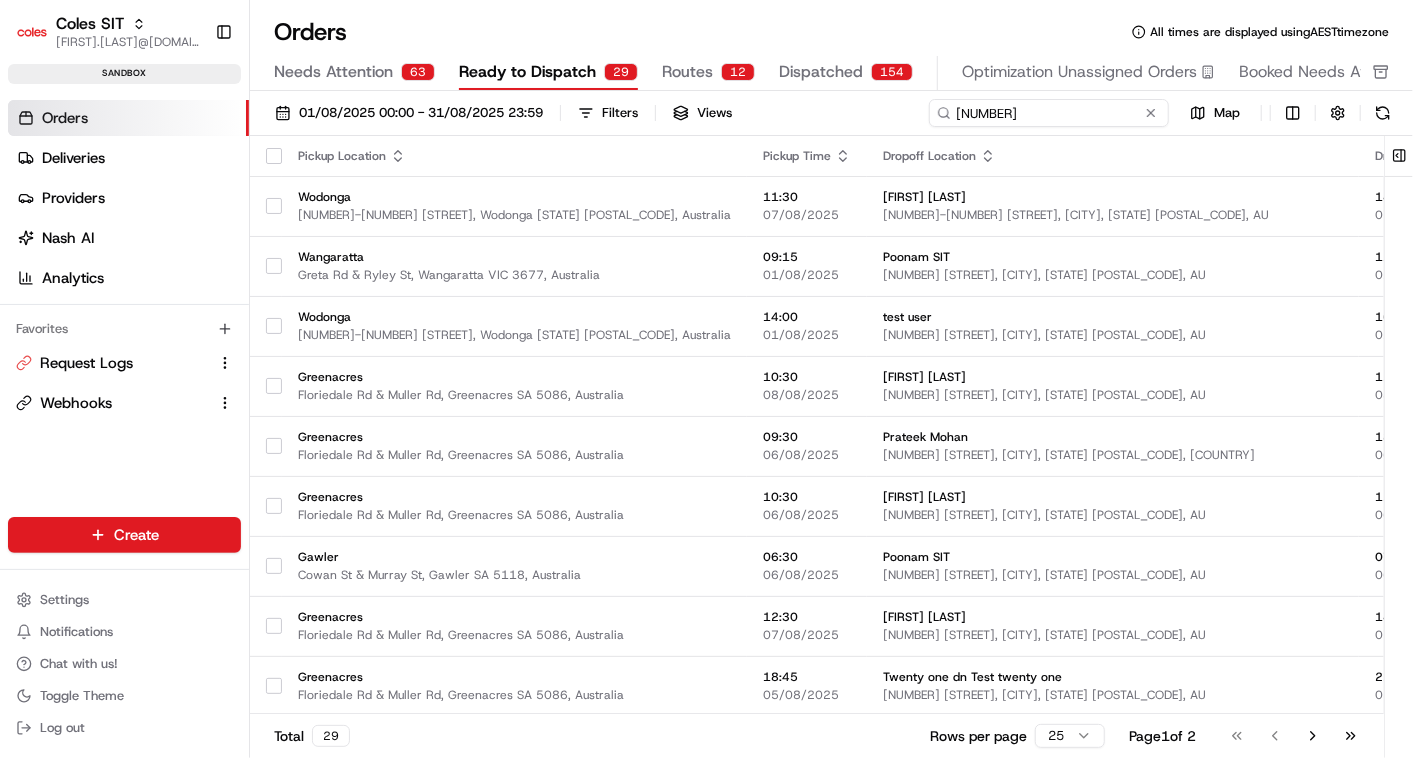 type on "[NUMBER]" 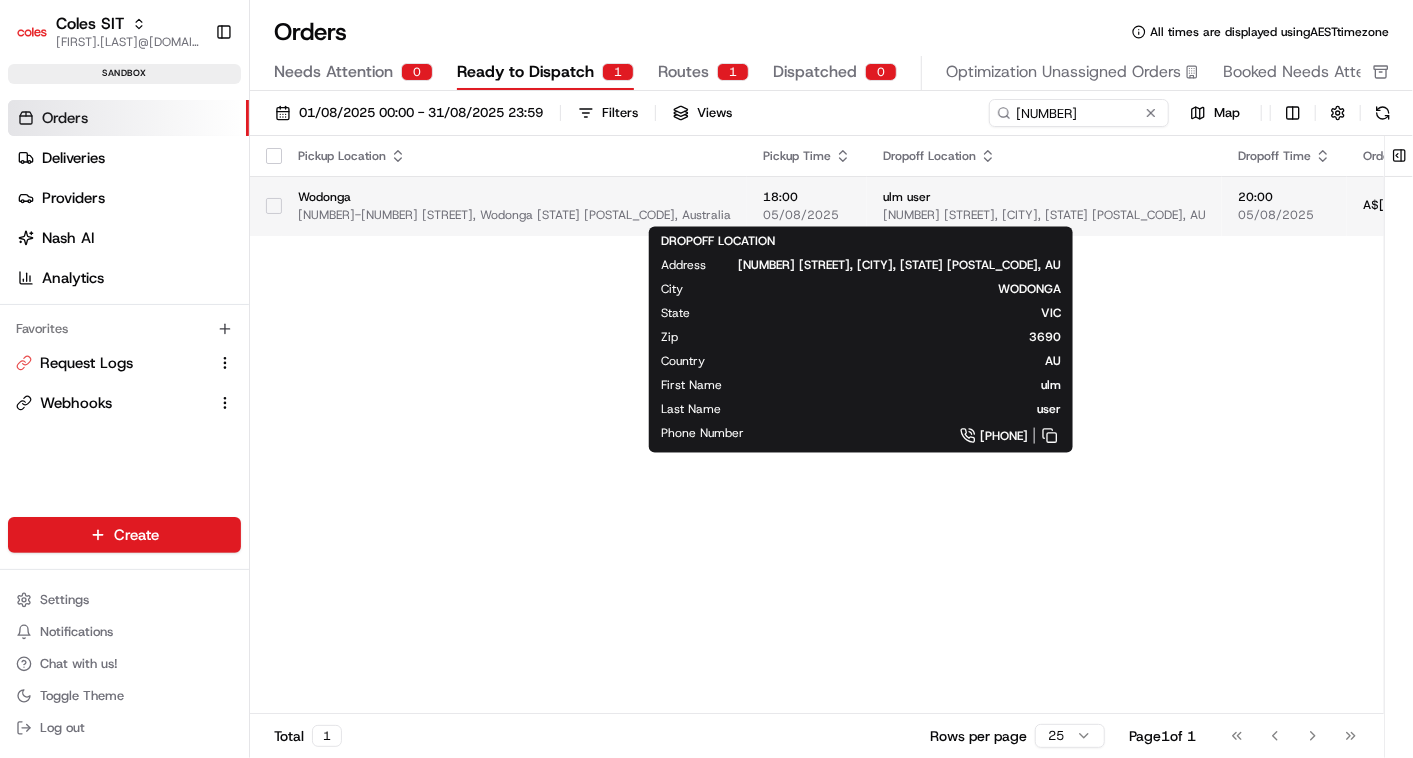click on "[NUMBER] [STREET], [CITY], [STATE] [POSTAL_CODE], AU" at bounding box center [1044, 215] 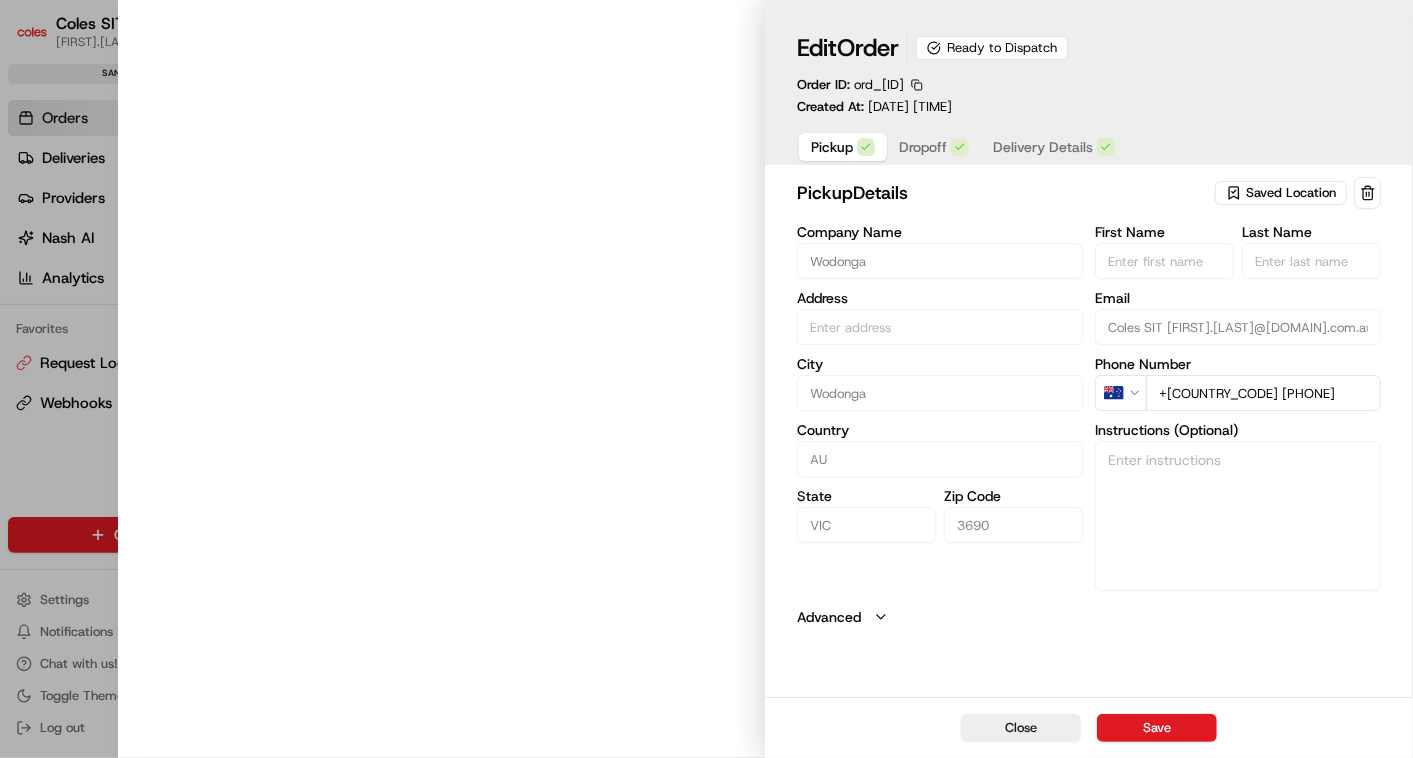 type on "[NUMBER]-[NUMBER] [STREET], Wodonga [STATE] [POSTAL_CODE], Australia" 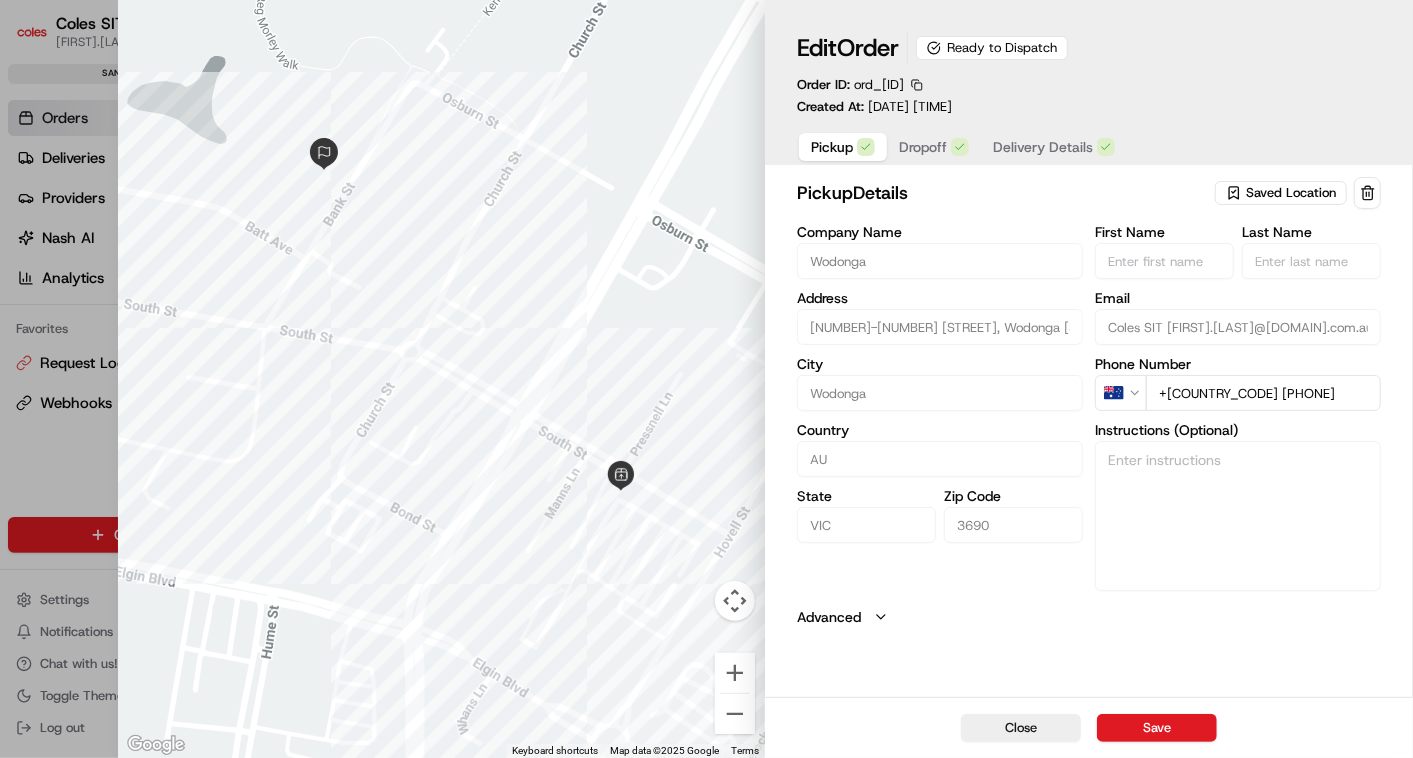 click on "Dropoff" at bounding box center (923, 147) 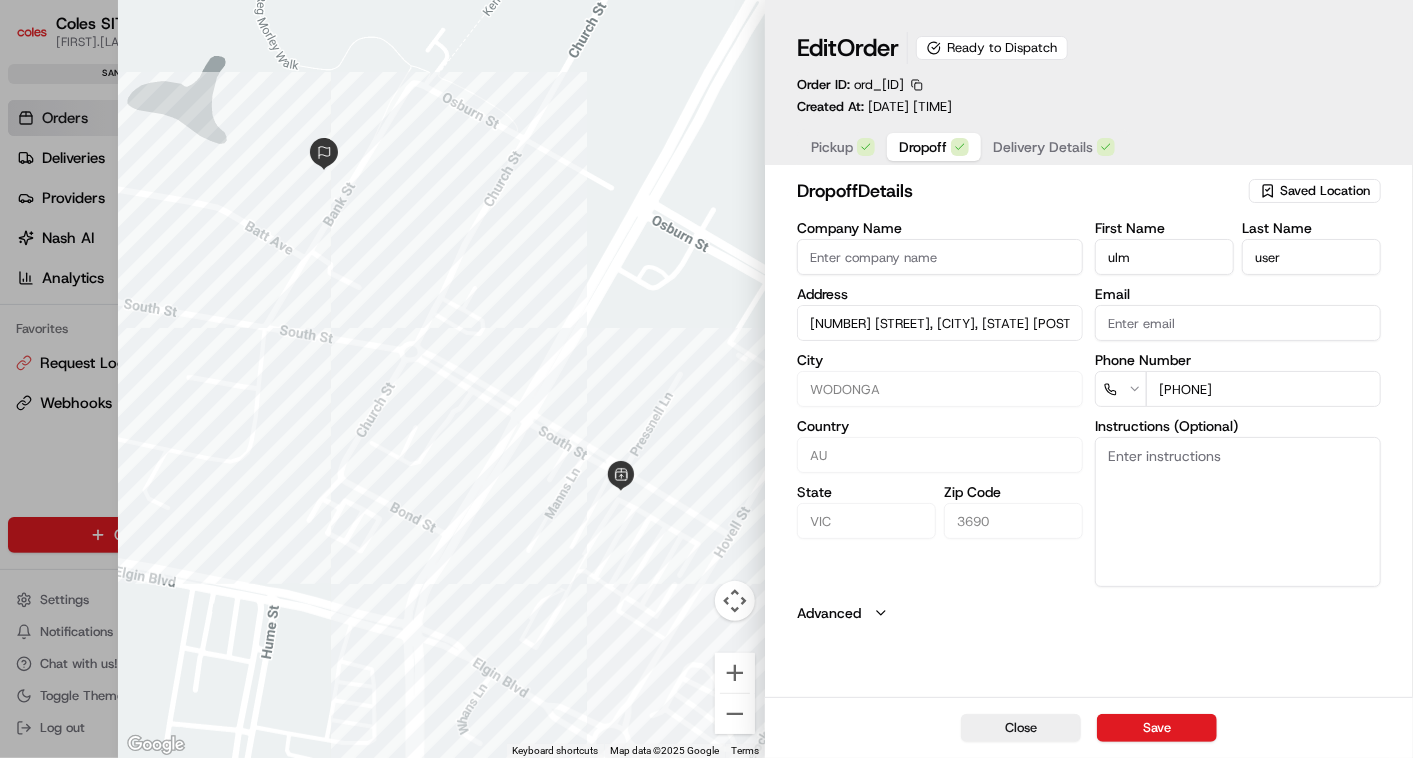 type 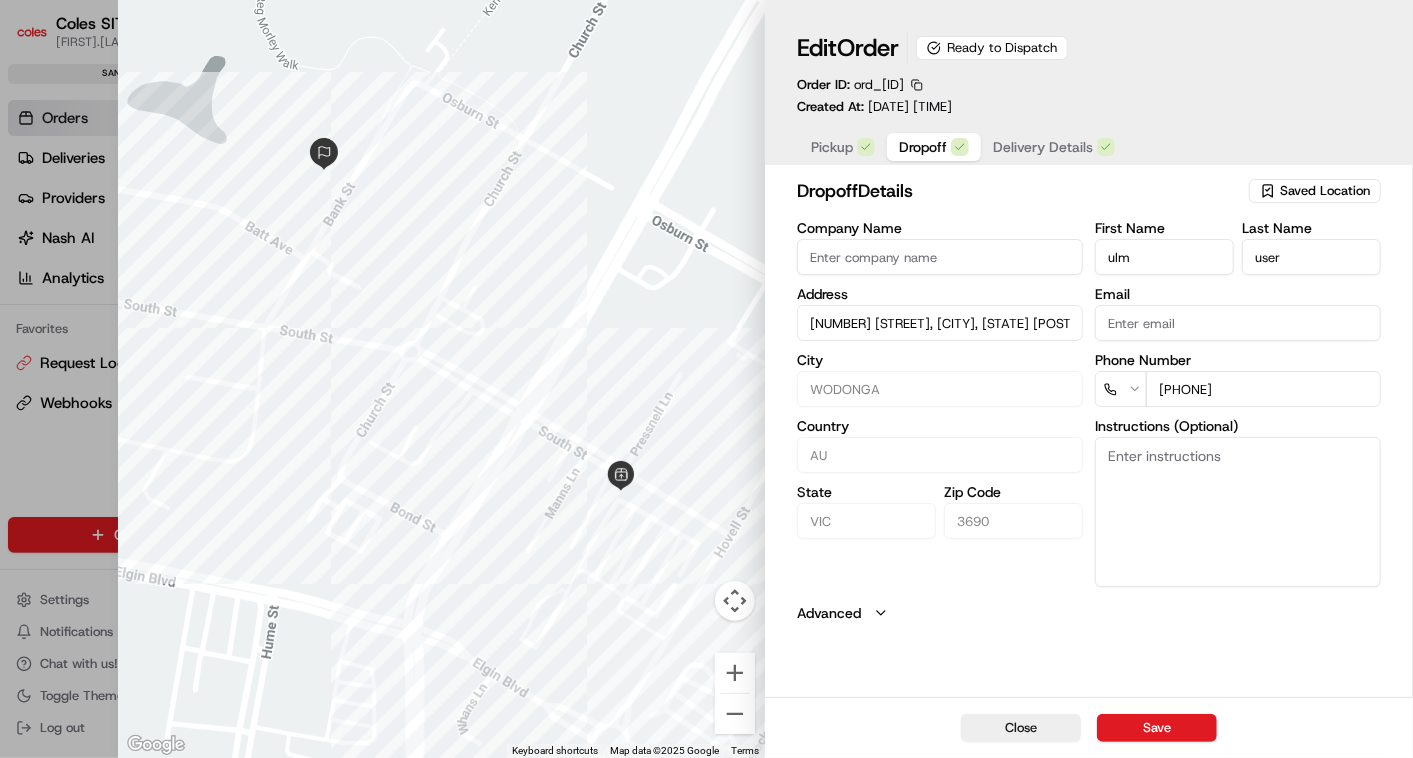 click on "Delivery Details" at bounding box center (1043, 147) 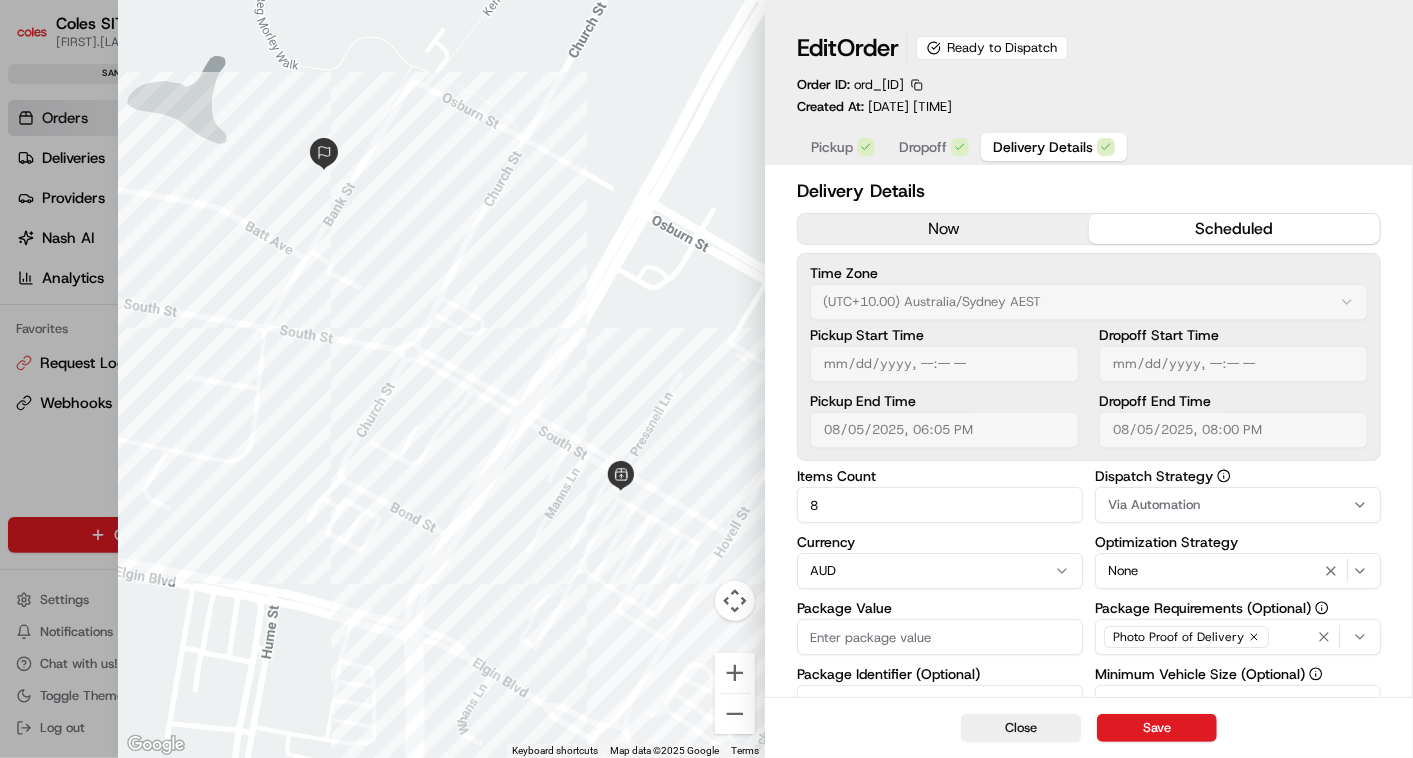 type 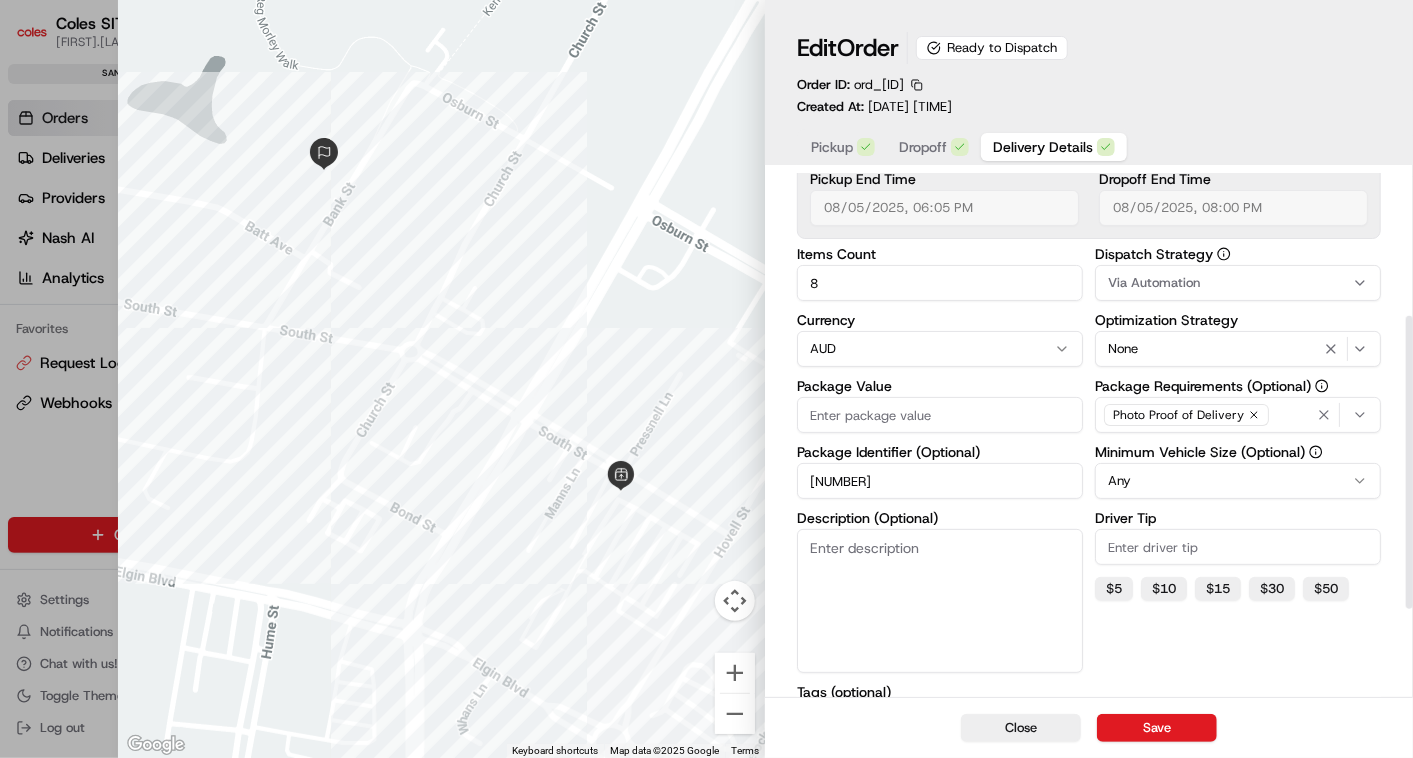 scroll, scrollTop: 409, scrollLeft: 0, axis: vertical 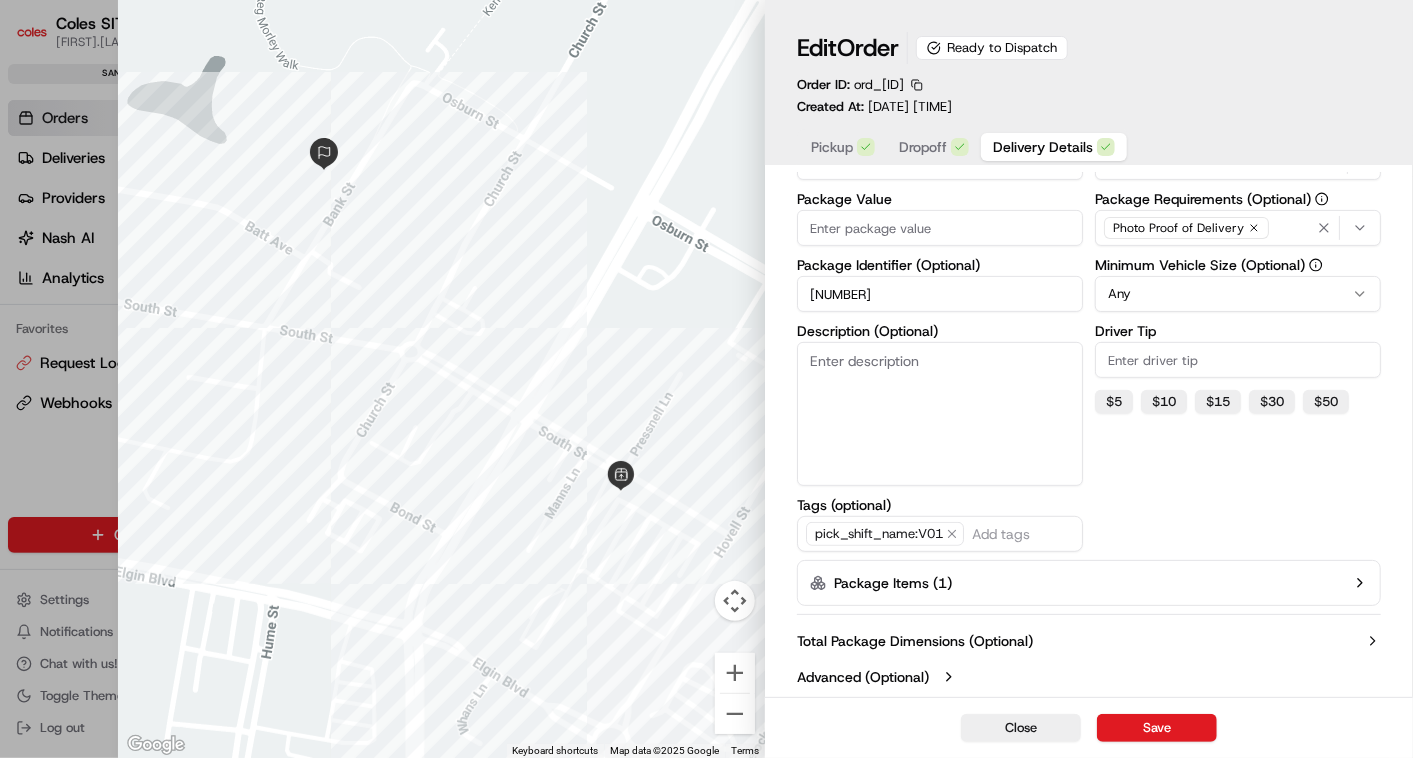 click 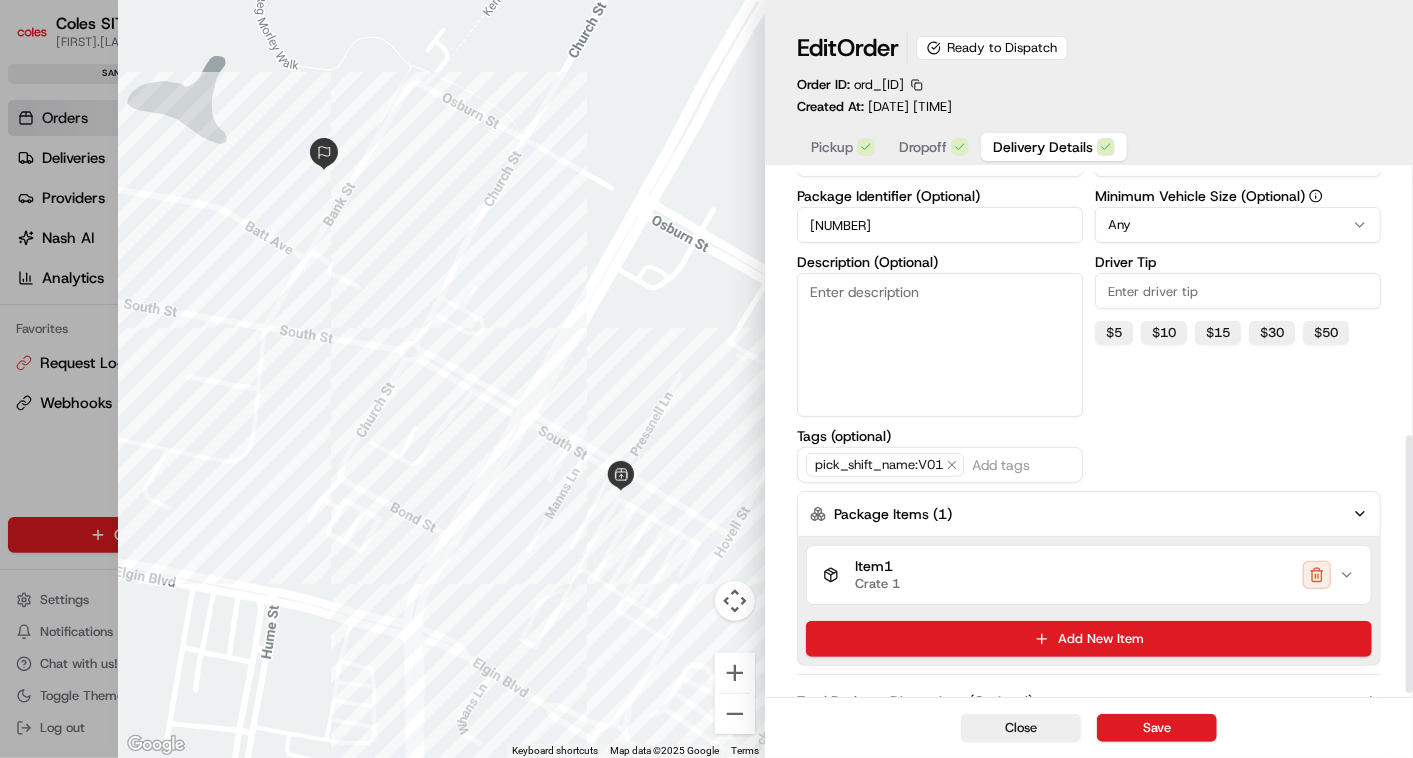 scroll, scrollTop: 537, scrollLeft: 0, axis: vertical 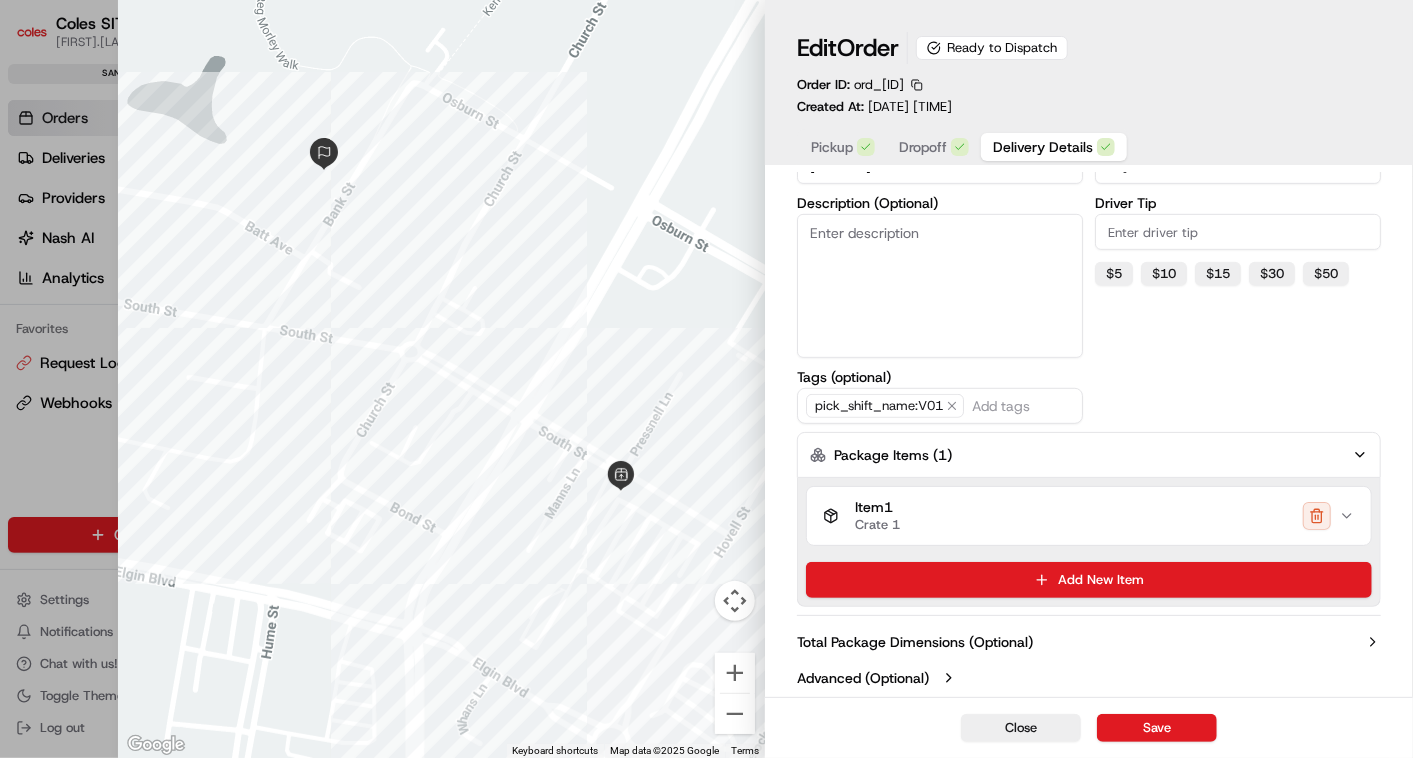 click on "Item  1 Crate 1" at bounding box center [1089, 516] 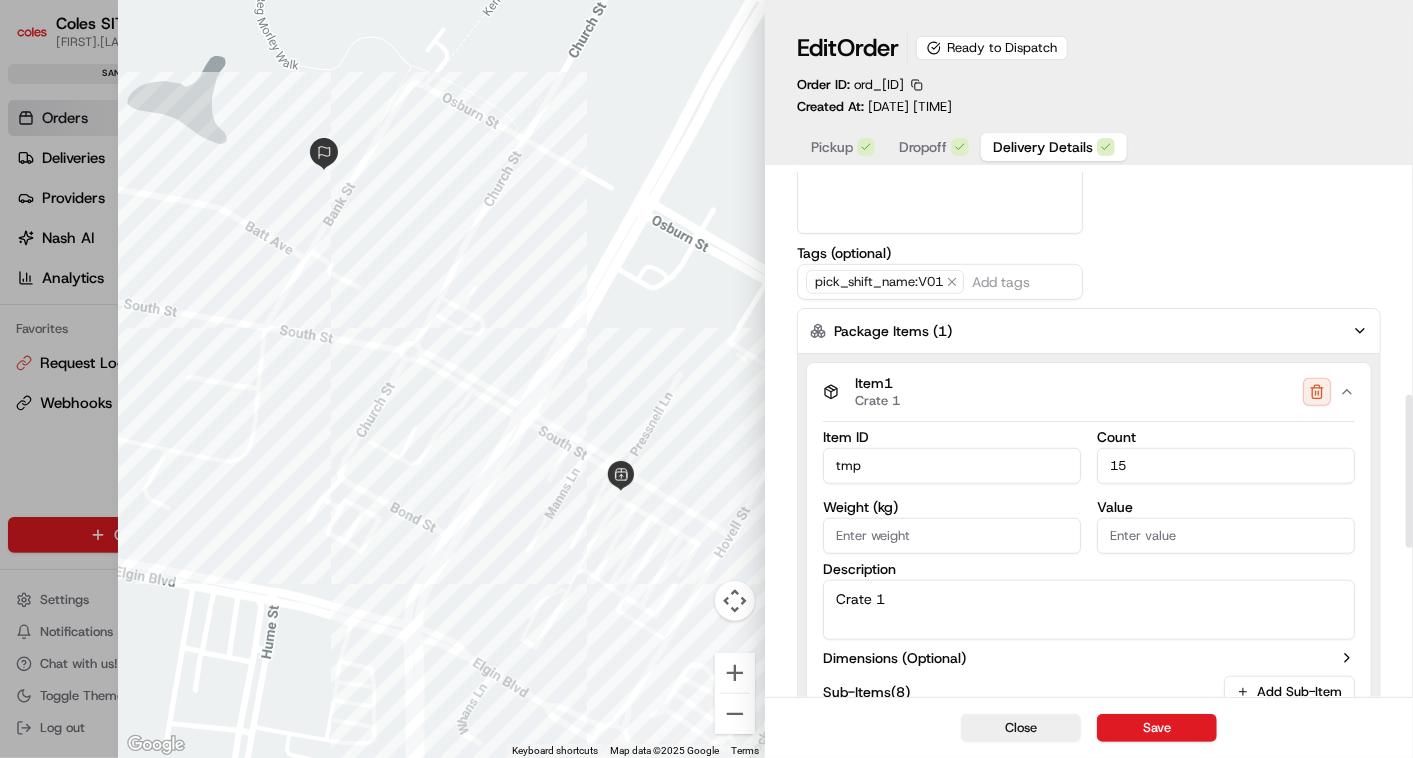 scroll, scrollTop: 760, scrollLeft: 0, axis: vertical 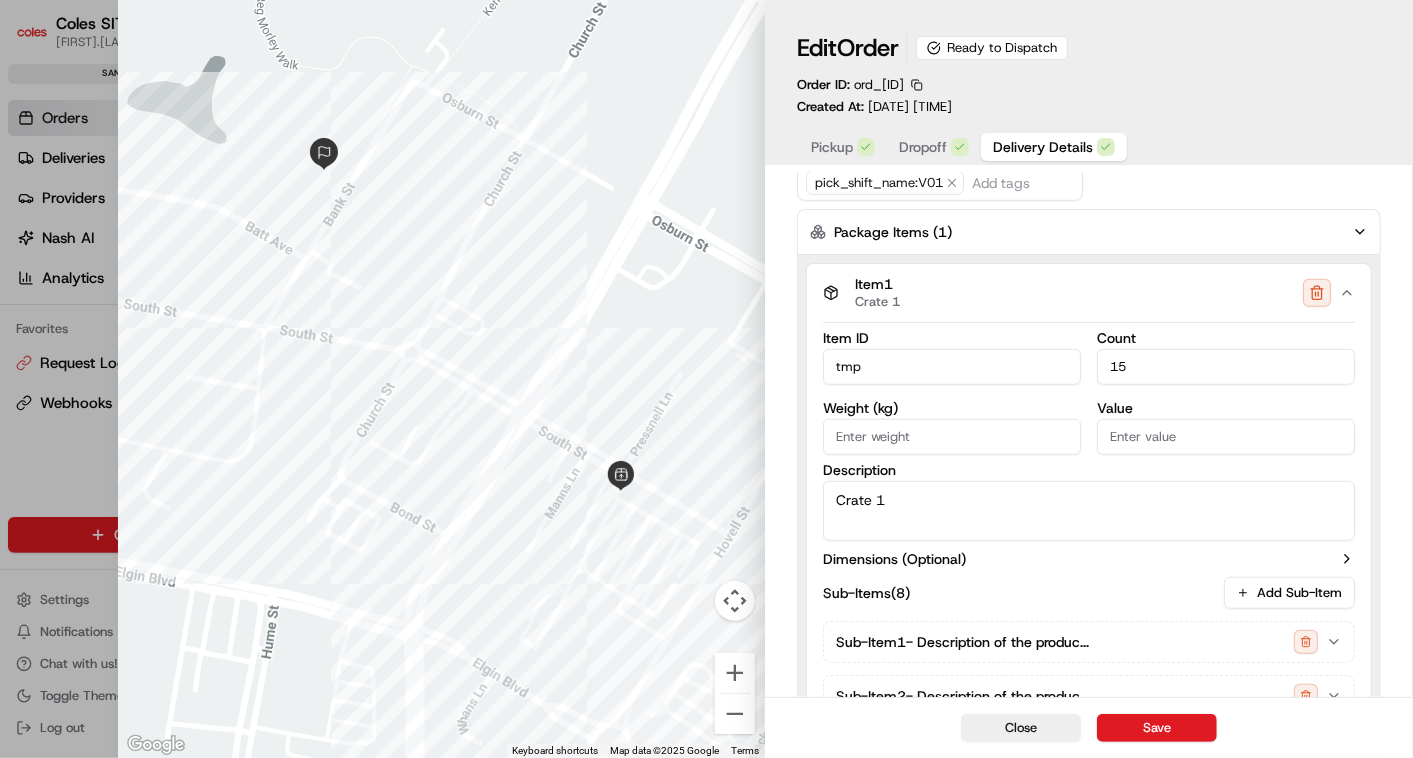 type 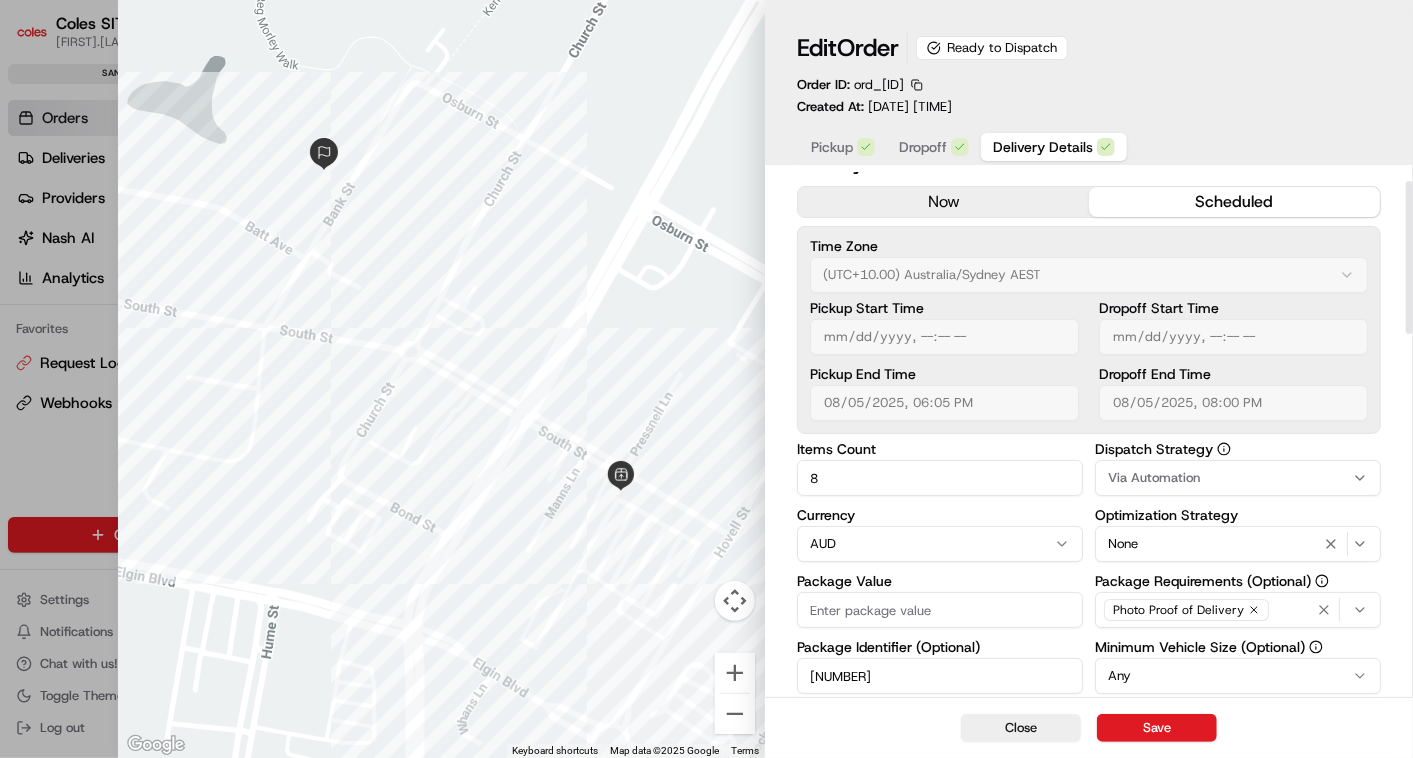 scroll, scrollTop: 0, scrollLeft: 0, axis: both 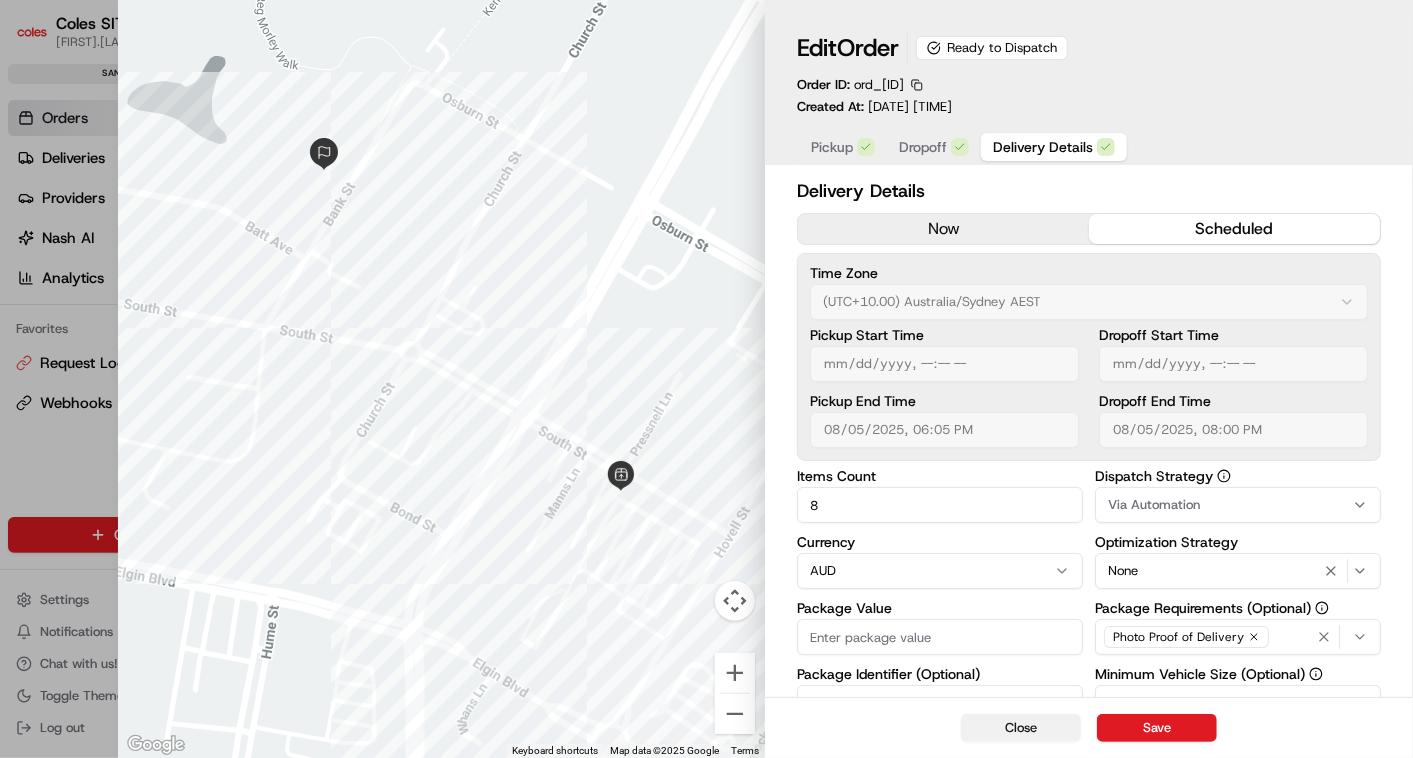 click on "Close" at bounding box center (1021, 728) 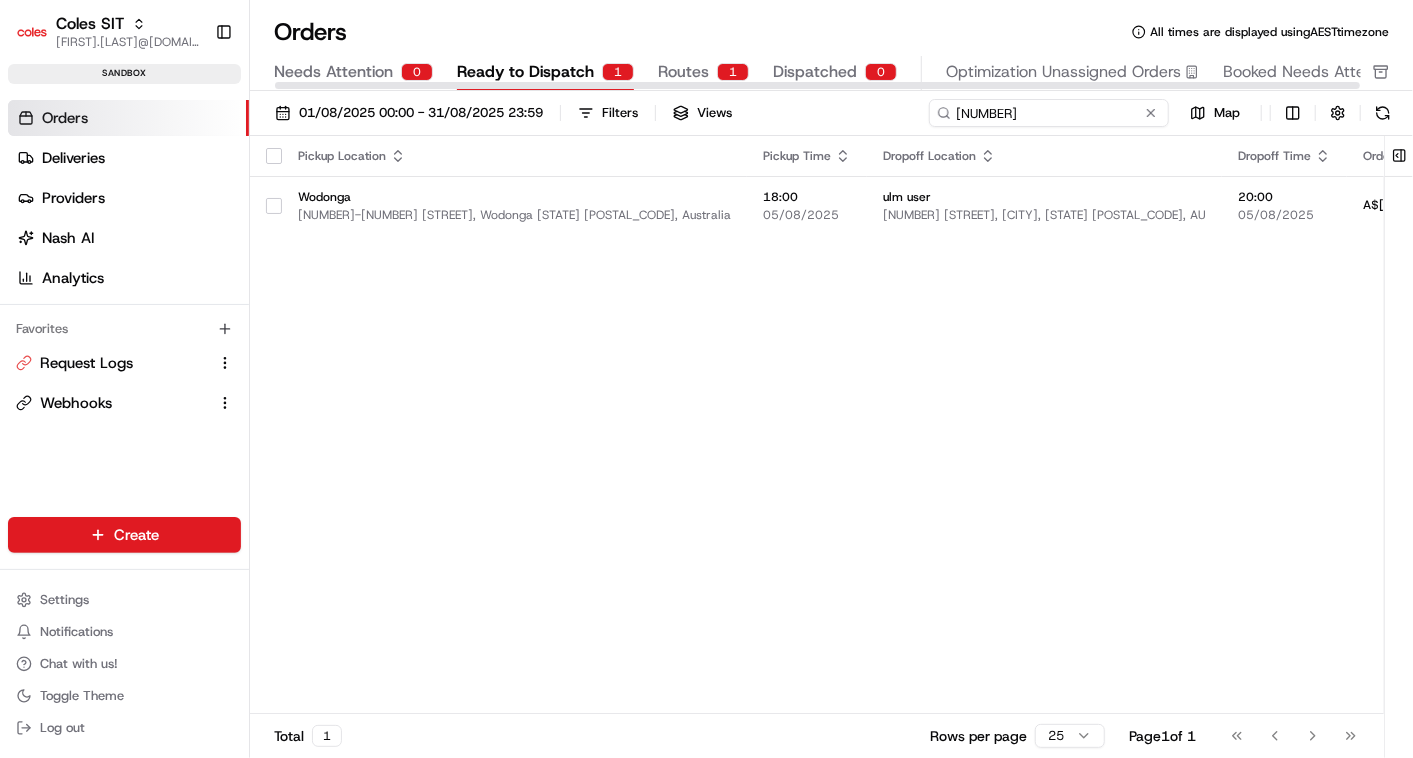 click on "[NUMBER]" at bounding box center [1049, 113] 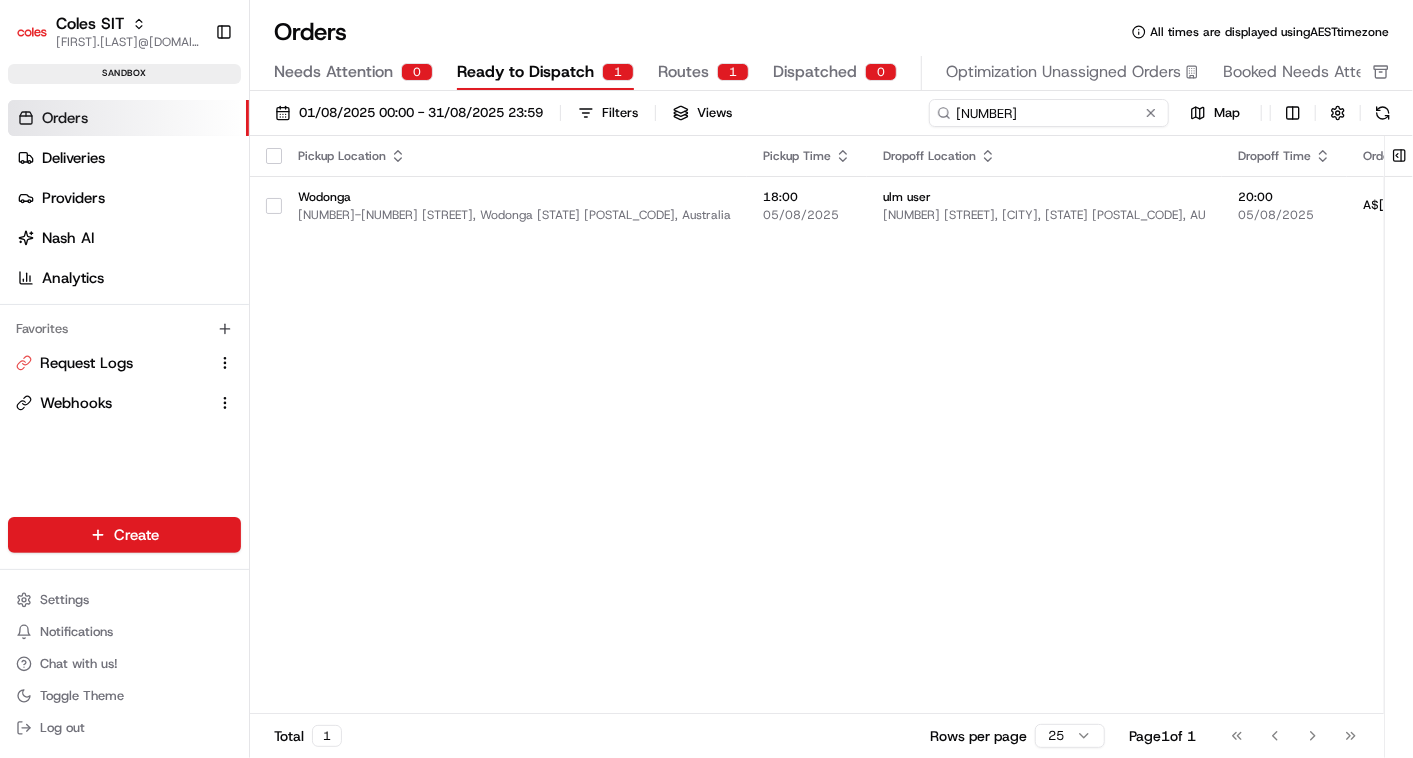 click on "[NUMBER]" at bounding box center (1049, 113) 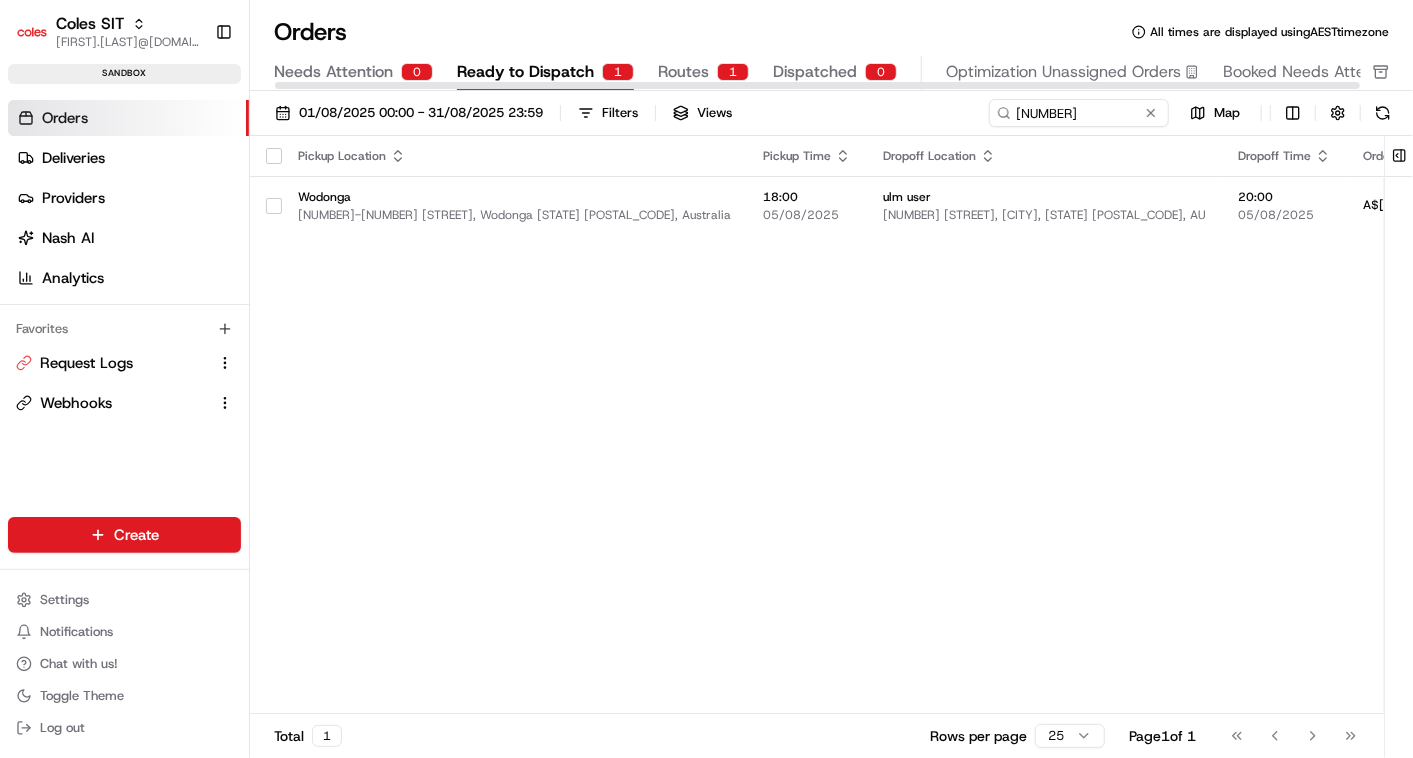 click on "Routes" at bounding box center (683, 72) 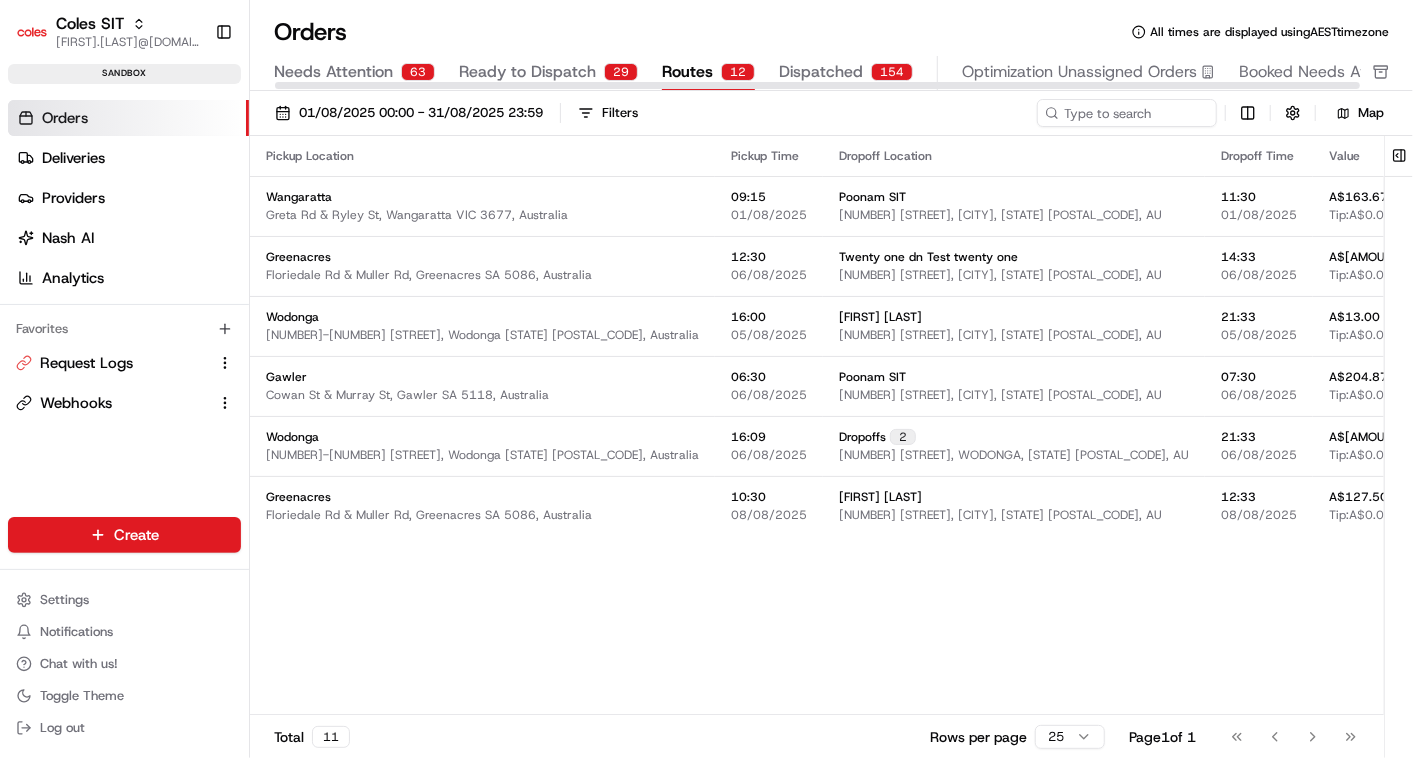 click 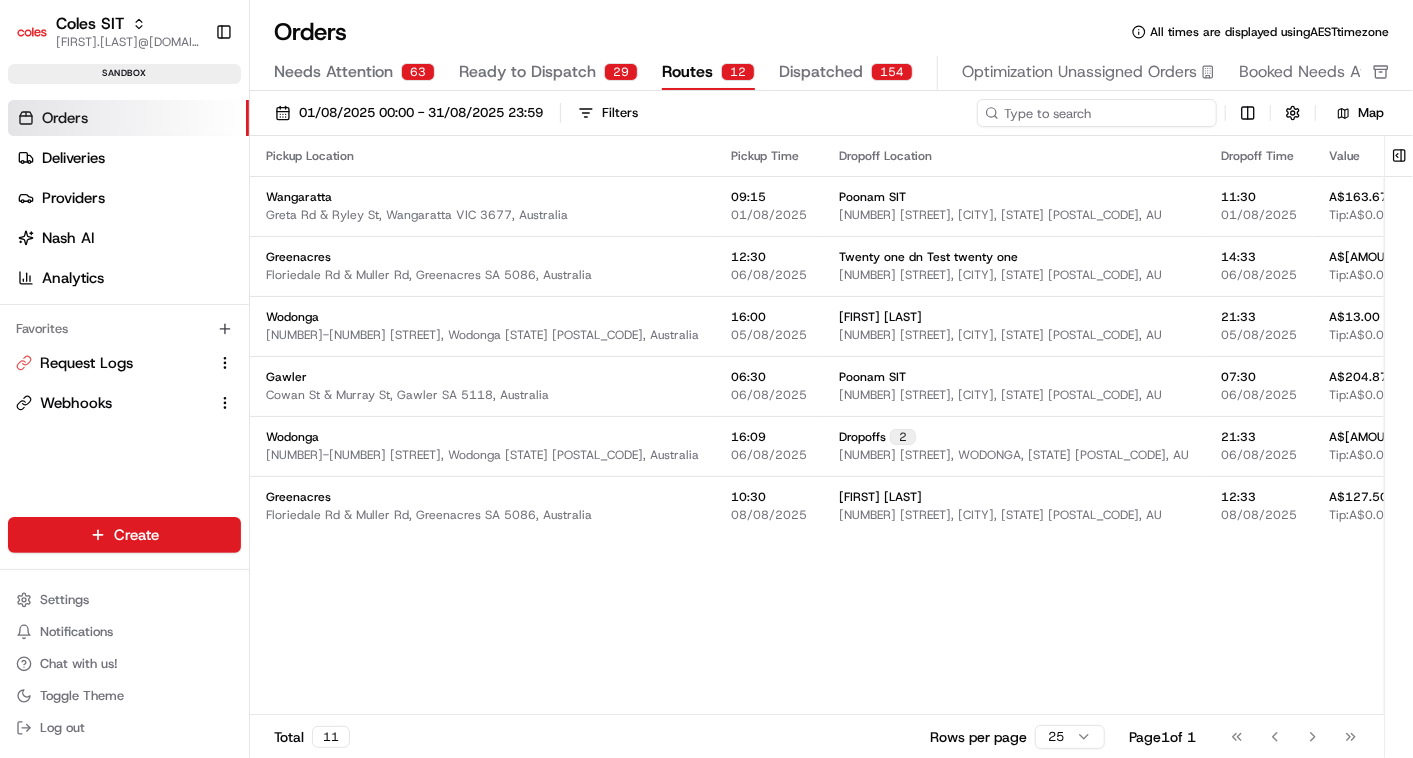 click at bounding box center [1097, 113] 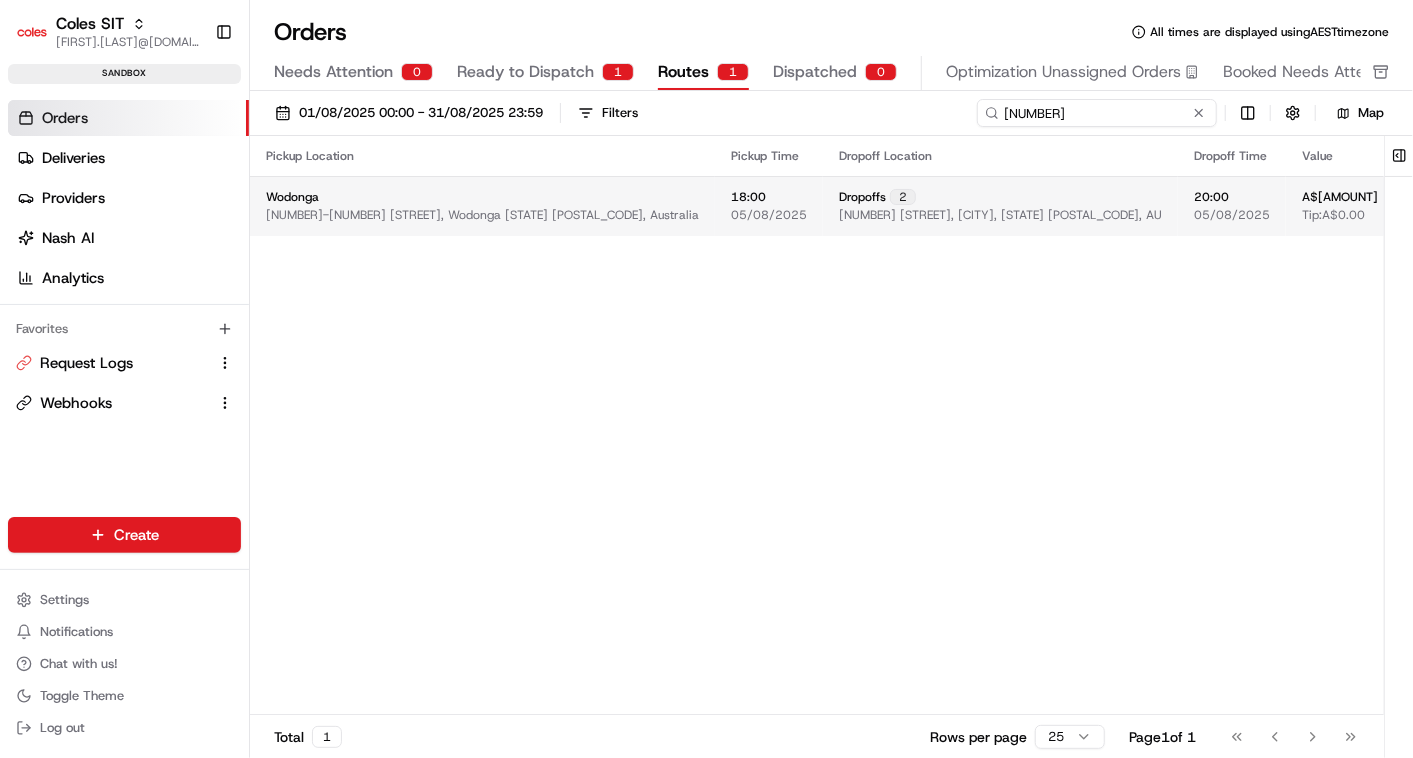 type on "[NUMBER]" 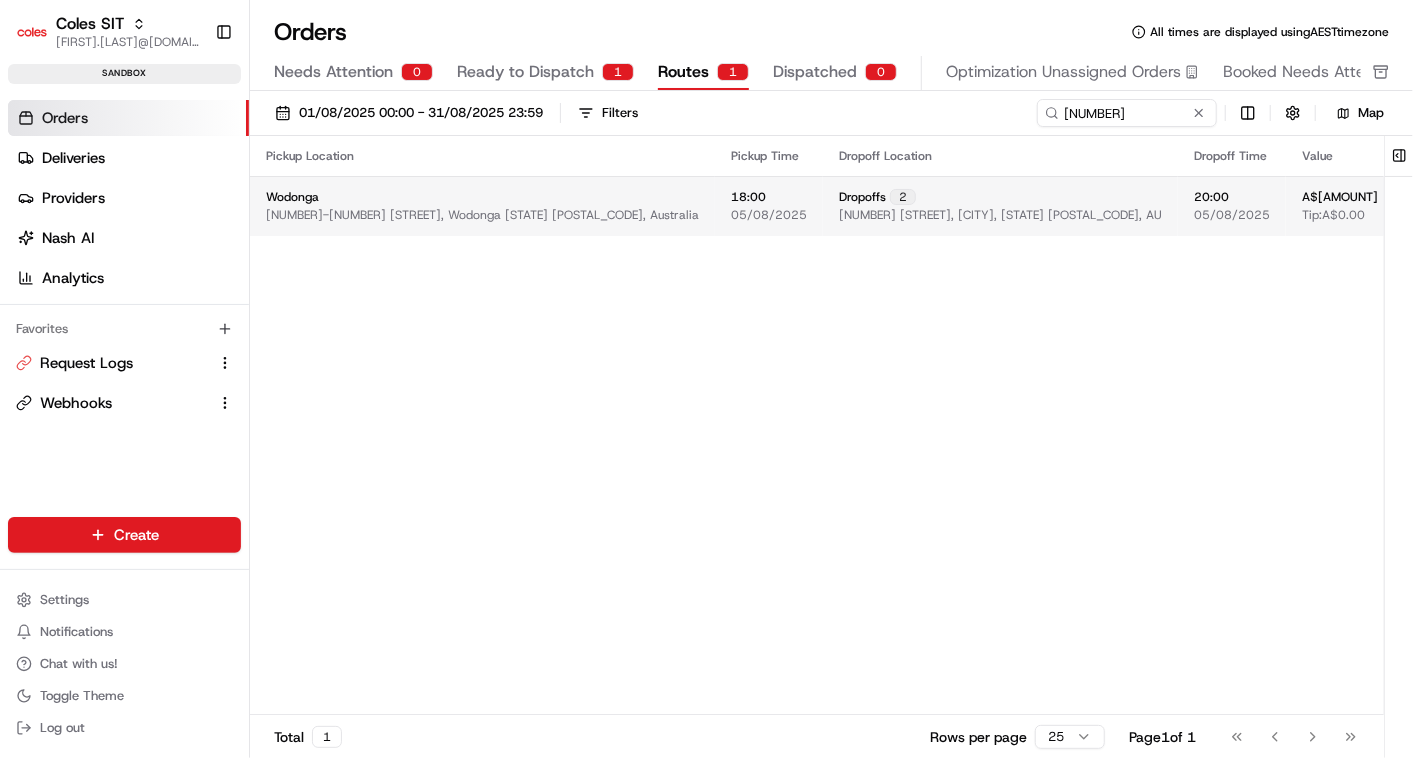 click 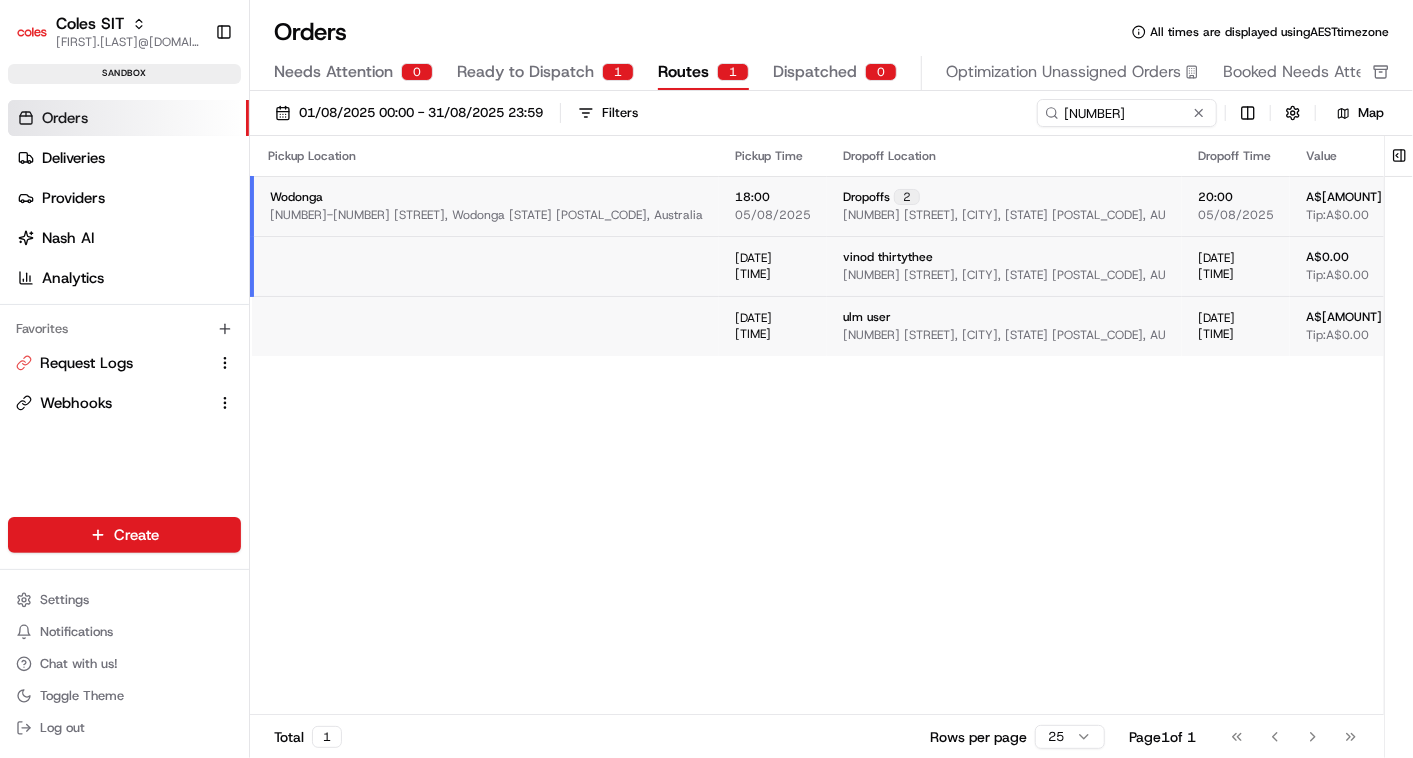 click on "Order Issue" at bounding box center (1641, 206) 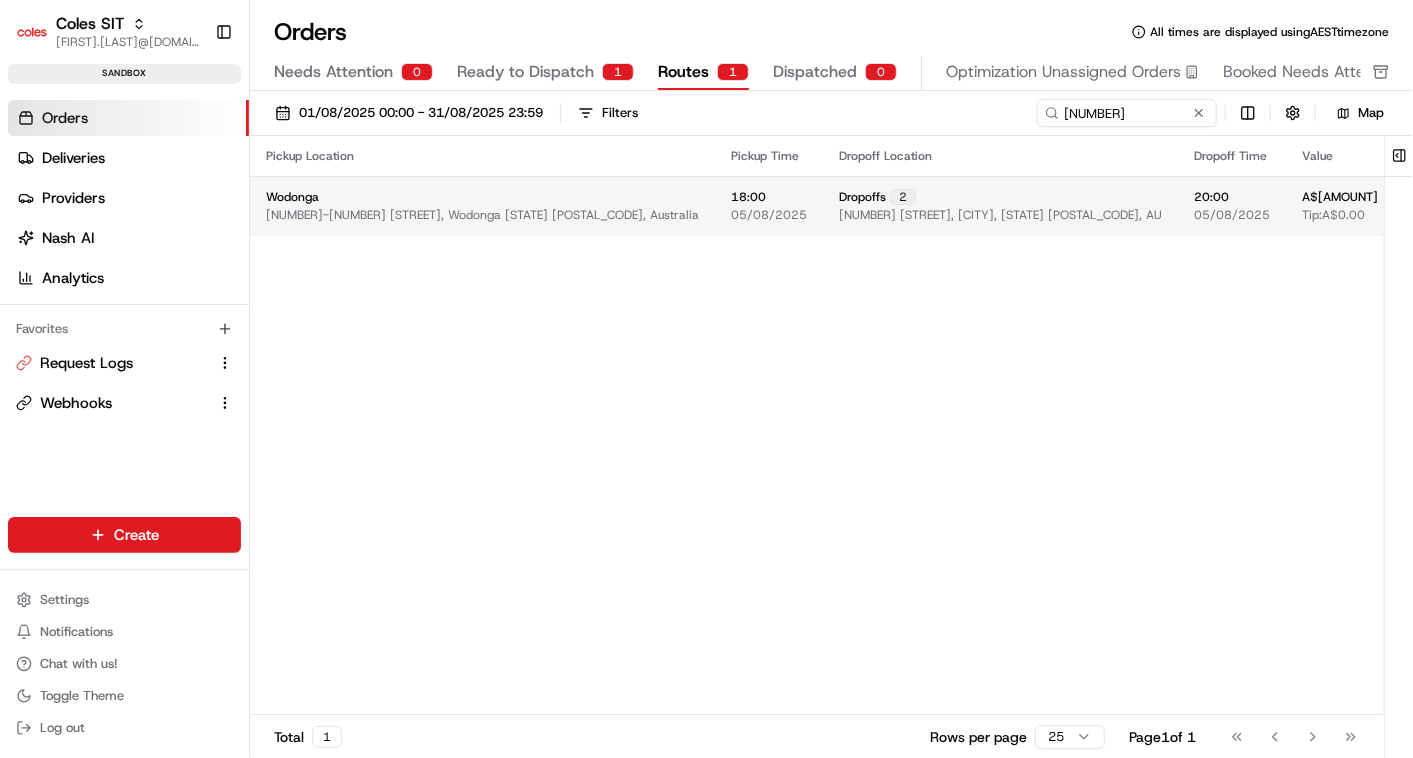 click 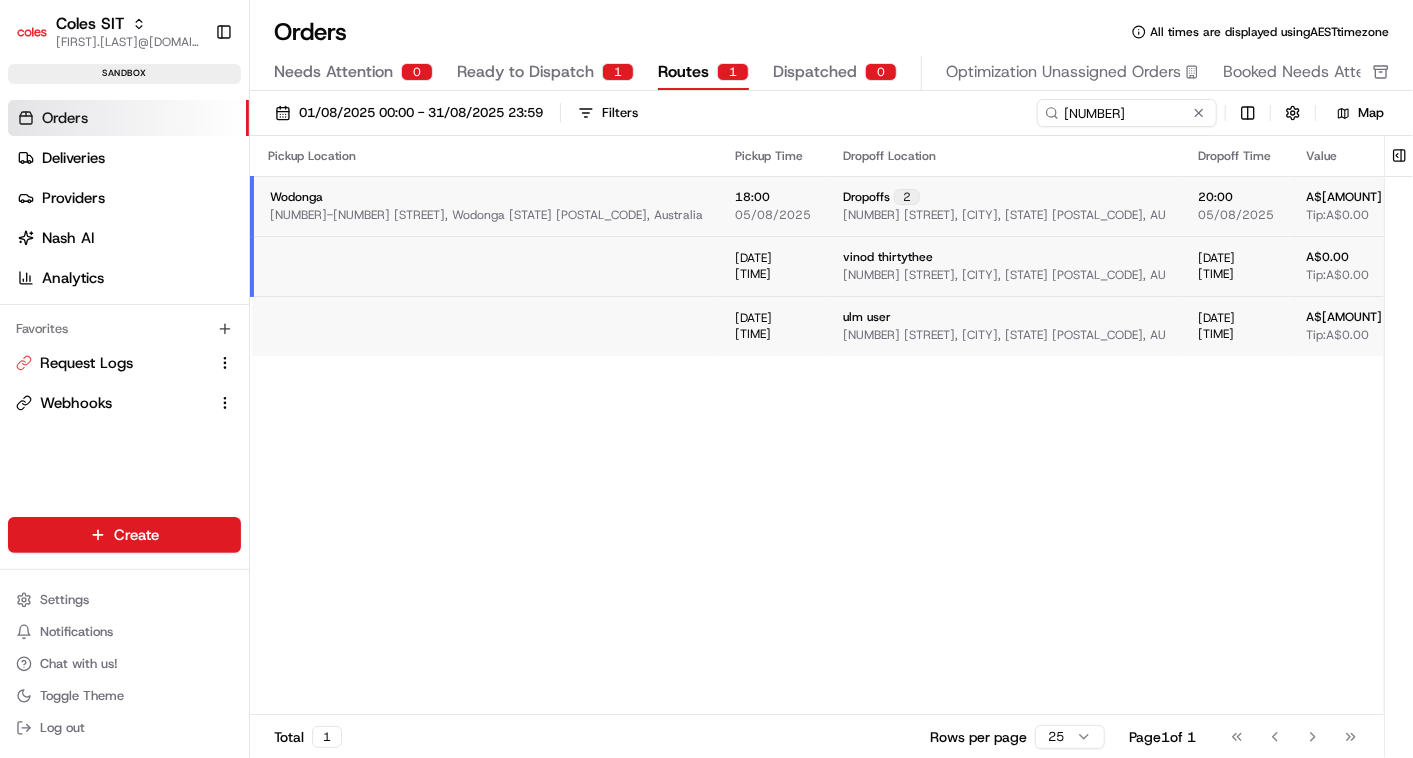 scroll, scrollTop: 0, scrollLeft: 111, axis: horizontal 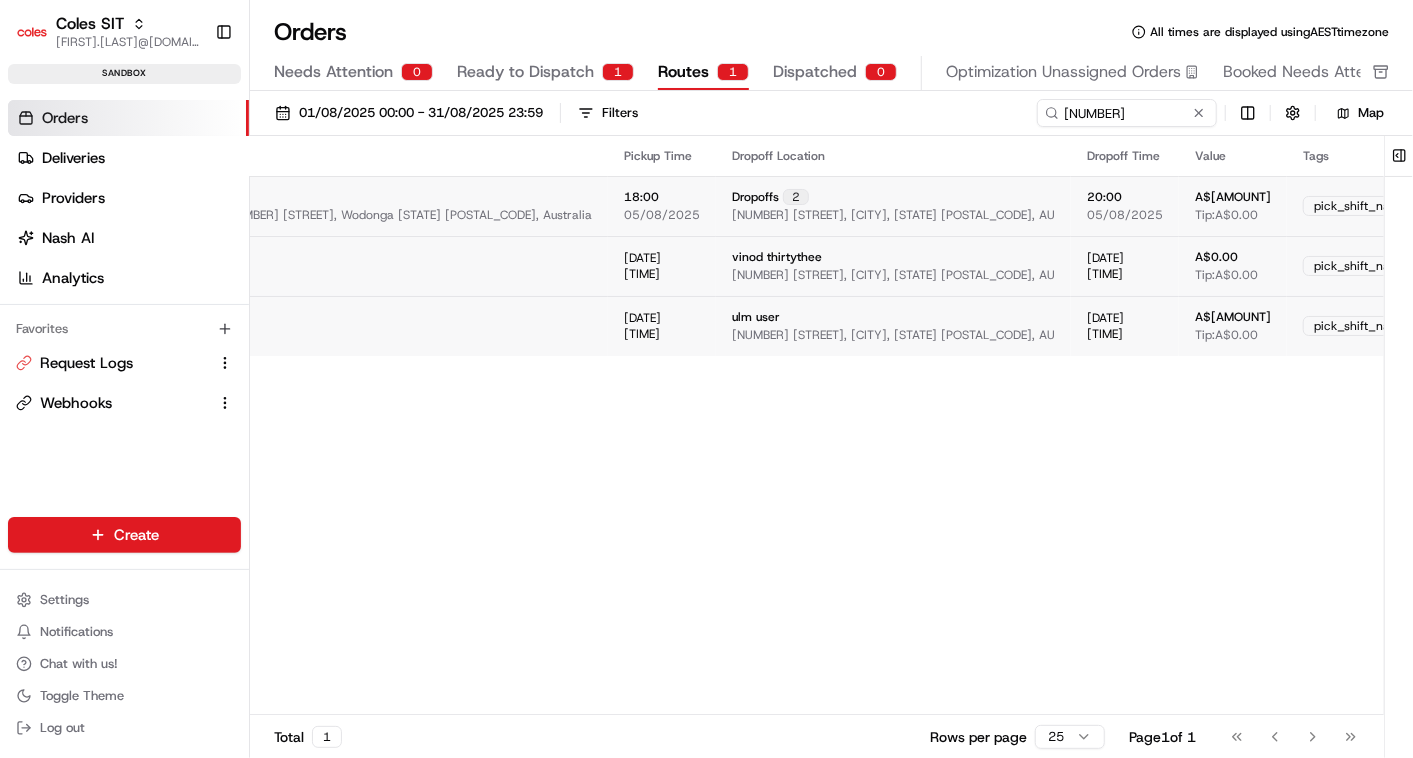 click on "Edit" at bounding box center [1614, 206] 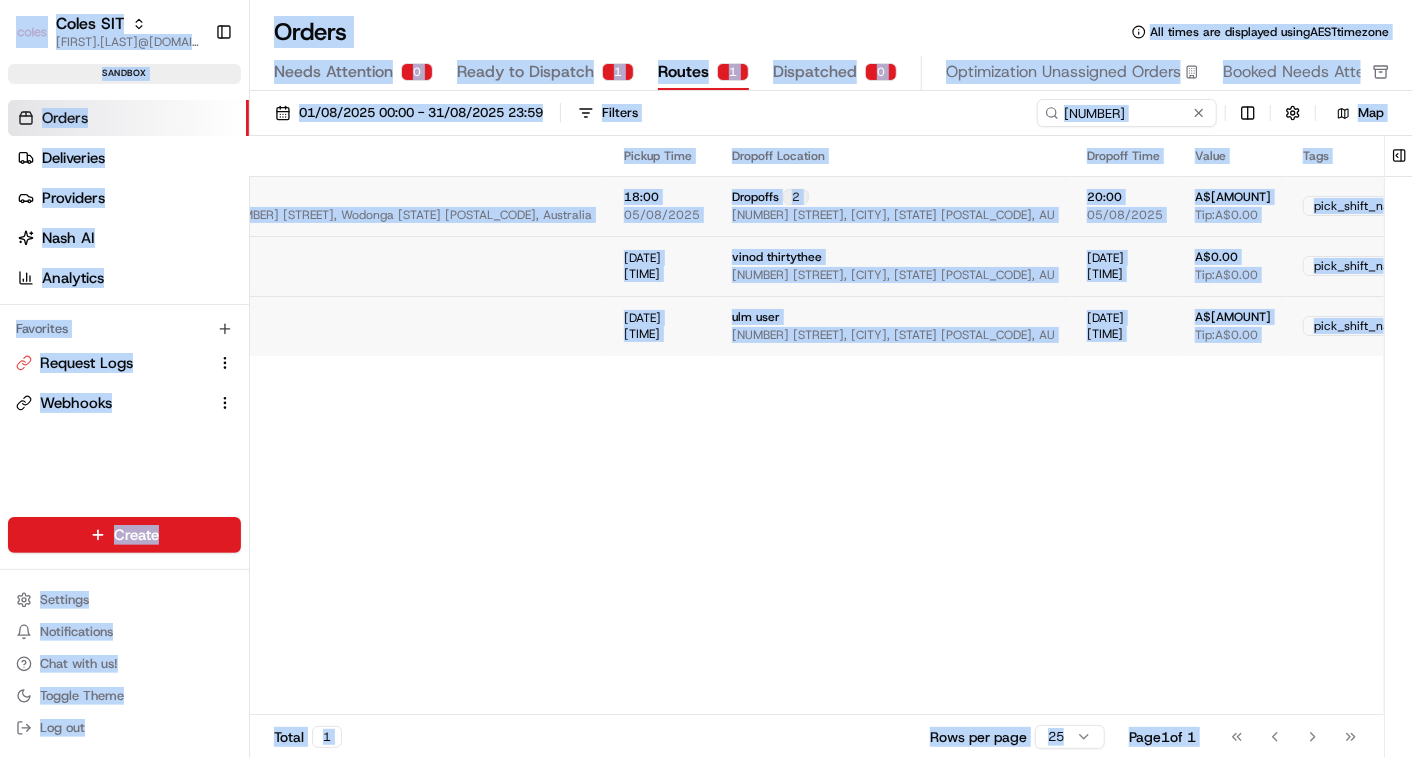 click on "Coles SIT [FIRST].[LAST]@[DOMAIN].com.au Toggle Sidebar sandbox Orders Deliveries Providers Nash AI Analytics Favorites Request Logs Webhooks Main Menu Members & Organization Organization Users Roles Preferences Customization Tracking Orchestration Automations Dispatch Strategy Optimization Strategy Locations Pickup Locations Dropoff Locations Zones Shifts Delivery Windows Billing Billing Integrations Notification Triggers Webhooks API Keys Request Logs Create Settings Notifications Chat with us! Toggle Theme Log out Orders All times are displayed using  AEST  timezone Needs Attention 0 Ready to Dispatch 1 Routes 1 Dispatched 0 Optimization Unassigned Orders Booked Needs Attention [DATE] - [DATE] Filters [NUMBER] Map Pickup Location Pickup Time Dropoff Location Dropoff Time Value Tags Actions Wodonga [NUMBER]-[NUMBER] [STREET], Wodonga [STATE] [POSTAL_CODE], Australia [TIME] Dropoffs 2 [NUMBER] [STREET], WODONGA, [STATE] [POSTAL_CODE], AU [TIME] A$[AMOUNT] Tip:  A$[AMOUNT] pick_shift_name:V01 Order Issue Edit Edit" at bounding box center (706, 379) 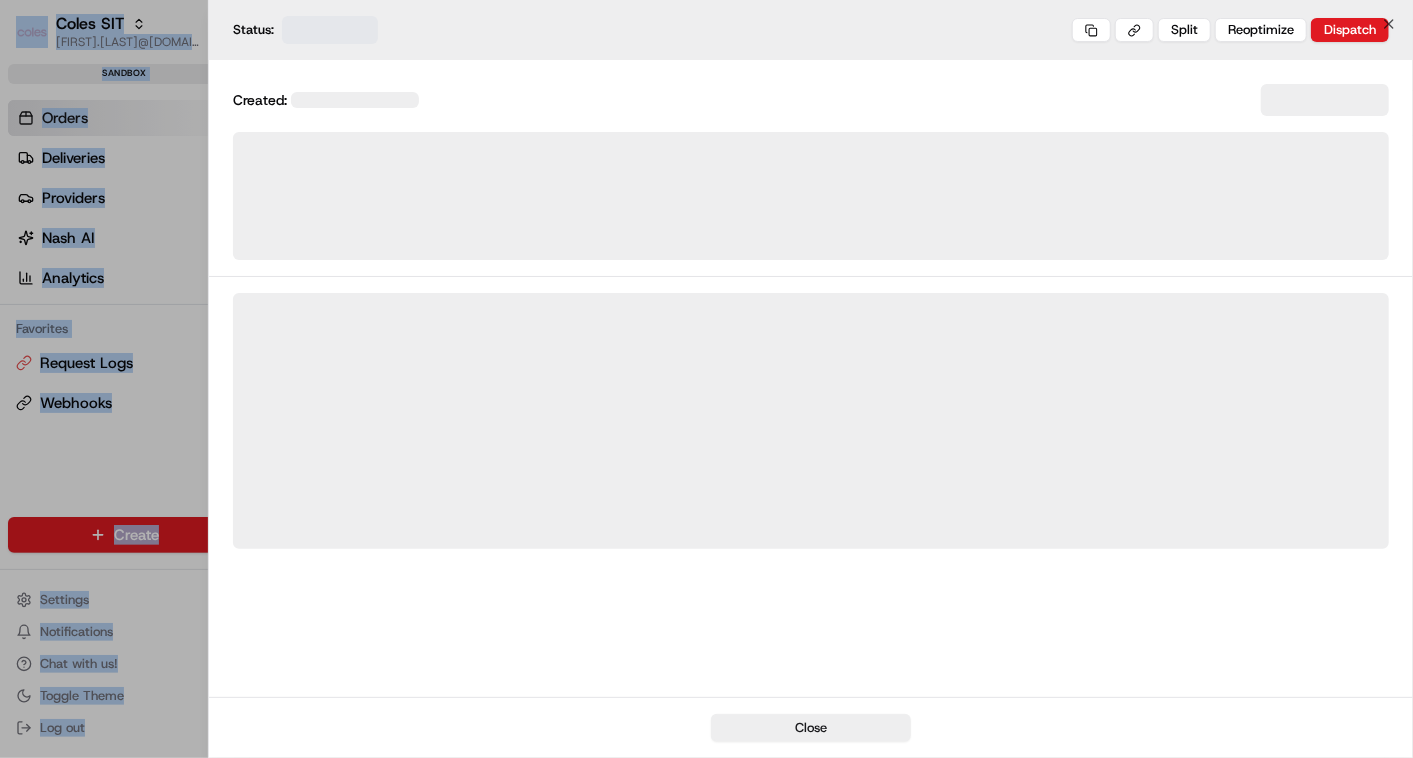 click at bounding box center (811, 196) 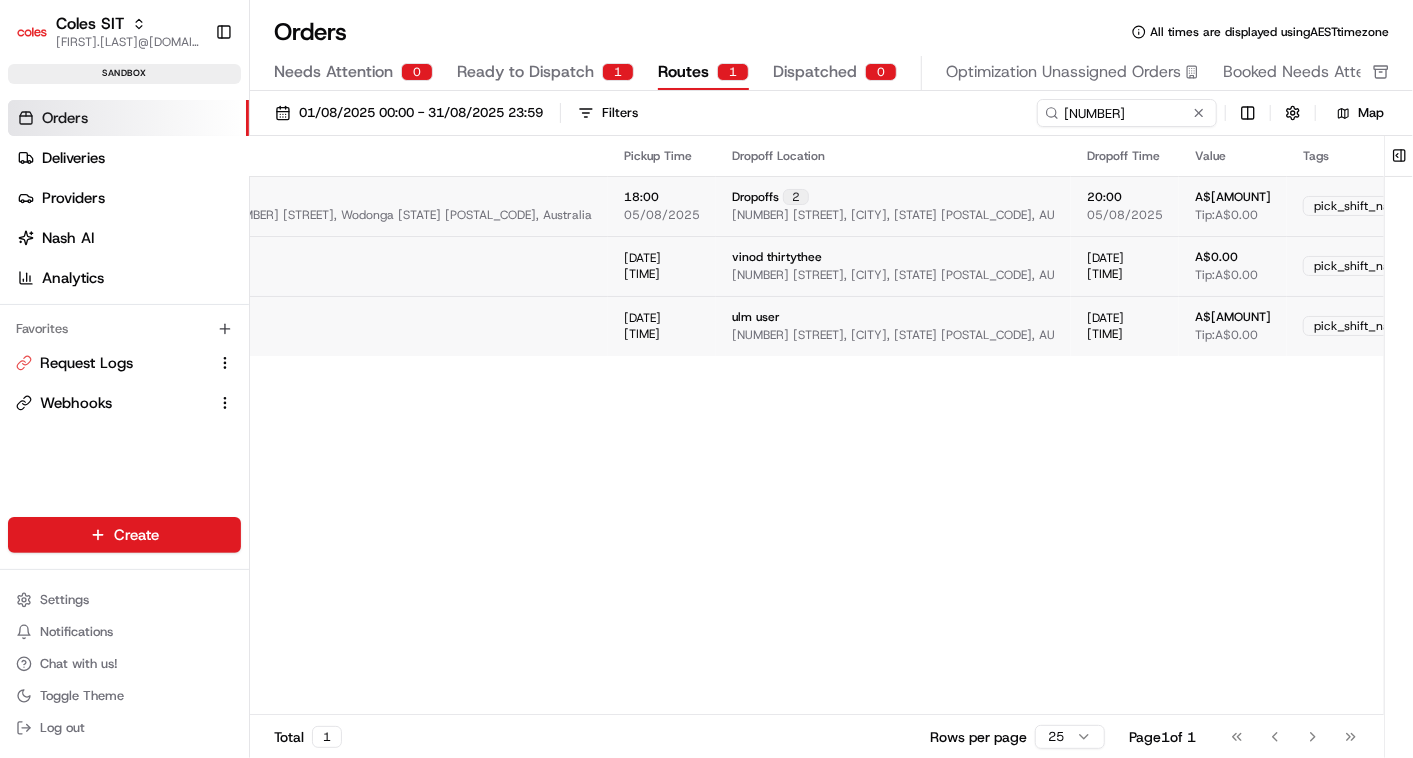 click on "Edit" at bounding box center [1614, 206] 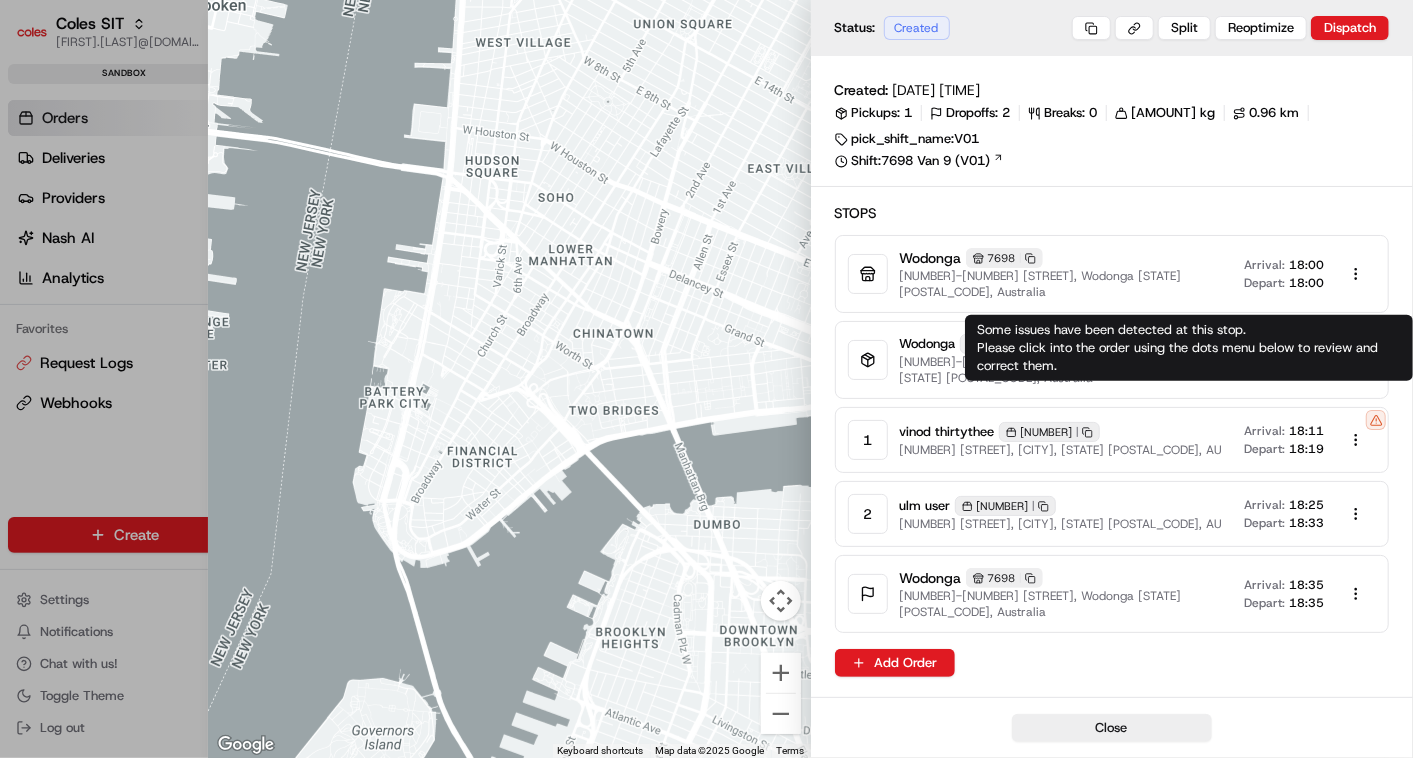 click 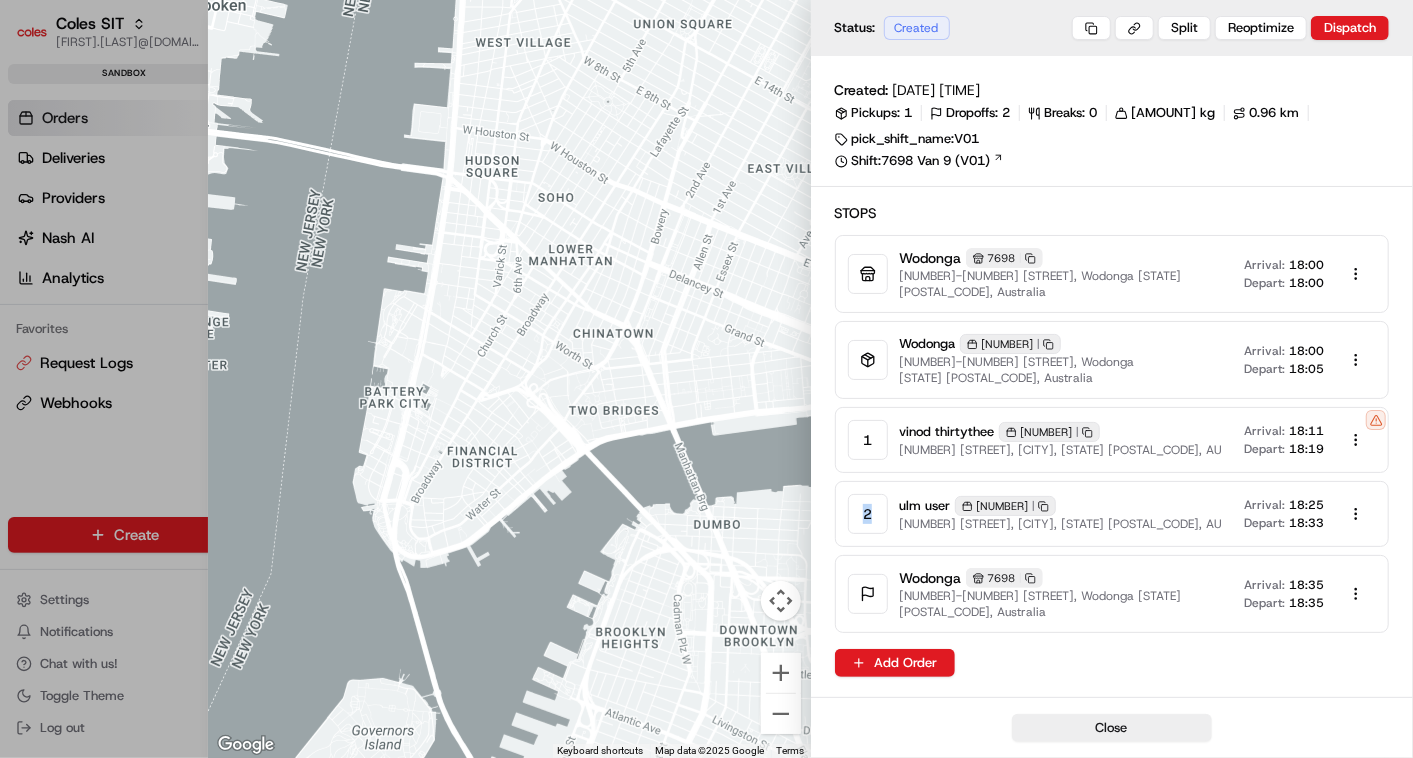 click 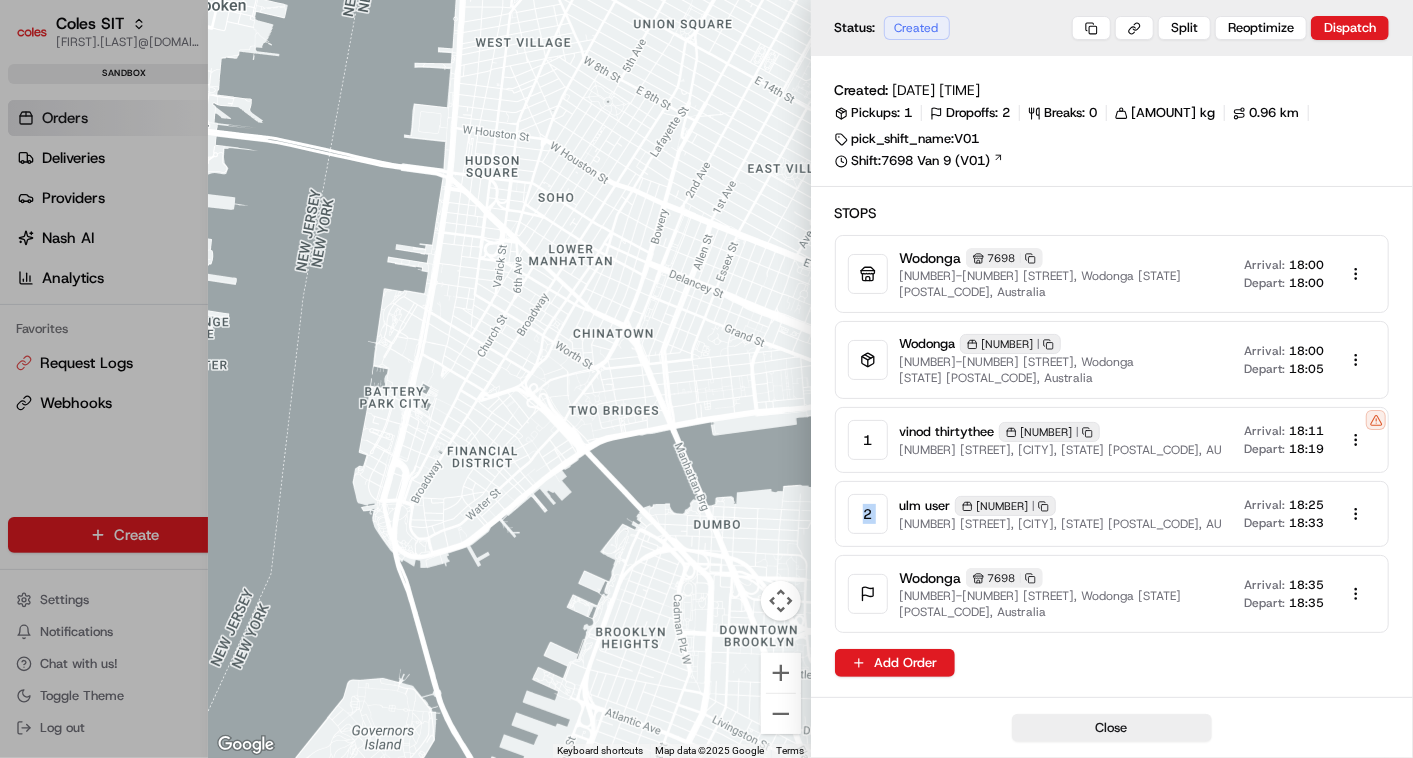 click 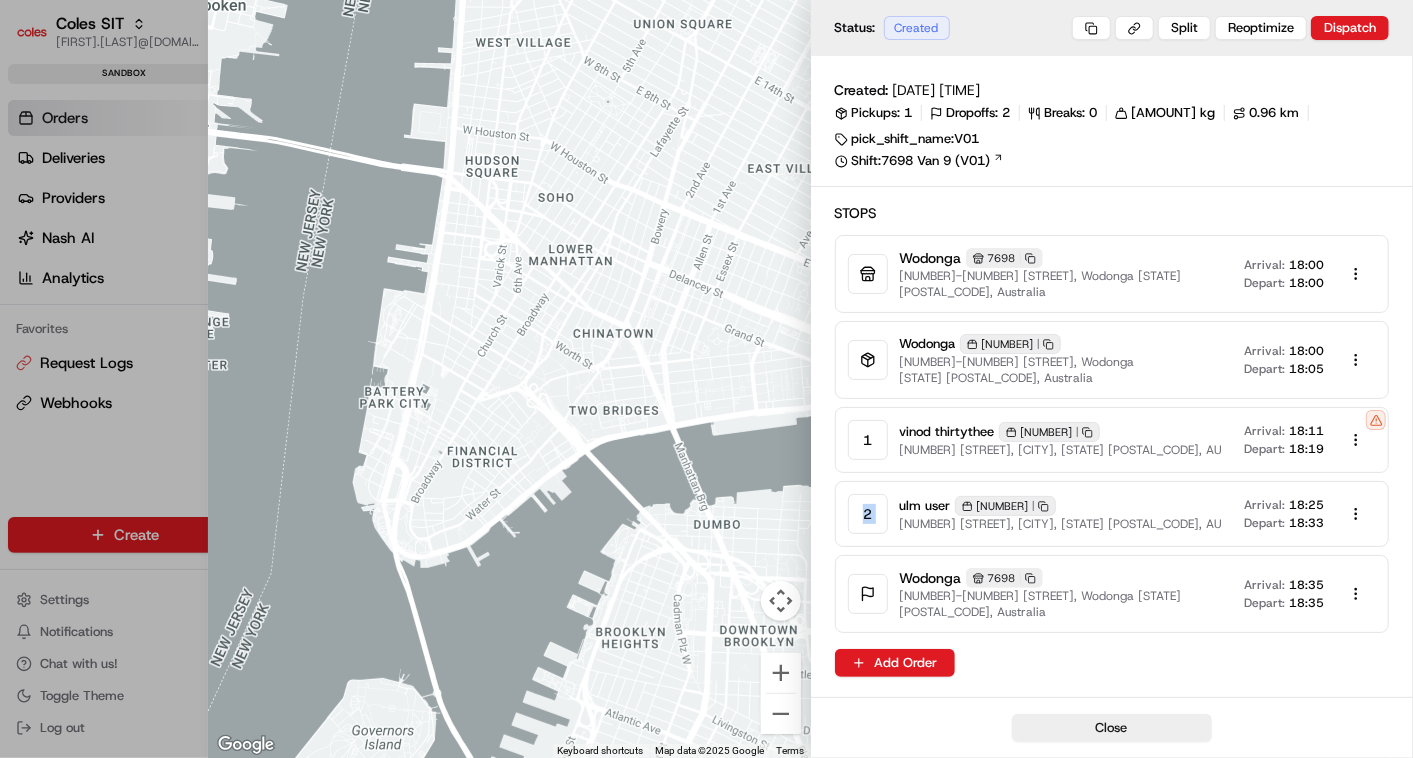 click 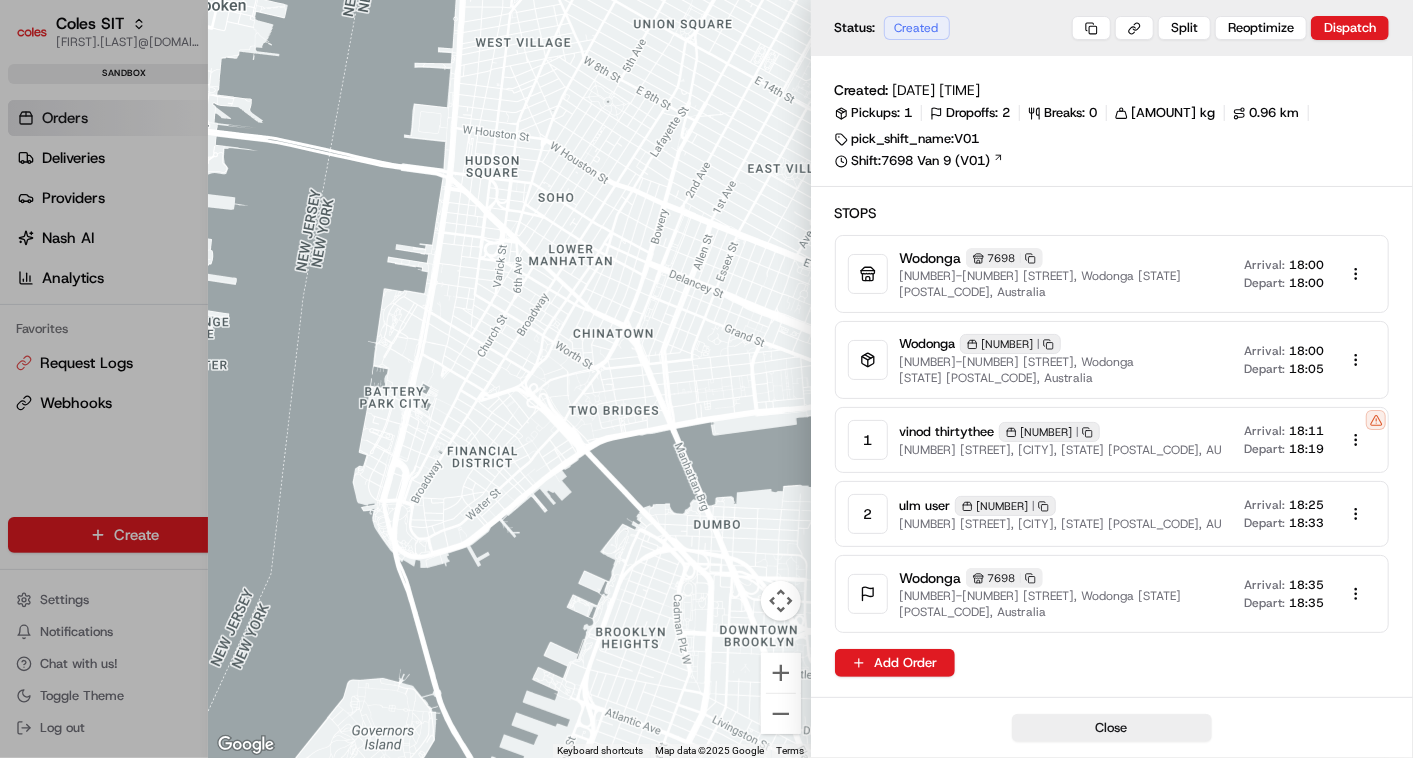click 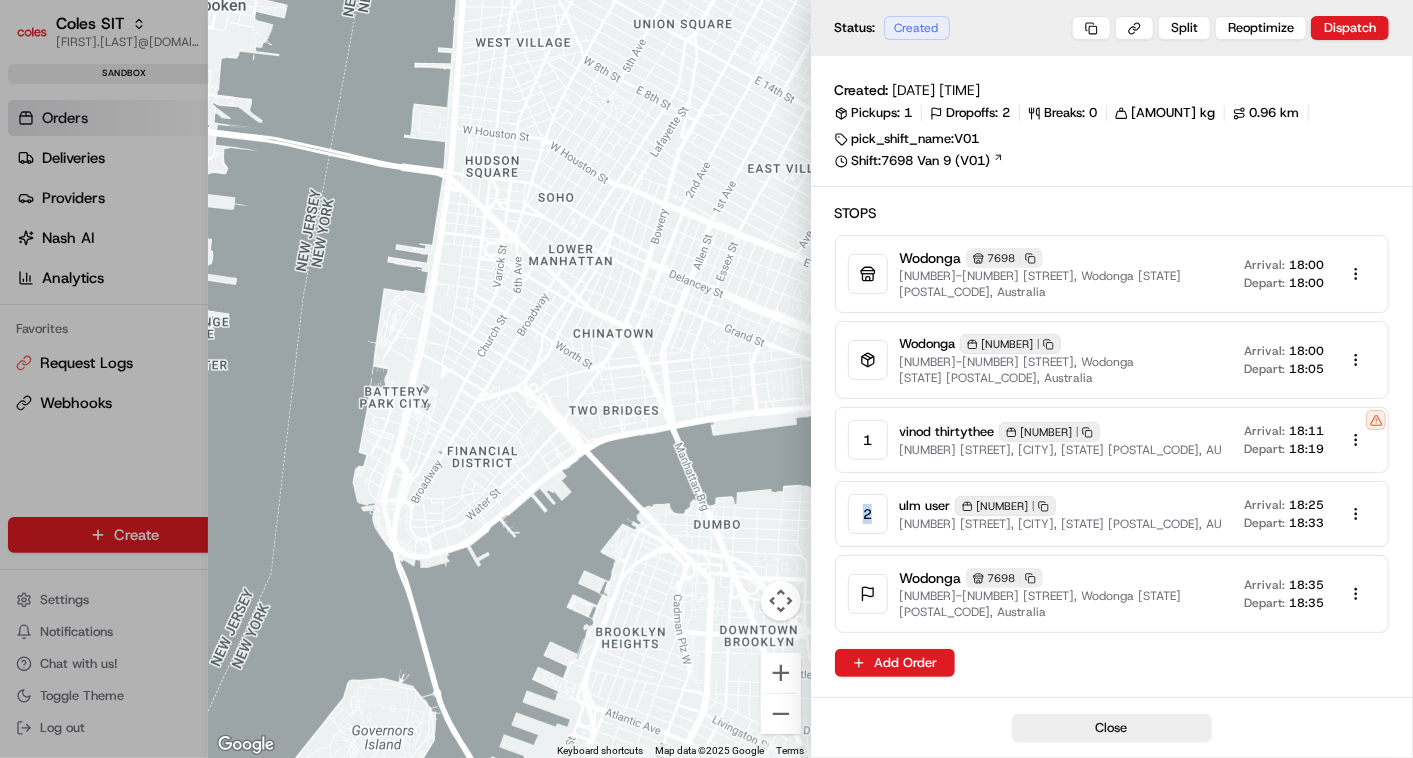 click 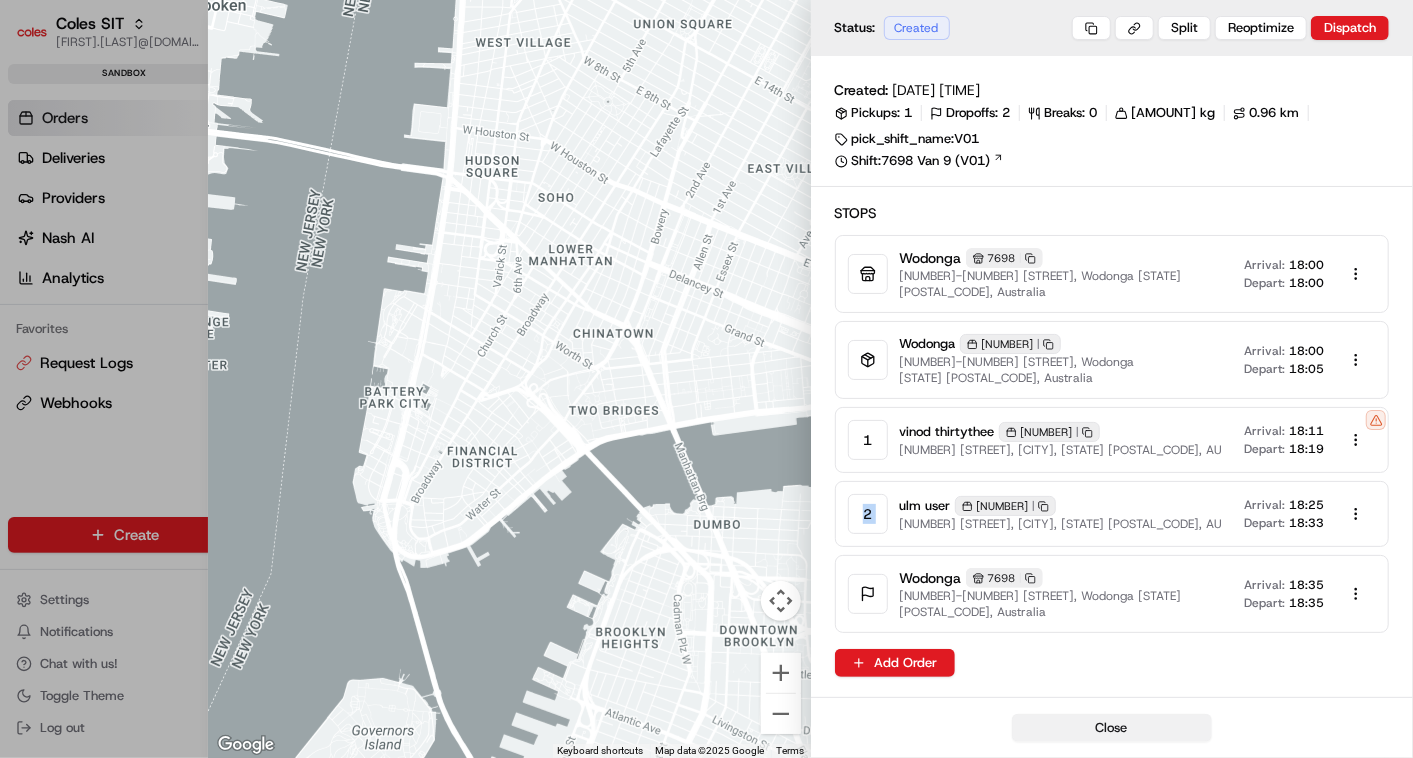 click on "Close" at bounding box center [1112, 728] 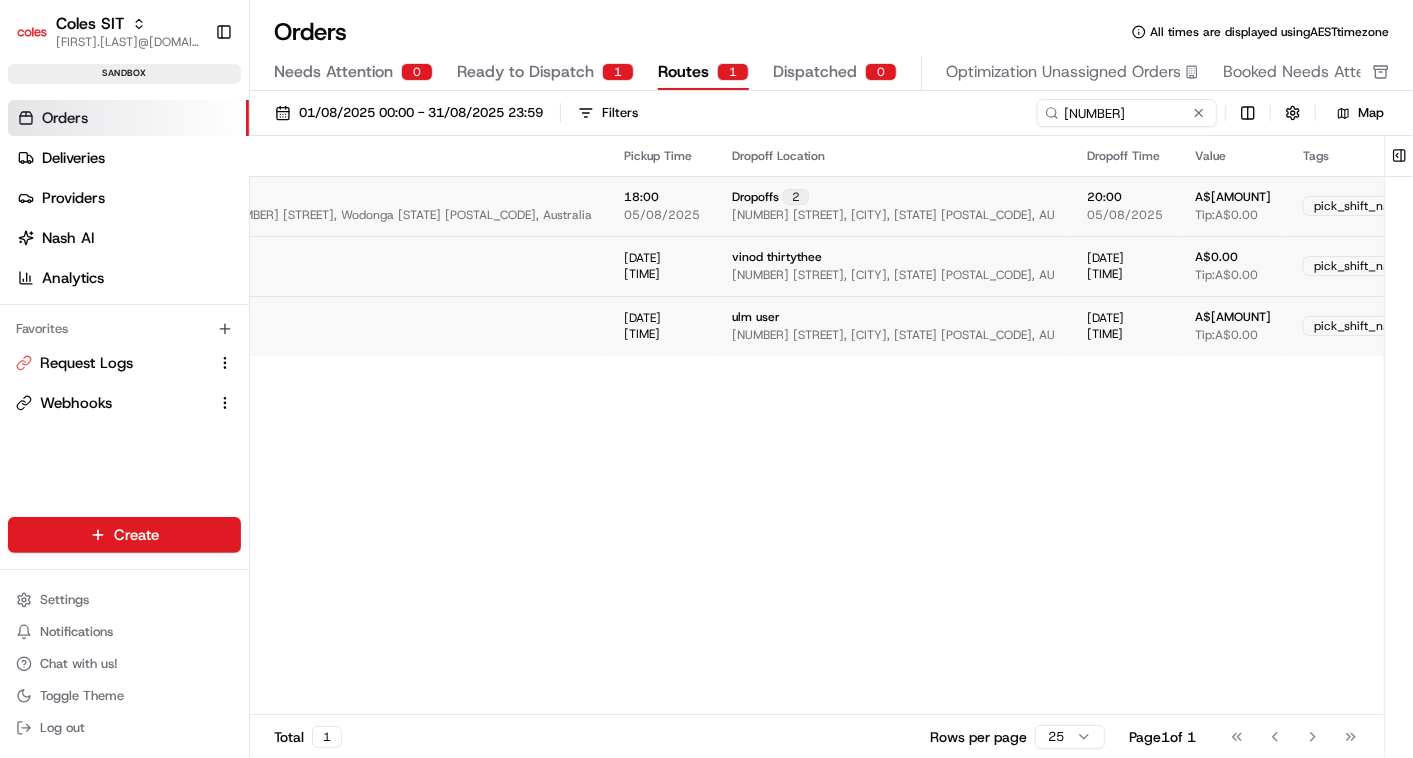 click on "Edit" at bounding box center (1614, 266) 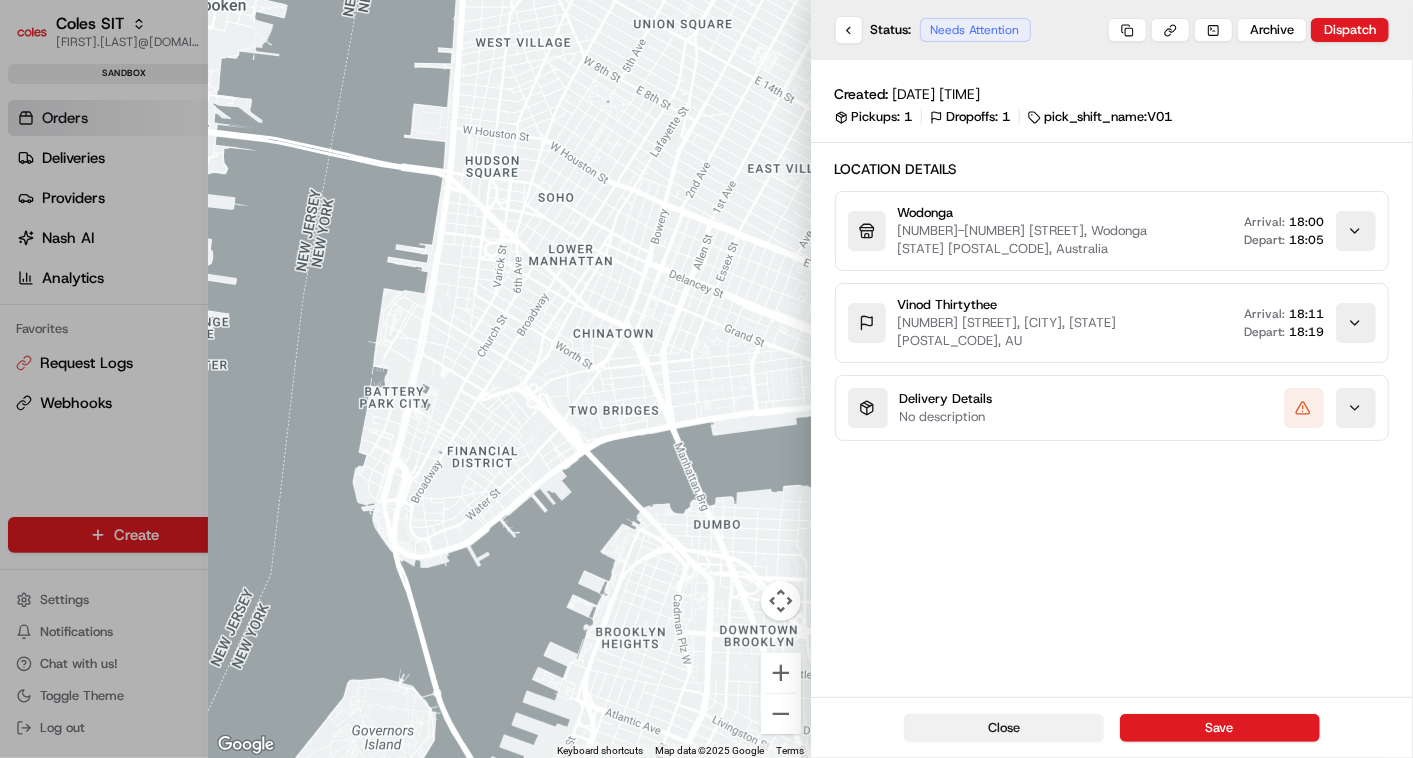 click on "Close" at bounding box center (1004, 728) 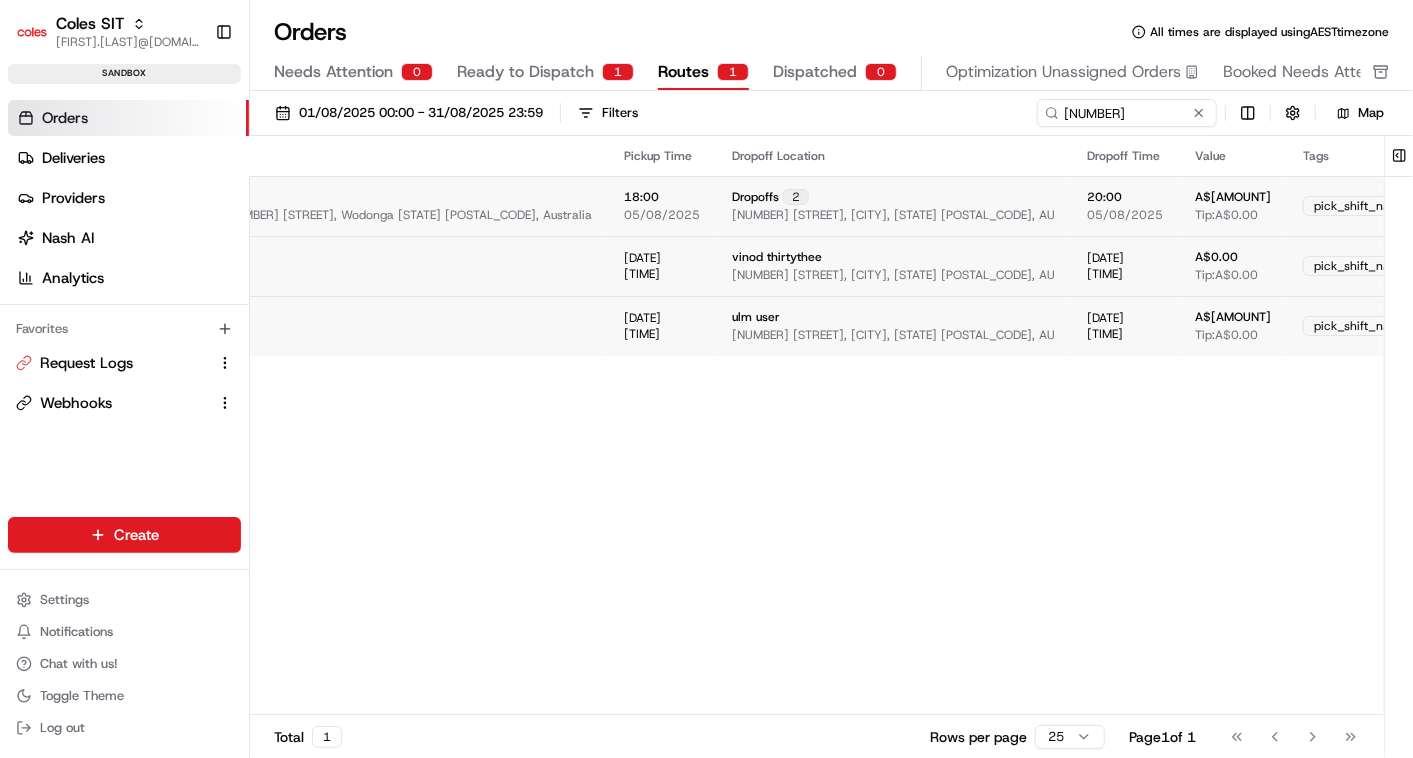 click on "A$[AMOUNT] Tip:  A$[AMOUNT]" at bounding box center [1233, 326] 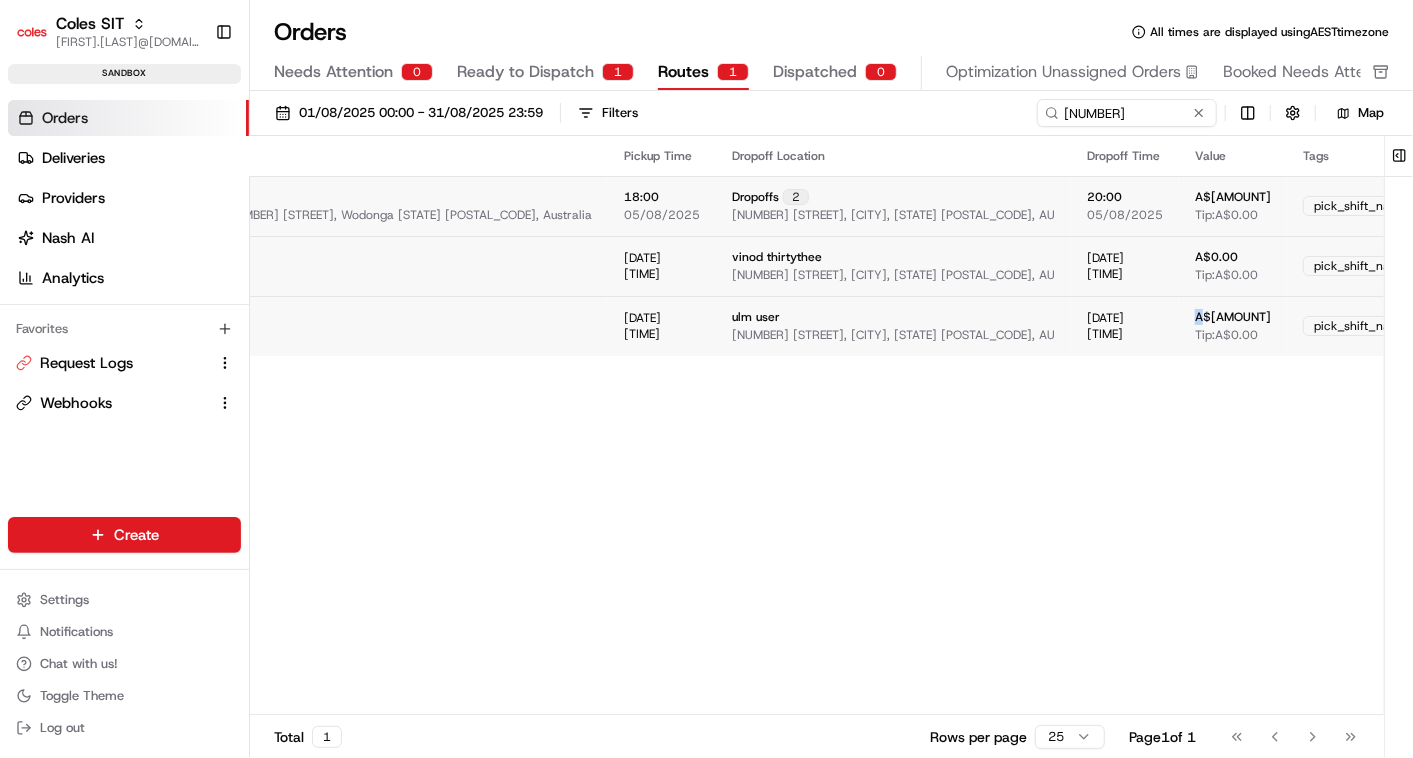 click on "A$[AMOUNT] Tip:  A$[AMOUNT]" at bounding box center [1233, 326] 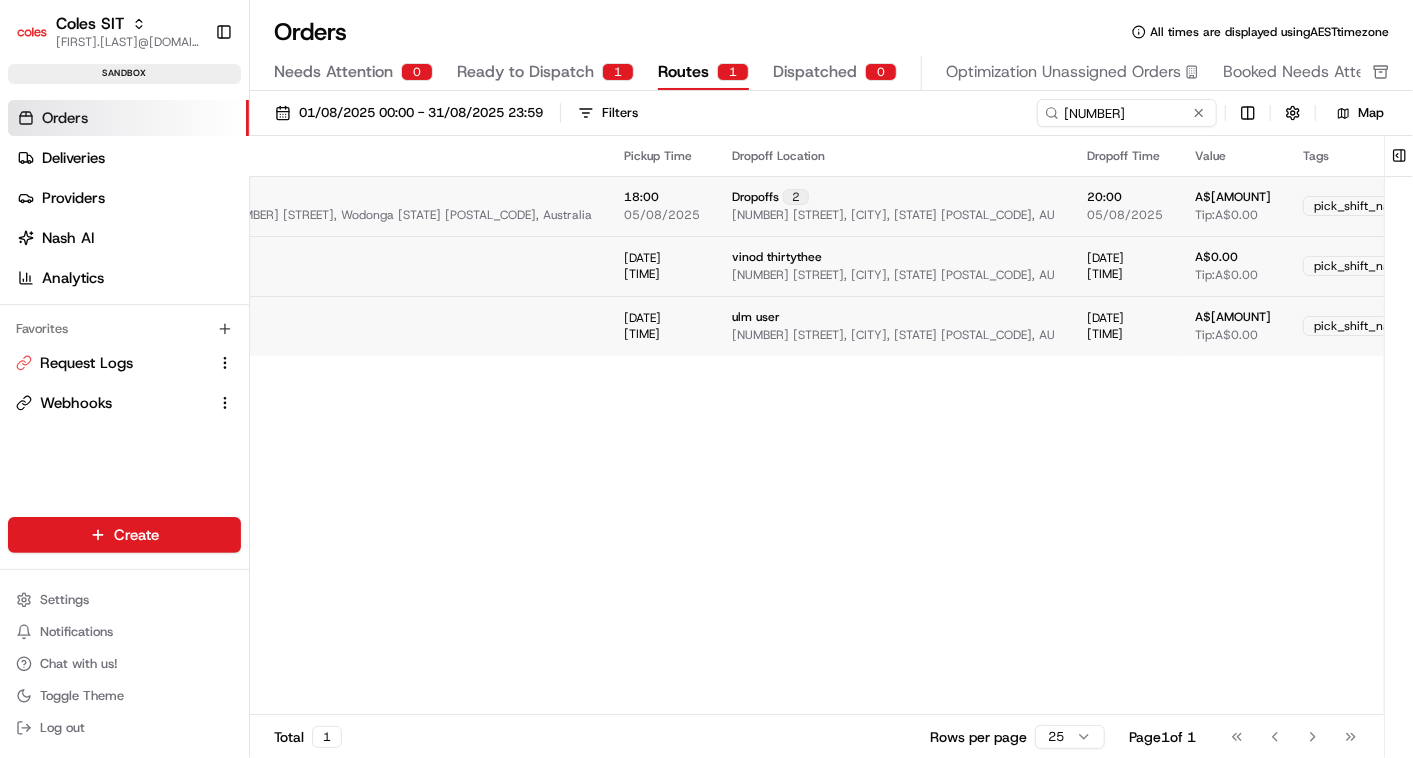 click on "ulm user" at bounding box center [756, 317] 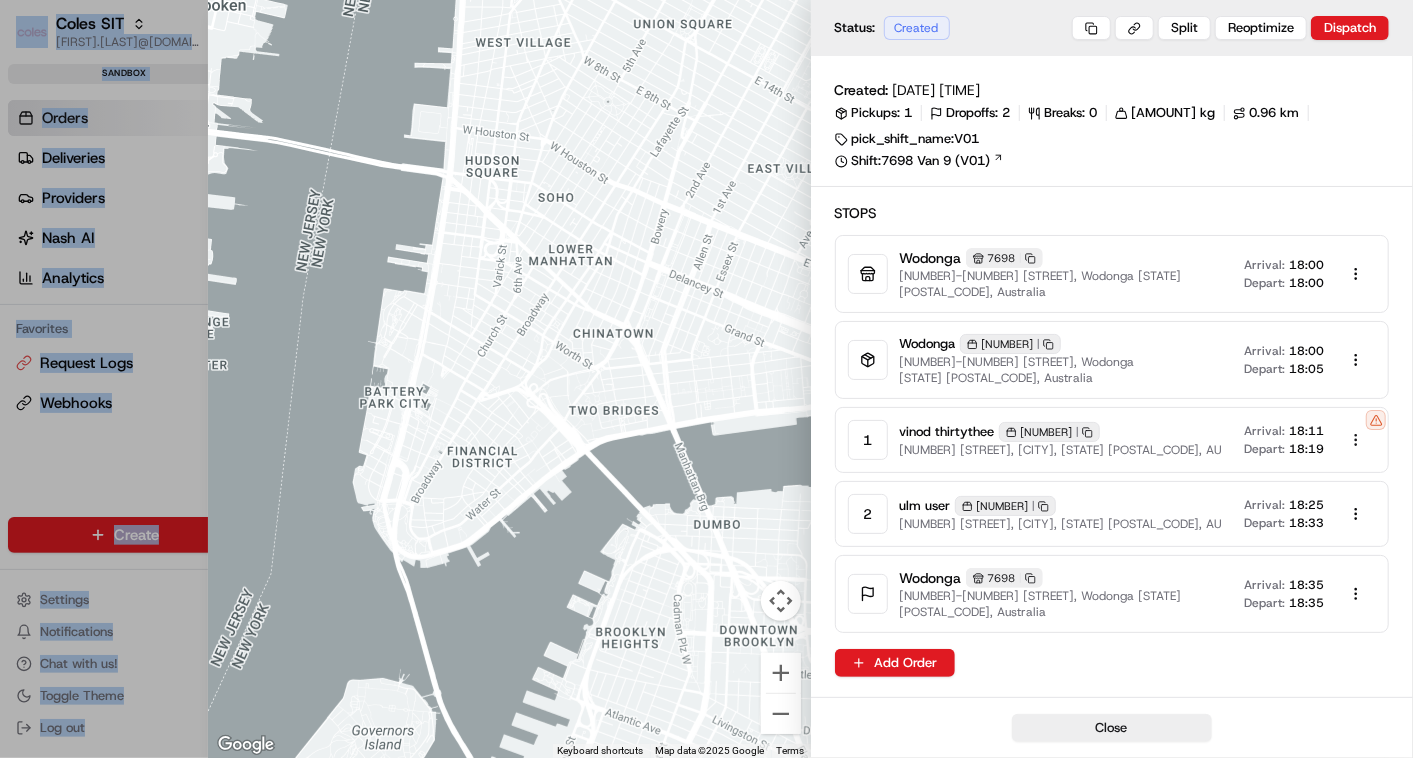 click at bounding box center [1356, 440] 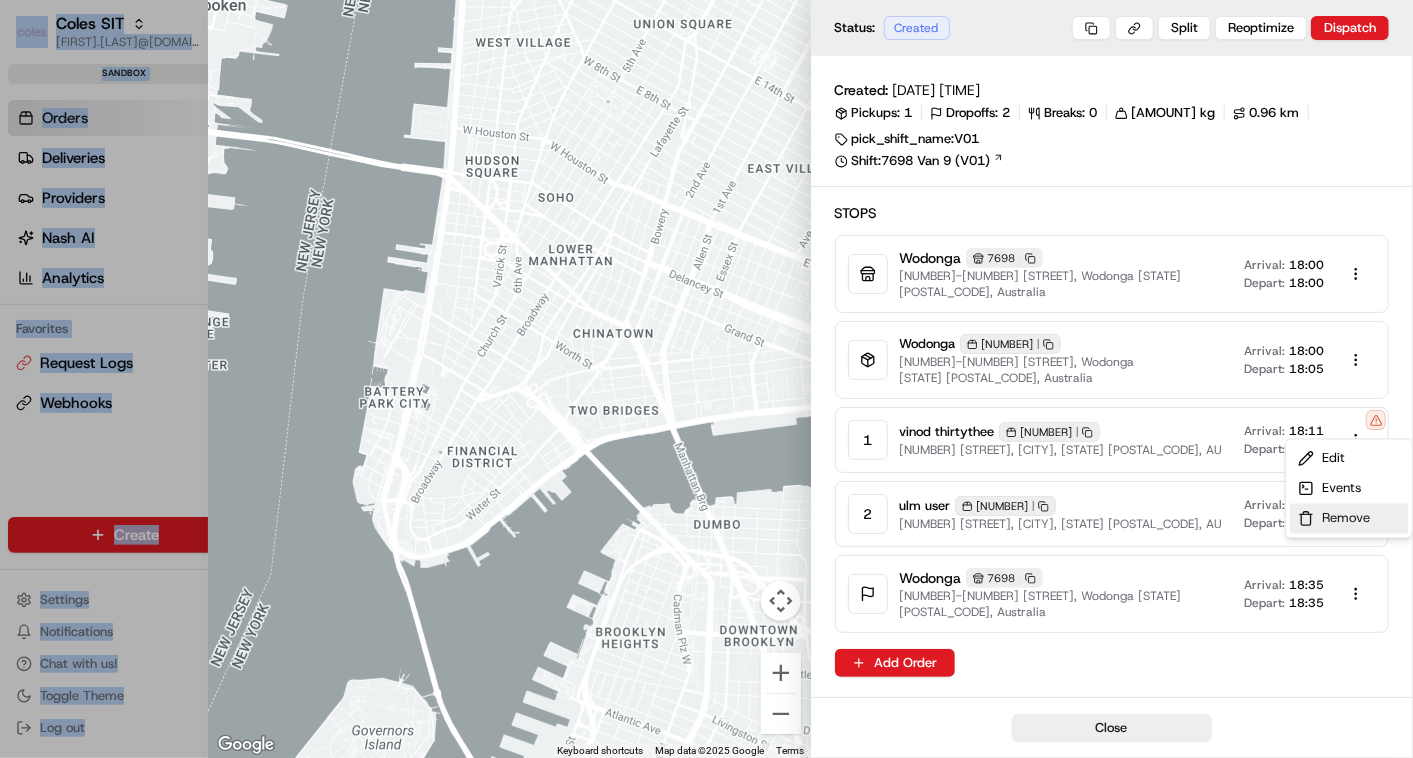 click on "Remove" at bounding box center [1349, 519] 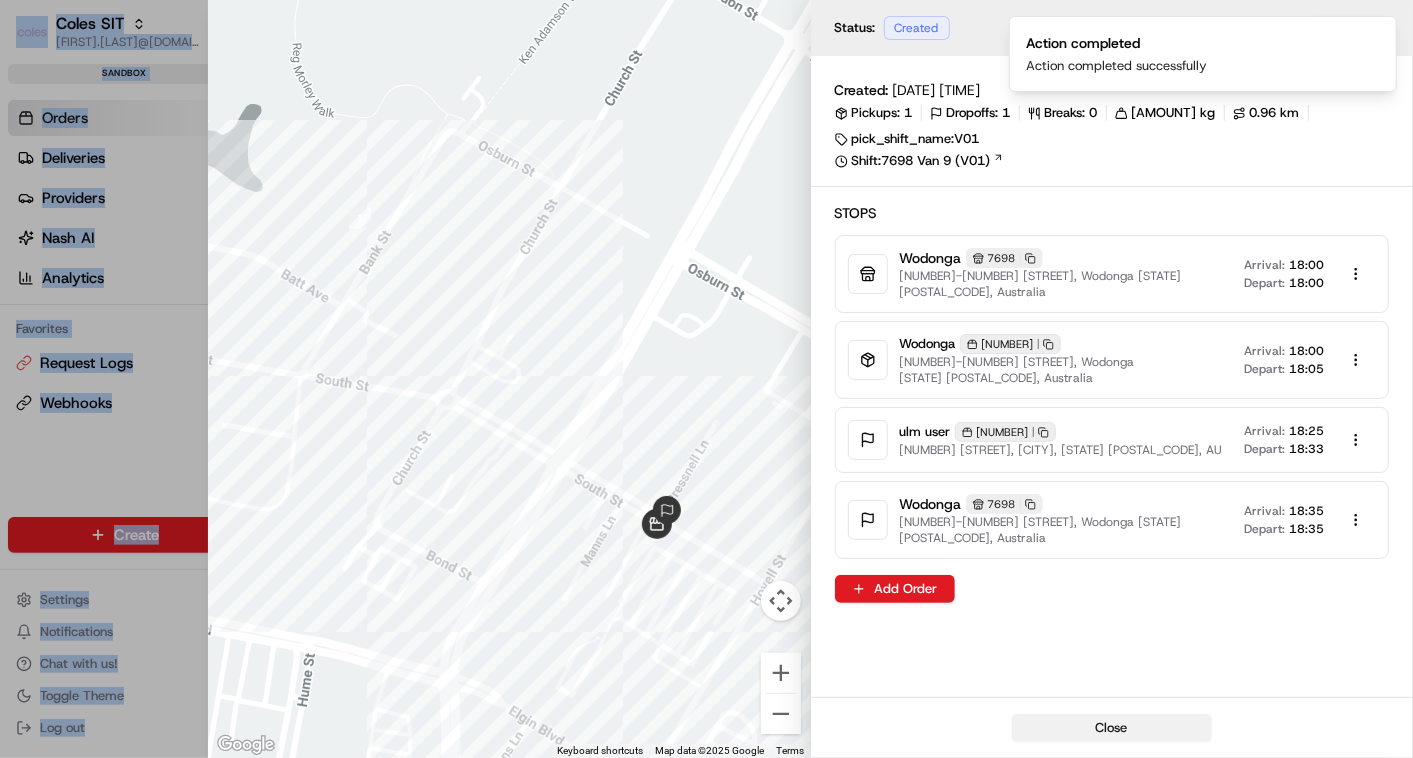click on "Close" at bounding box center (1112, 728) 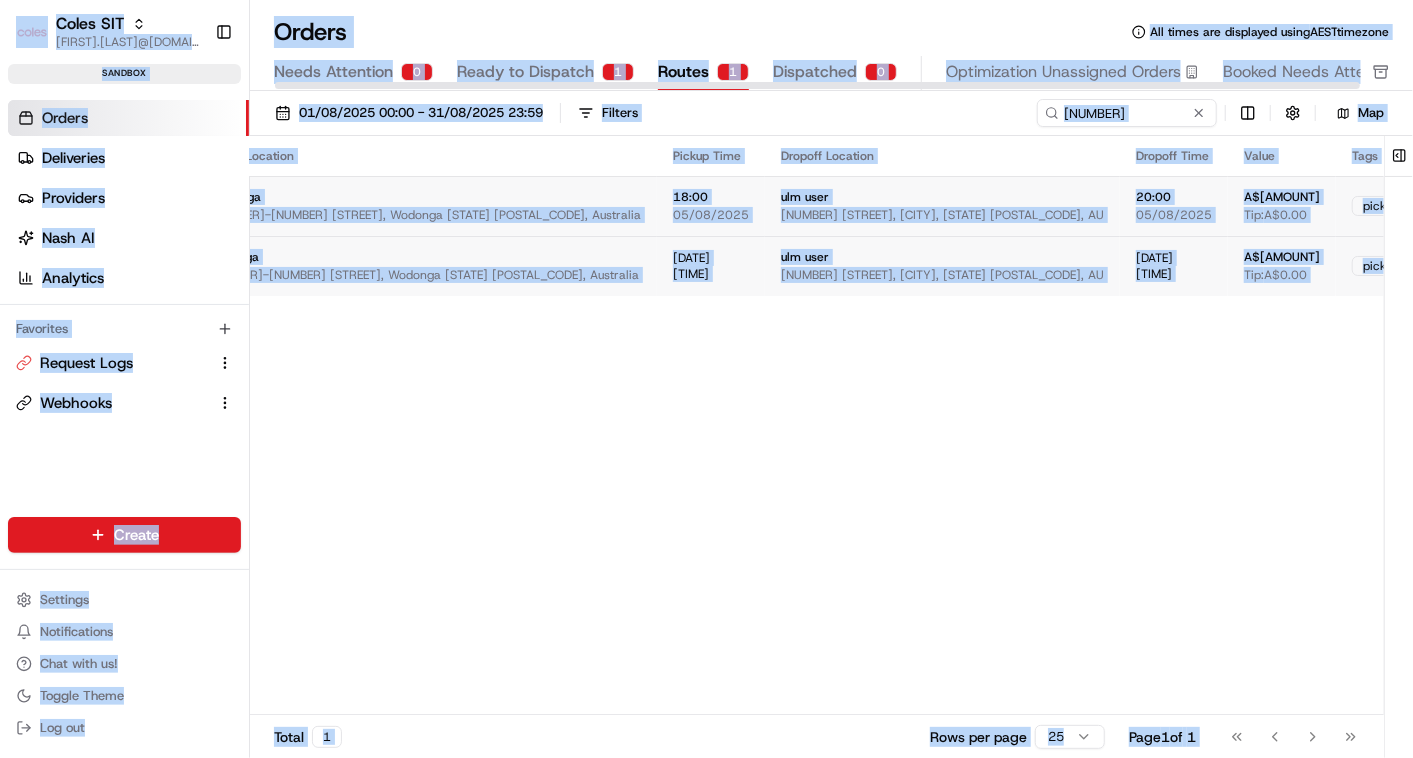 click on "Routes" at bounding box center [683, 72] 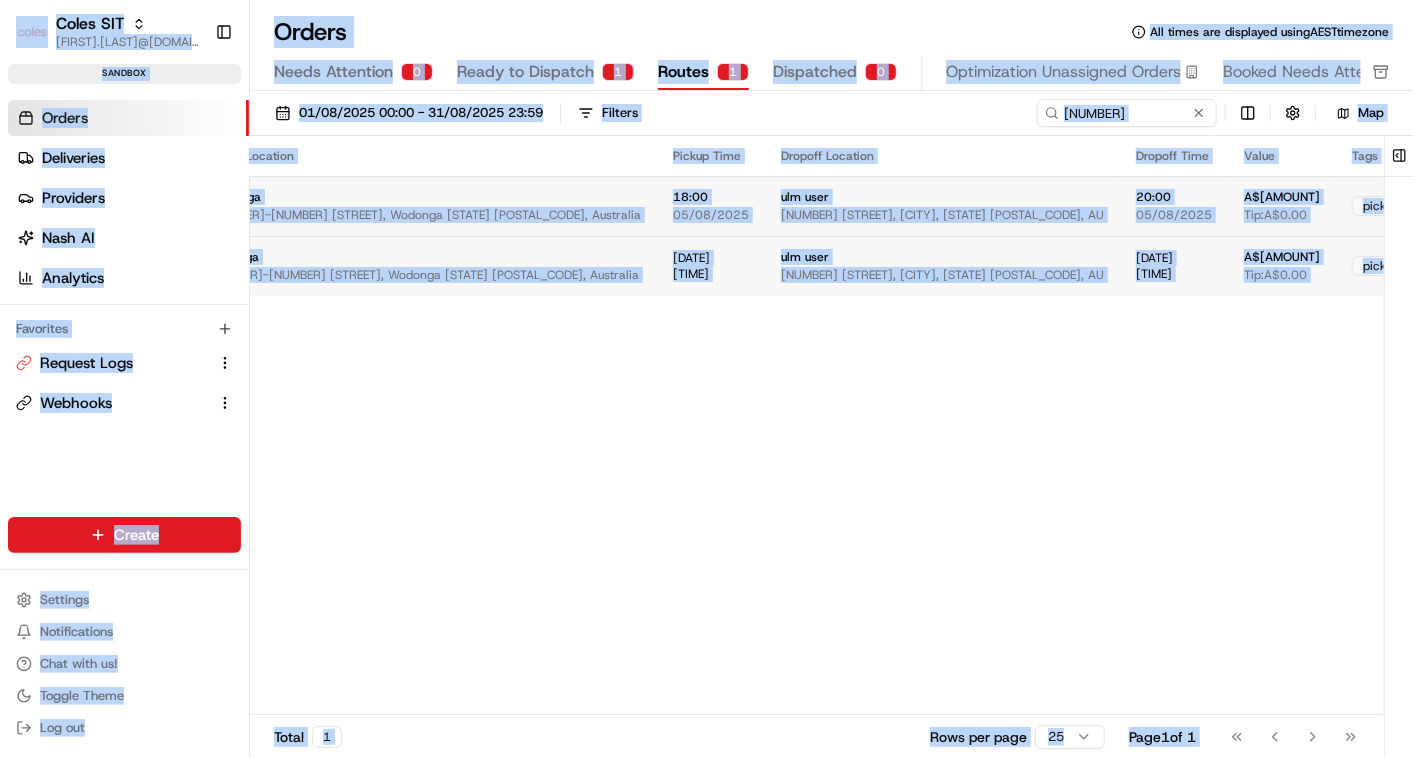 scroll, scrollTop: 0, scrollLeft: 0, axis: both 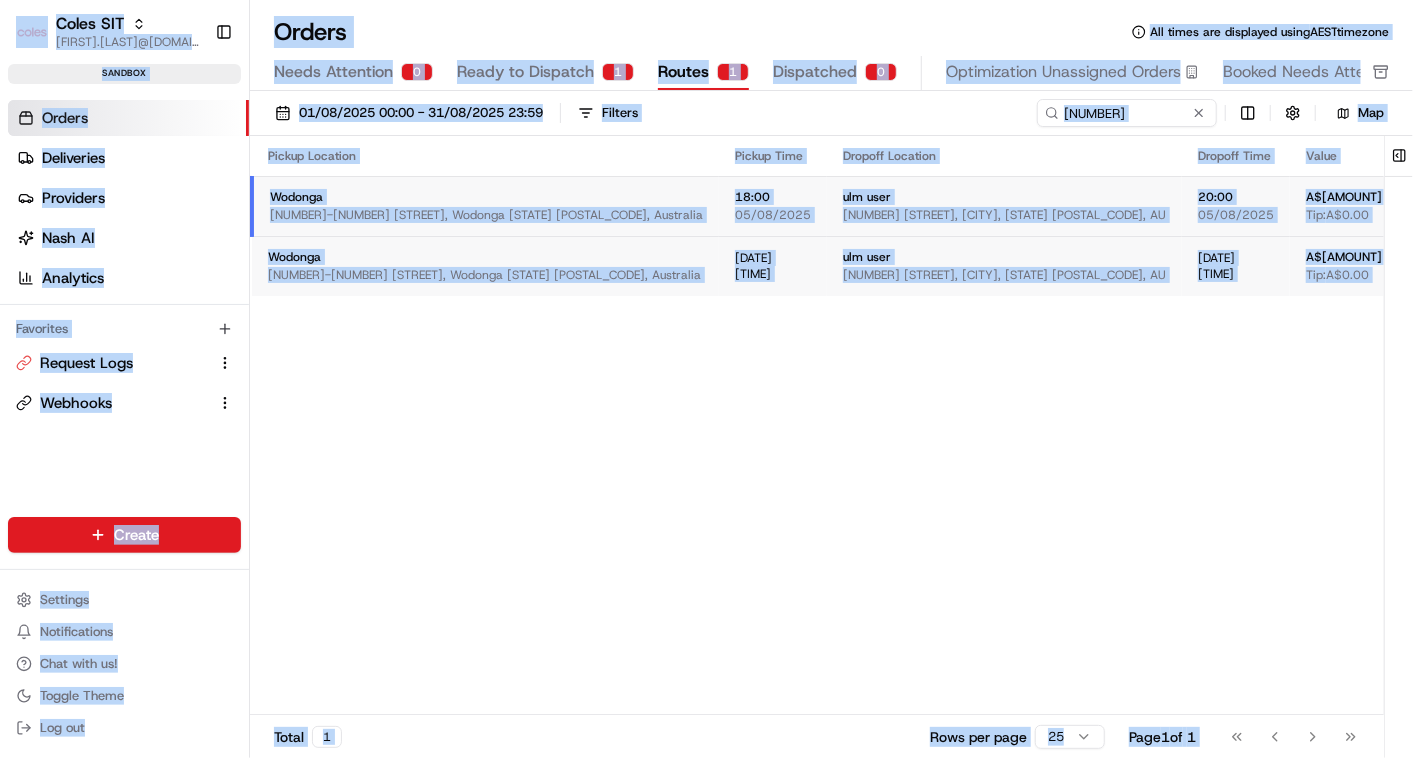 click on "Edit" at bounding box center [1614, 206] 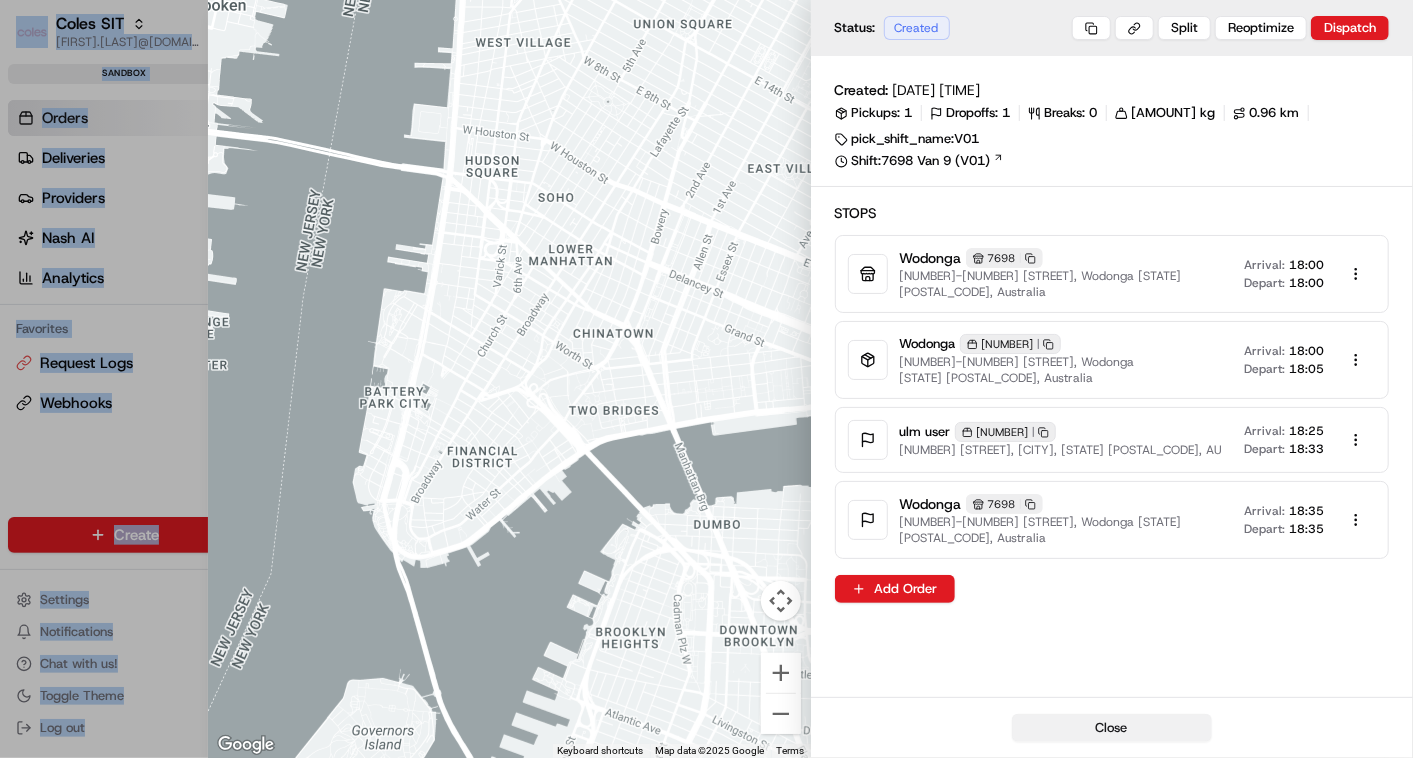 click on "Close" at bounding box center [1112, 728] 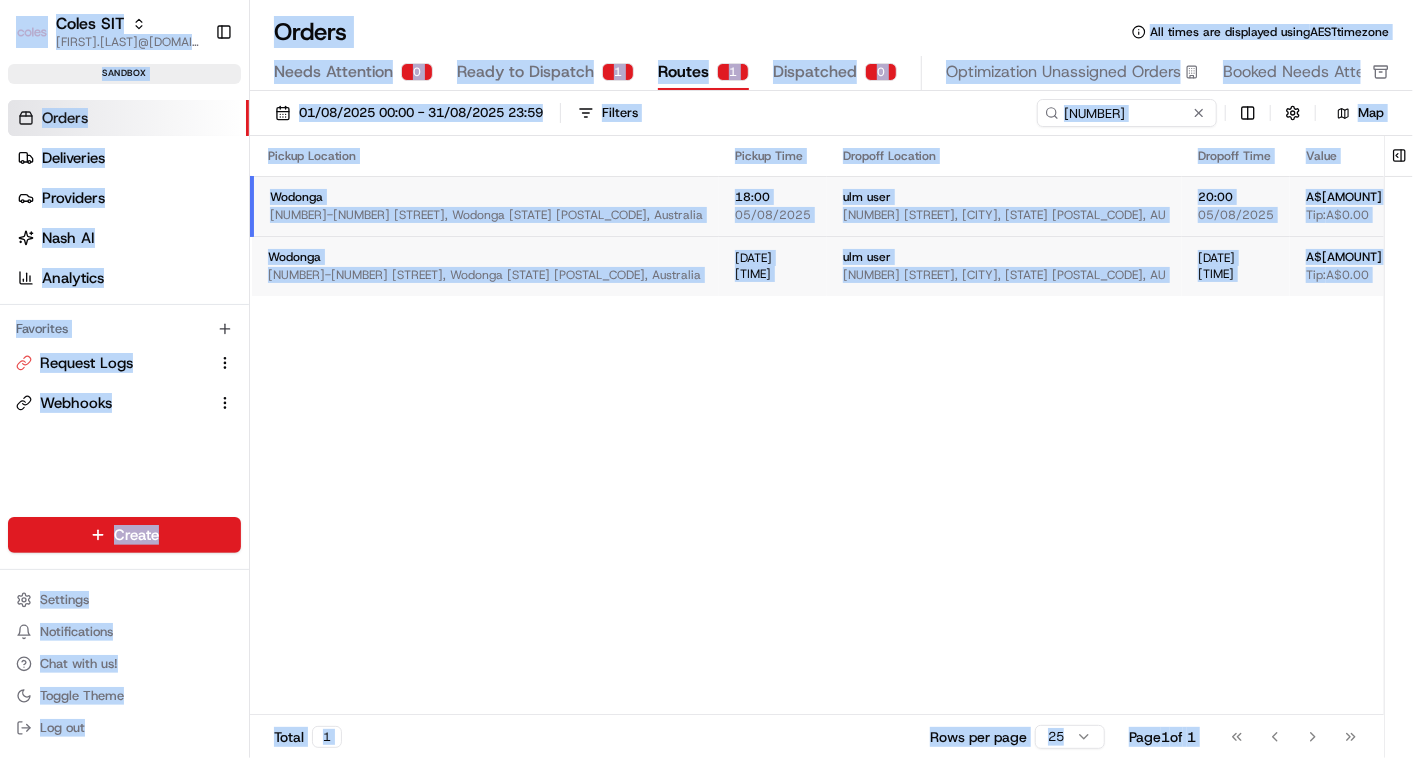 click on "Edit" at bounding box center (1614, 266) 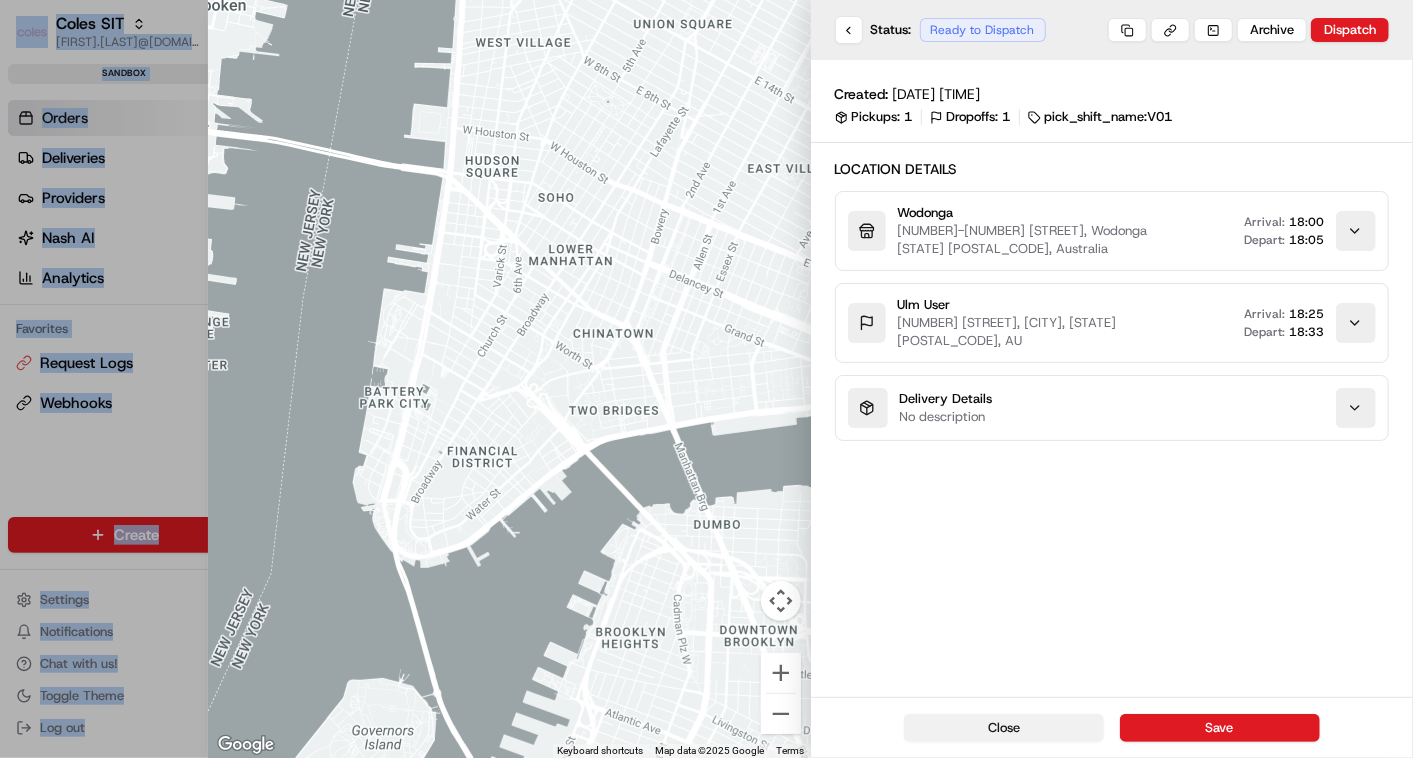 click on "Close" at bounding box center (1004, 728) 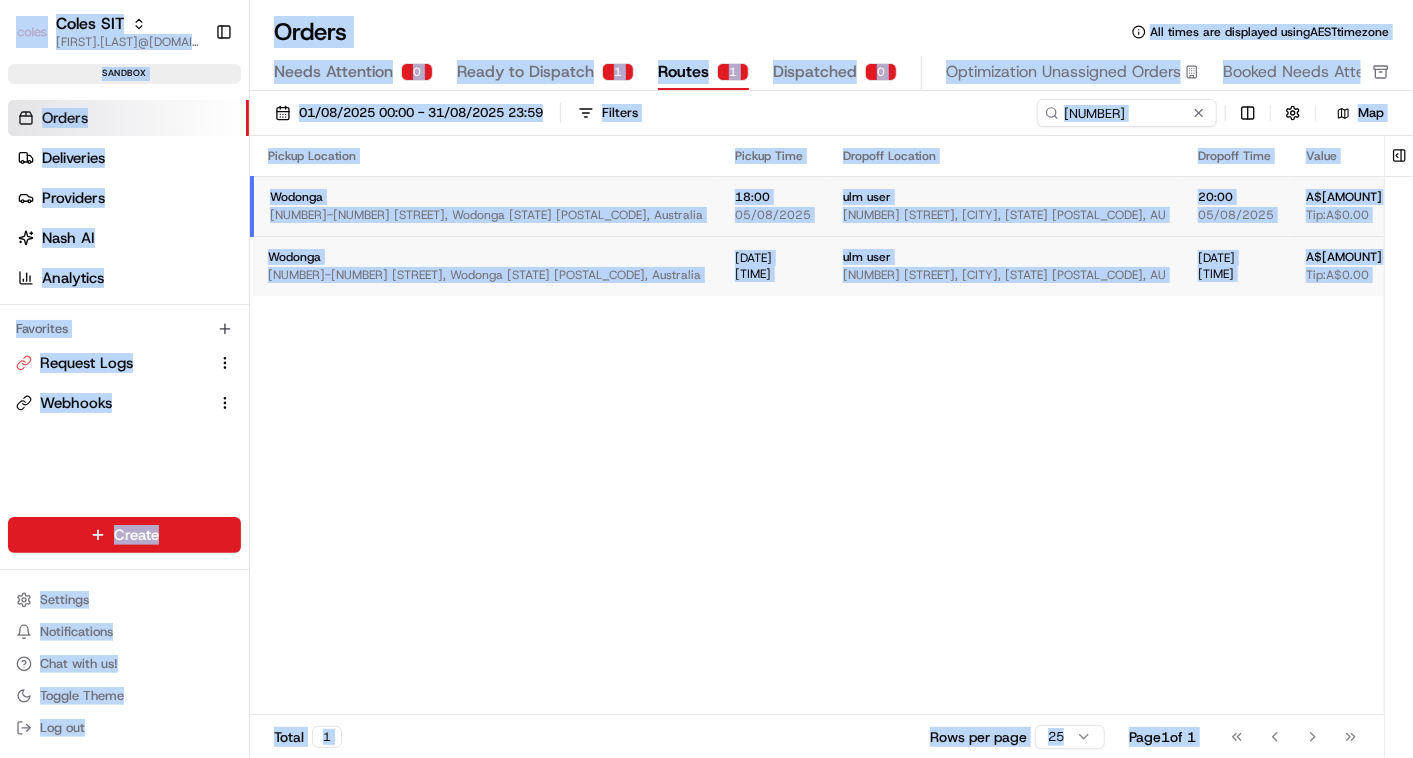 click on "Edit" at bounding box center (1614, 206) 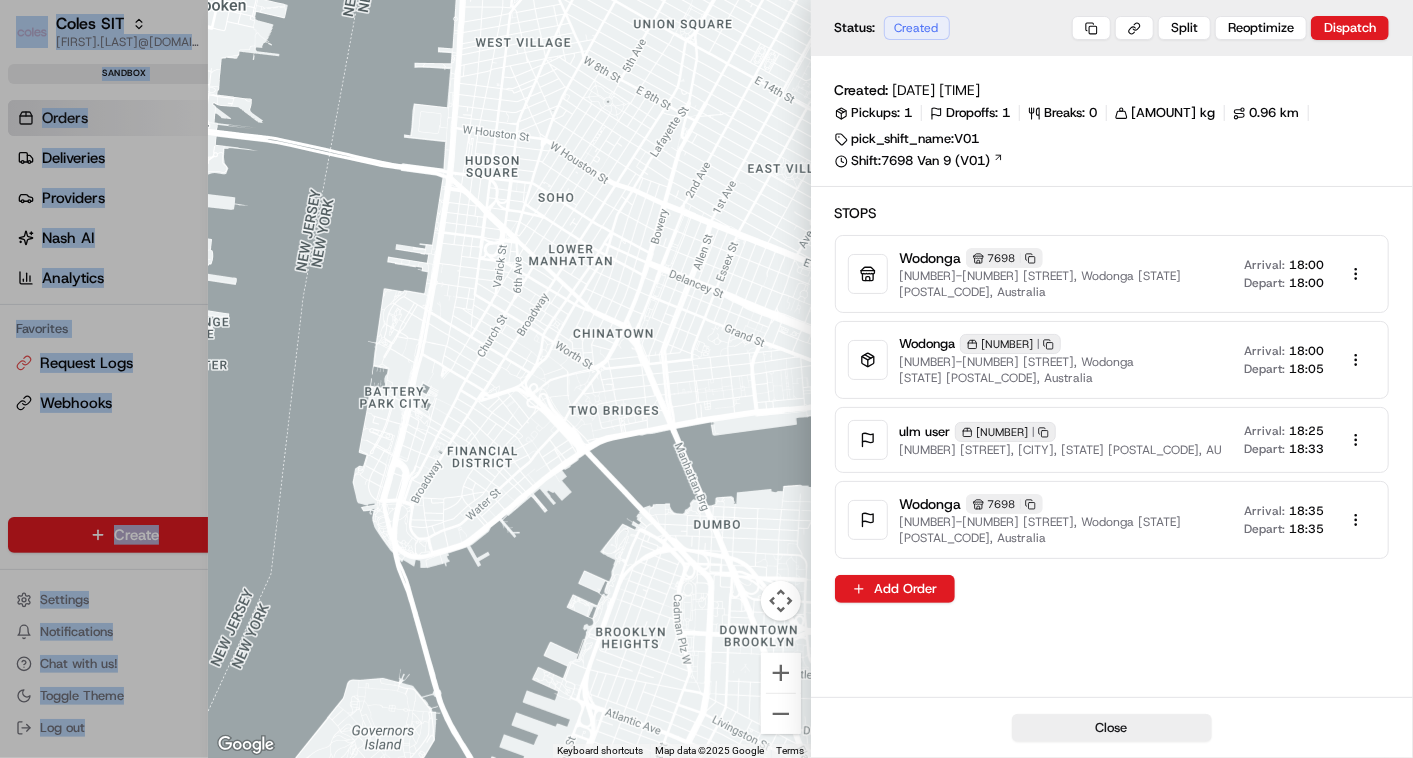 type 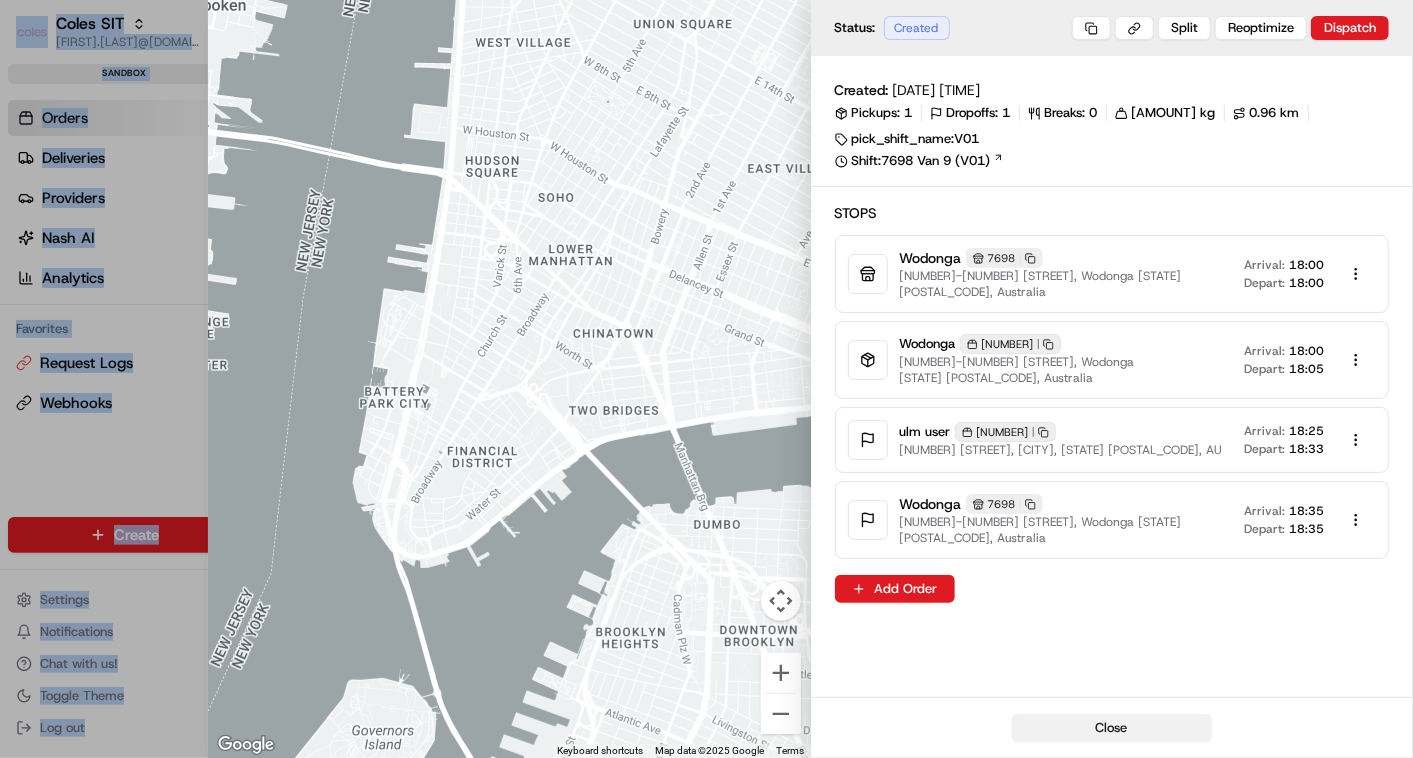 click on "Close" at bounding box center [1112, 728] 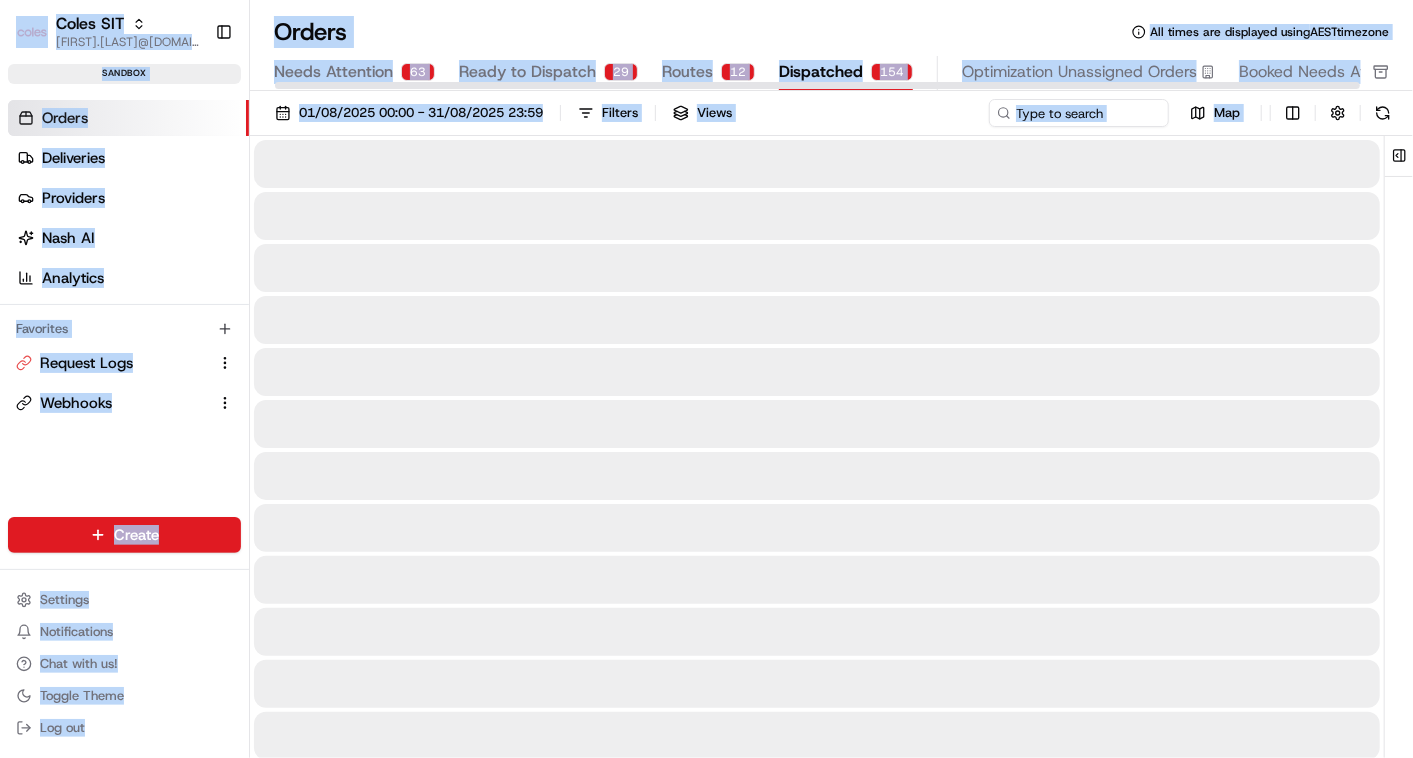 click on "Dispatched" at bounding box center [821, 72] 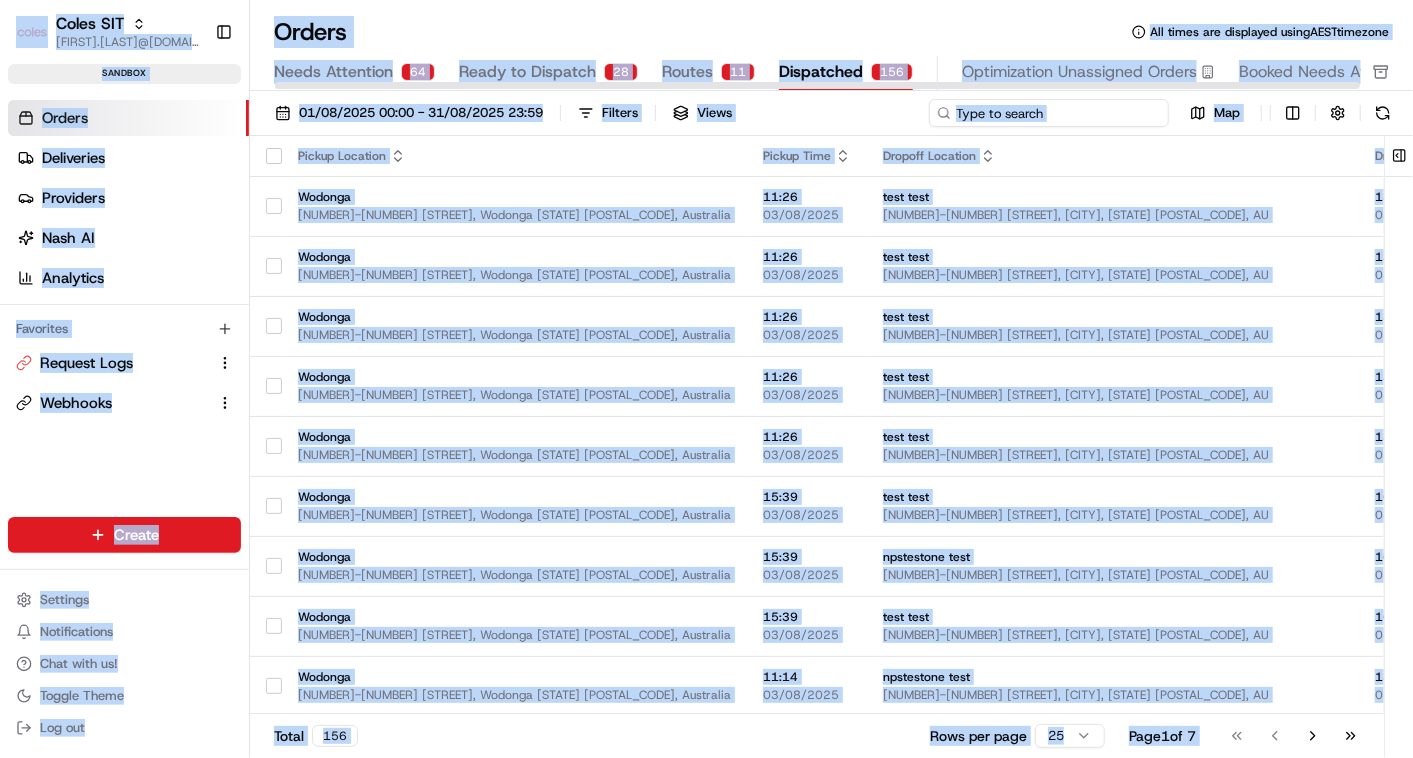click at bounding box center [1049, 113] 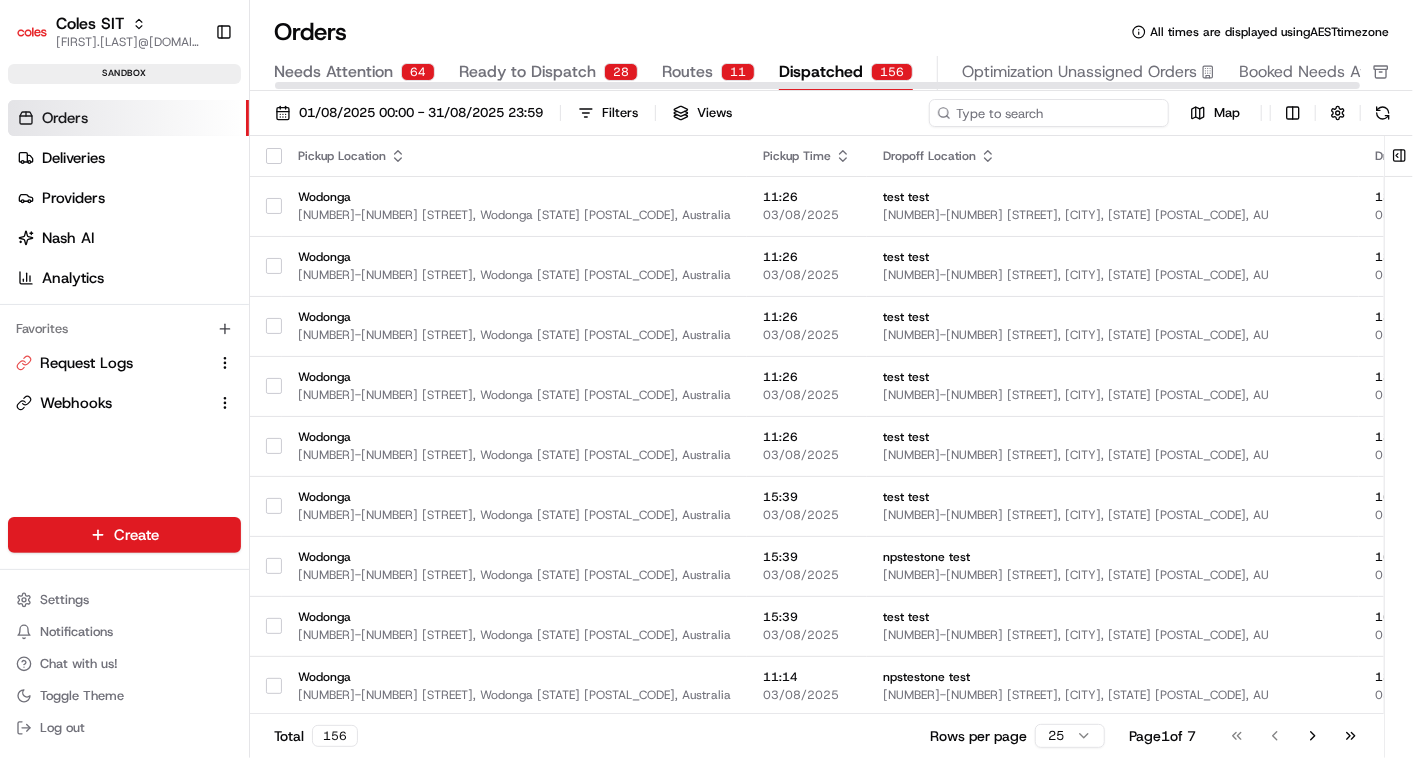 click at bounding box center (1049, 113) 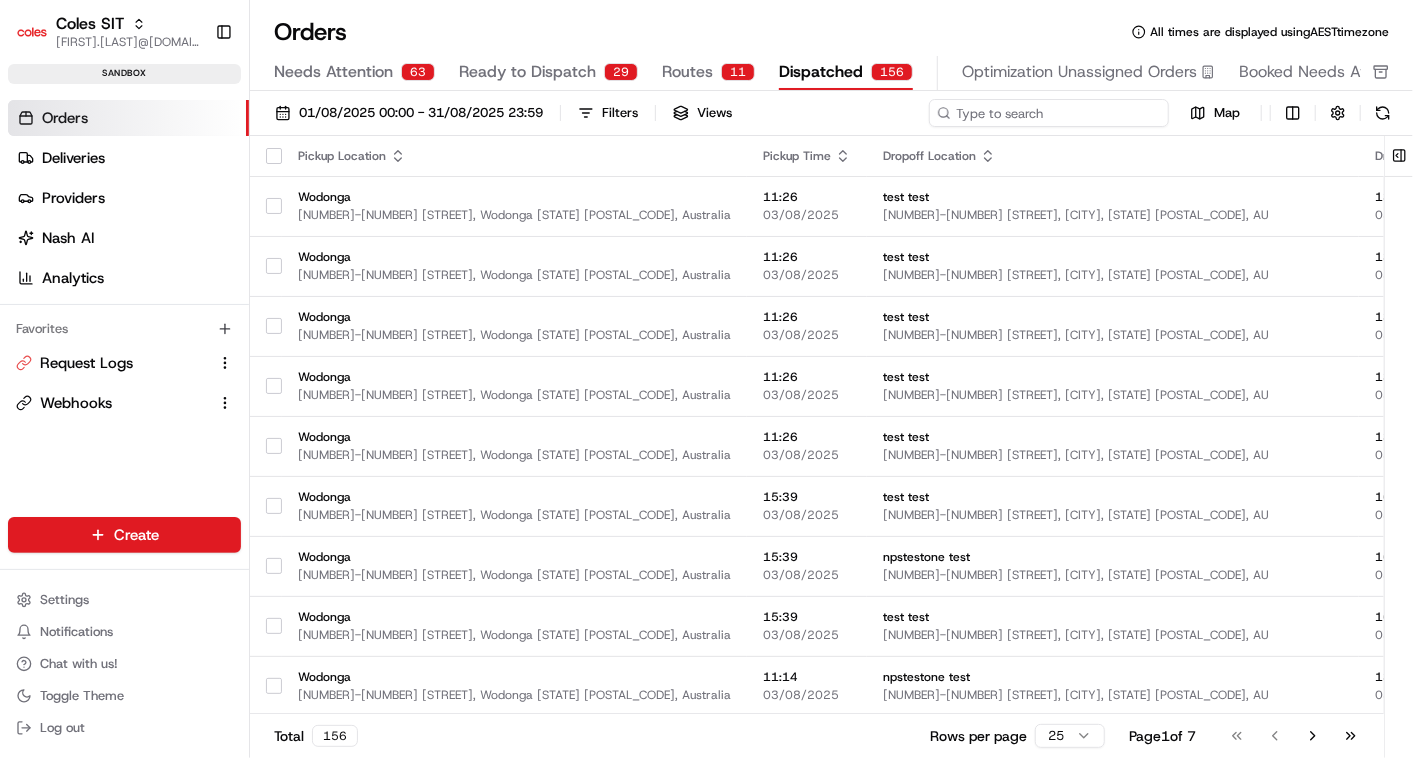 paste on "[NUMBER]" 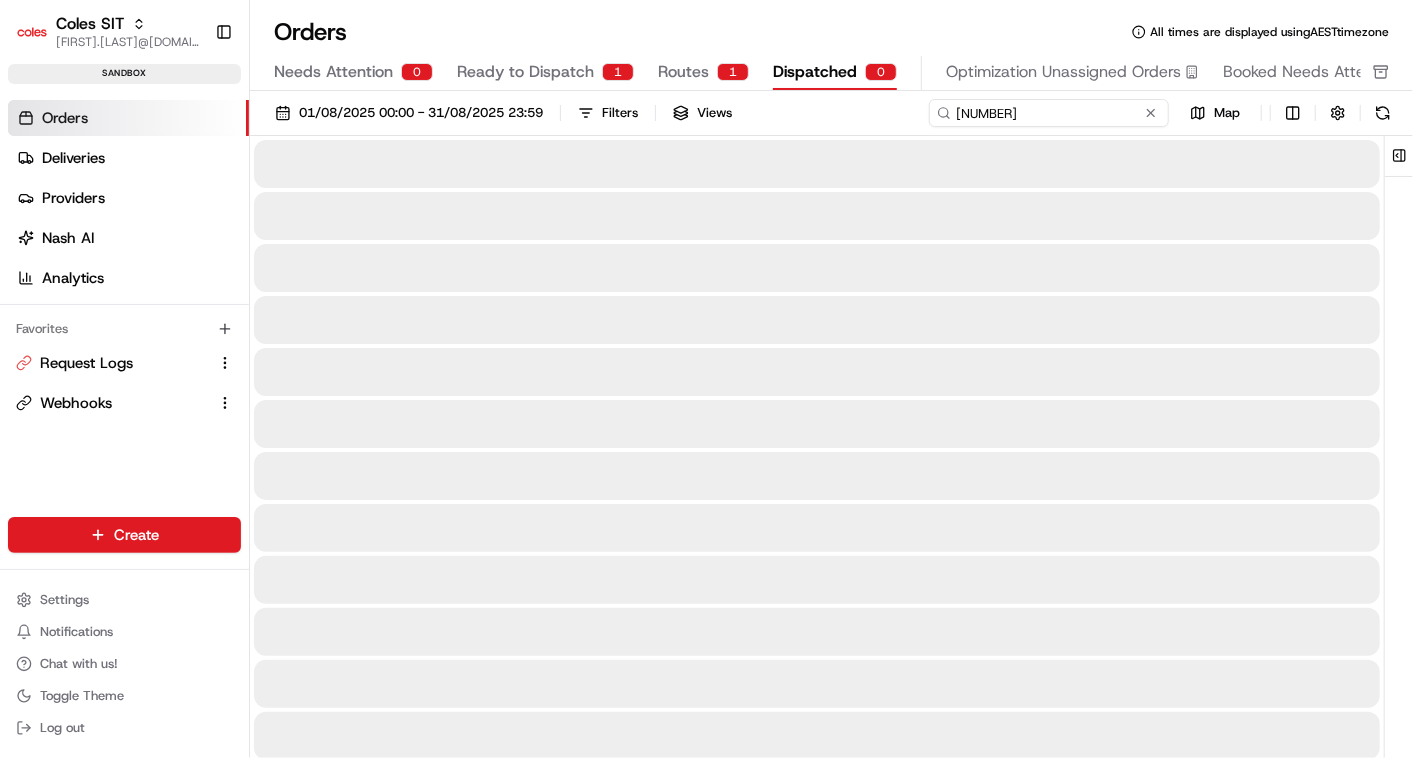 type on "[NUMBER]" 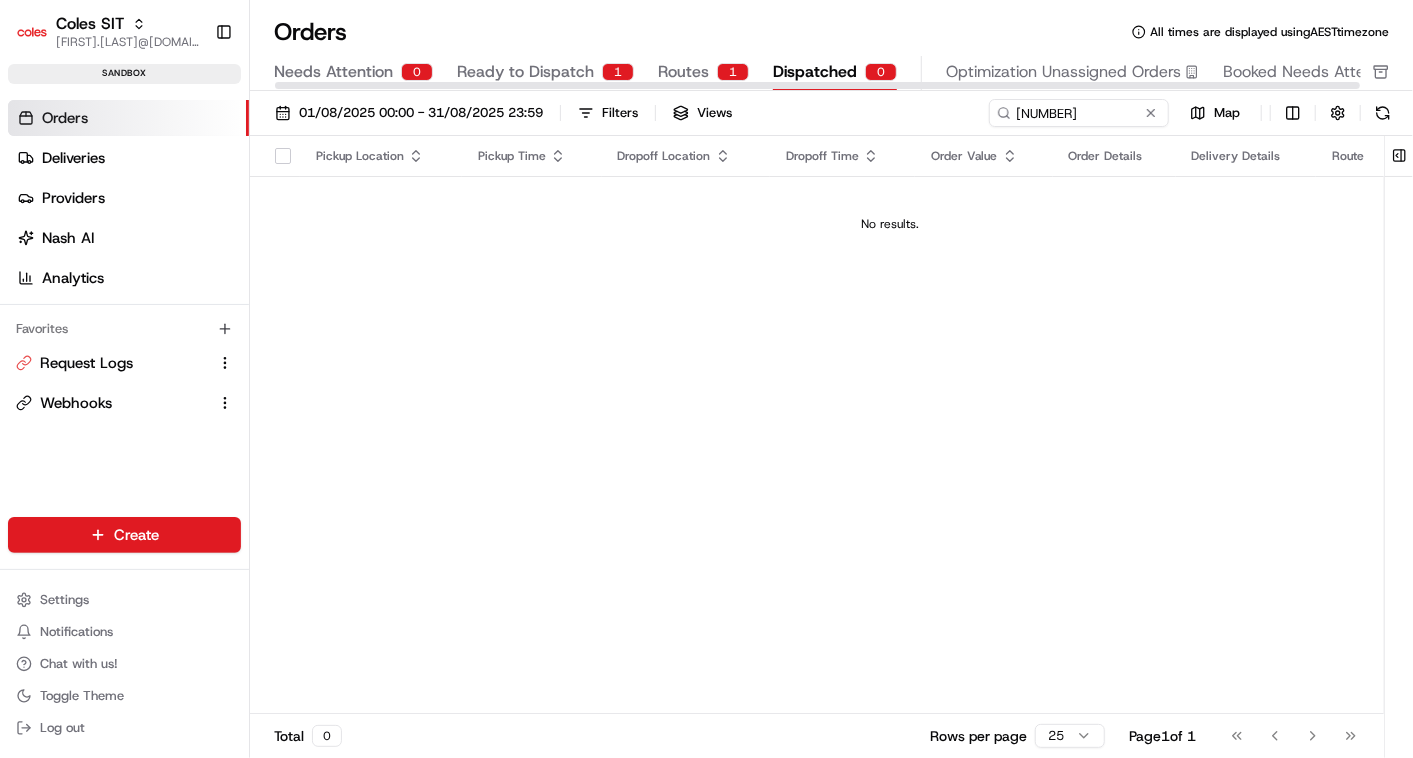 click on "Routes" at bounding box center (683, 72) 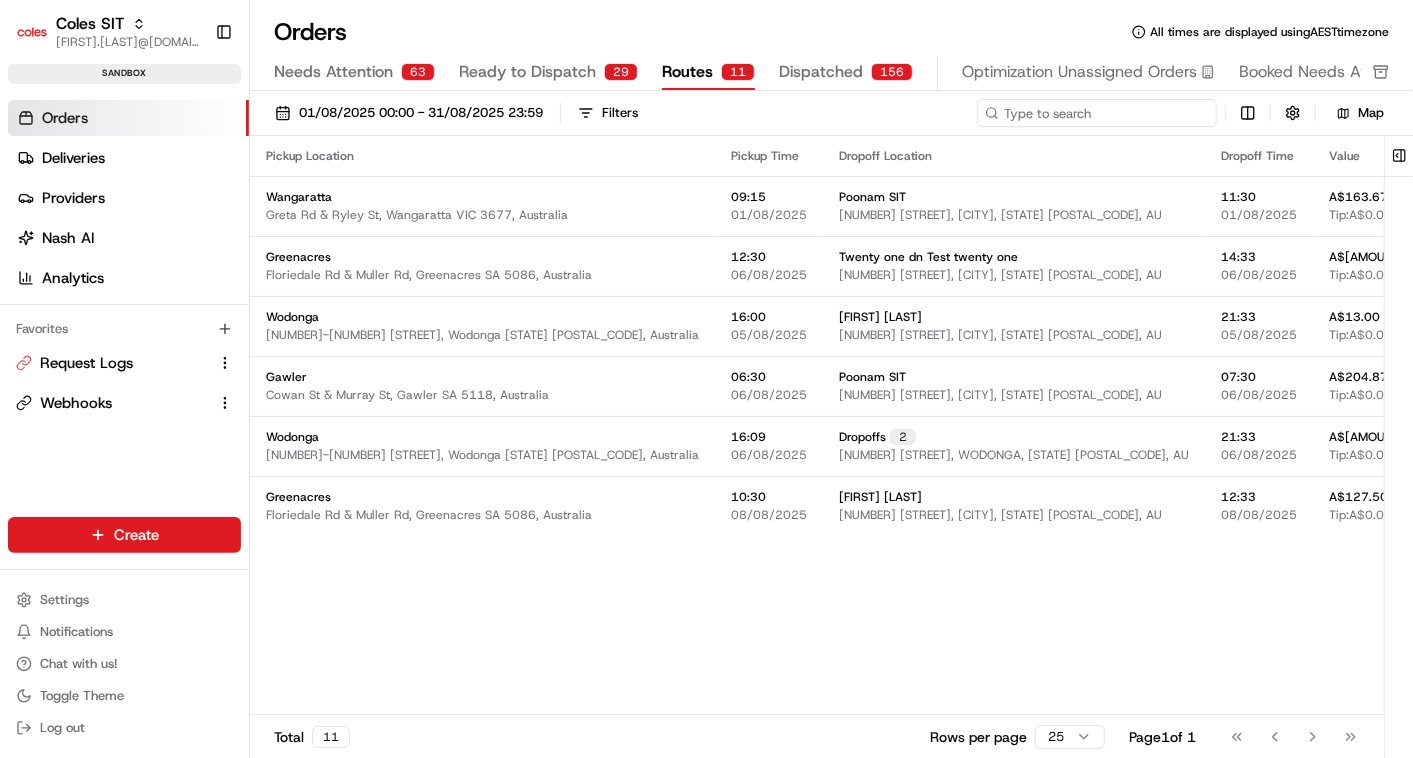 click at bounding box center [1097, 113] 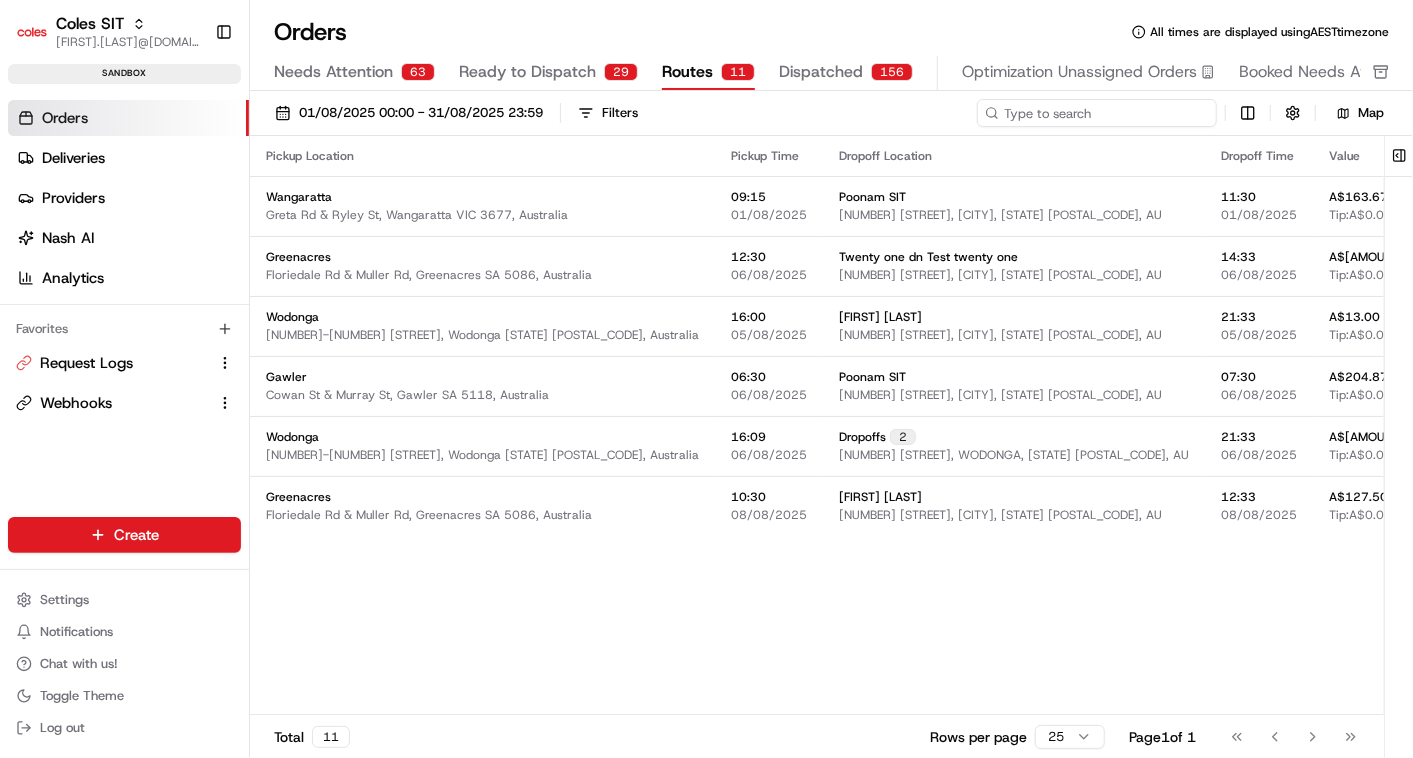paste on "[NUMBER]" 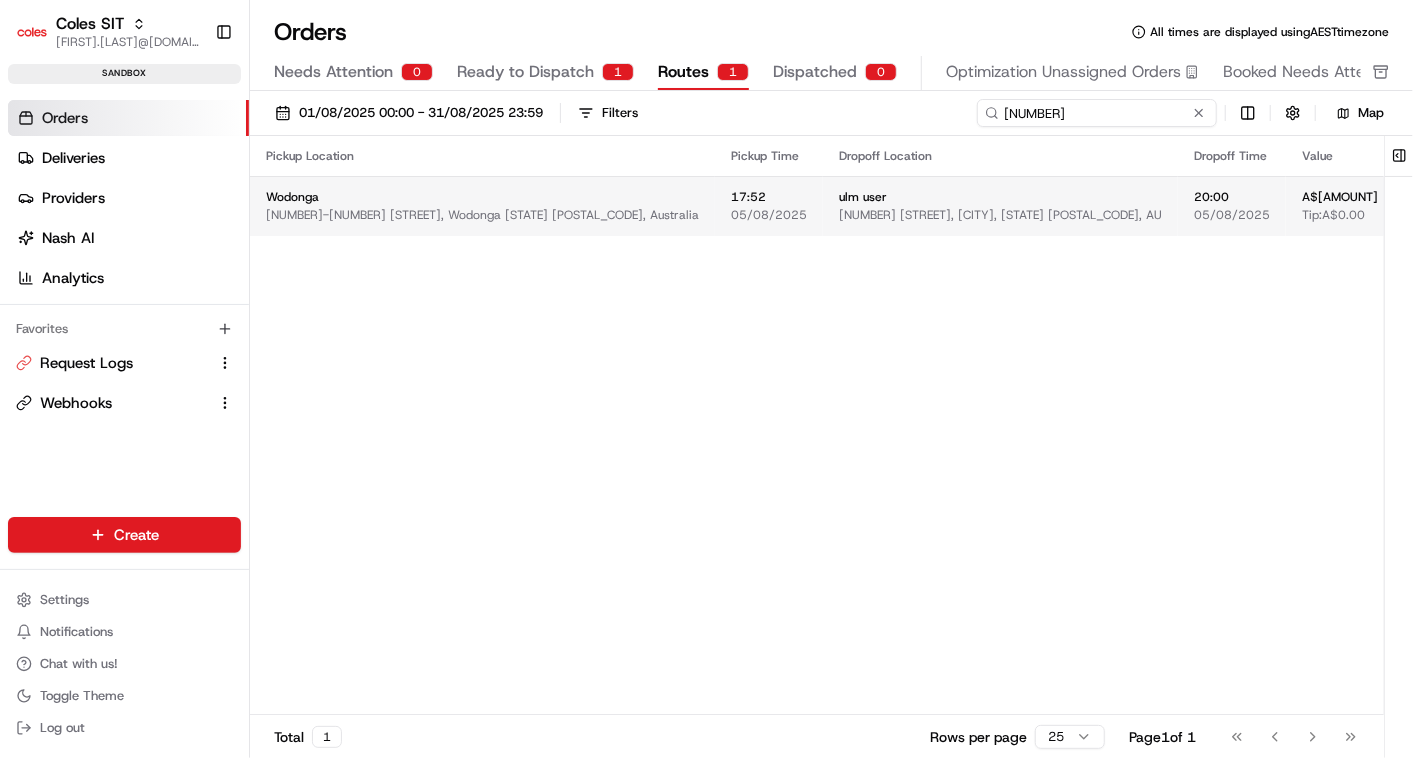 type on "[NUMBER]" 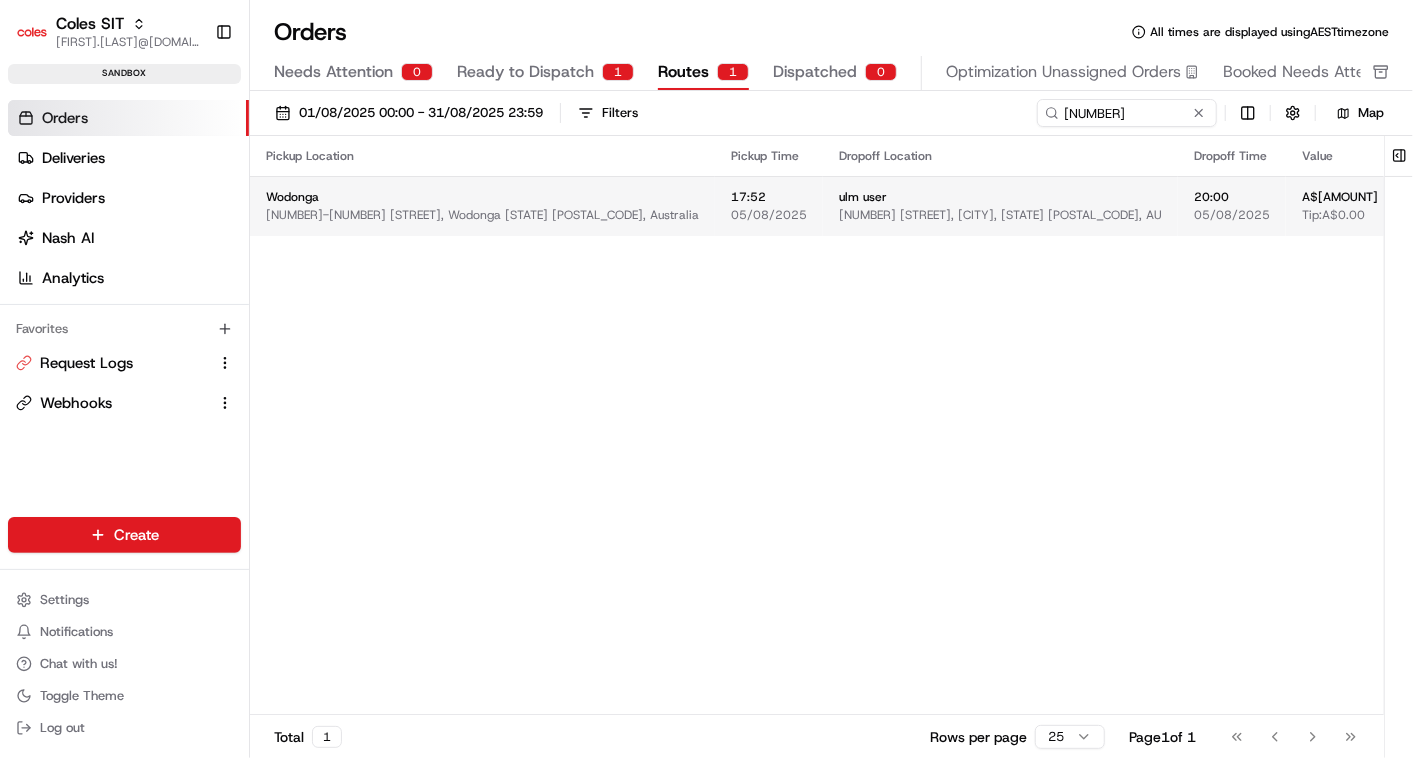 click on "Edit" at bounding box center (1610, 206) 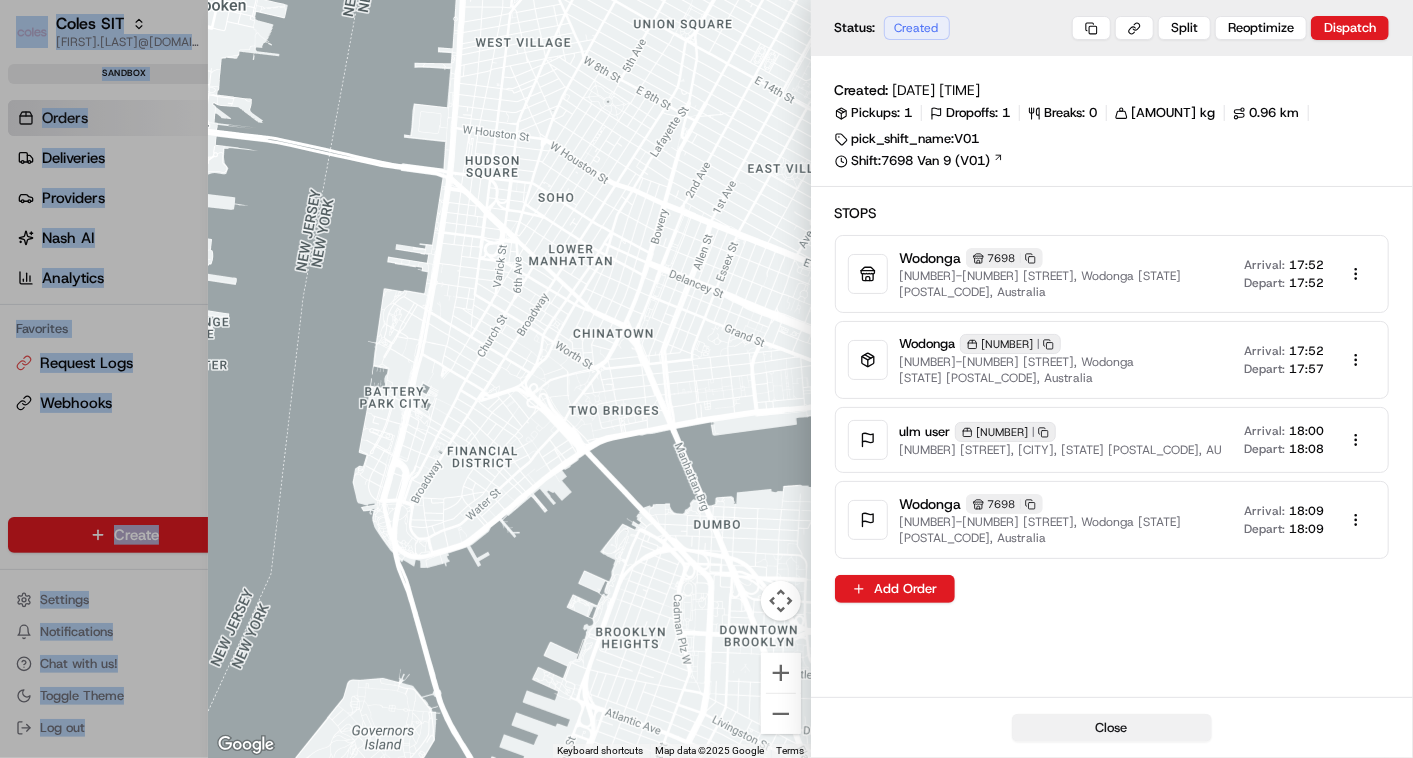 click on "Close" at bounding box center (1112, 728) 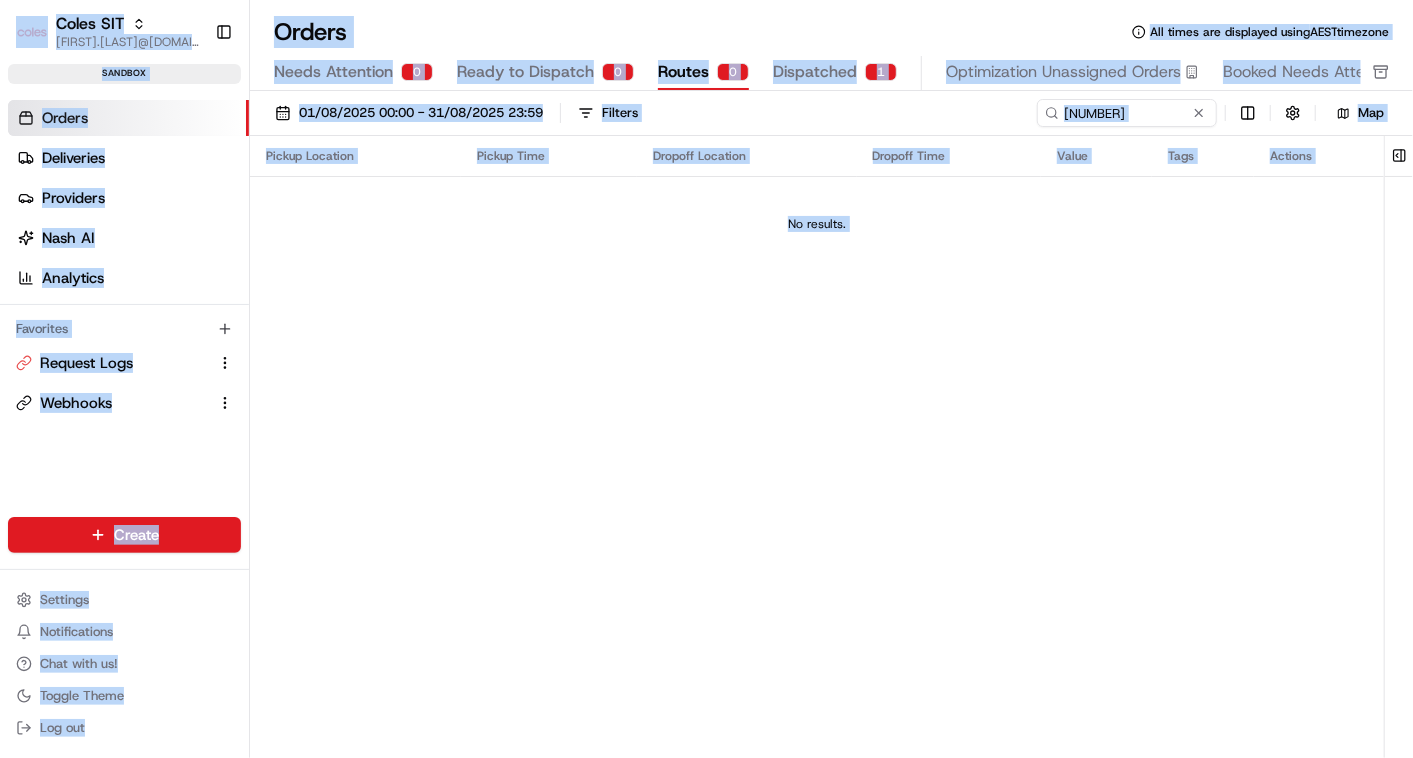 click on "Pickup Location Pickup Time Dropoff Location Dropoff Time Value Tags Actions No results." at bounding box center (817, 425) 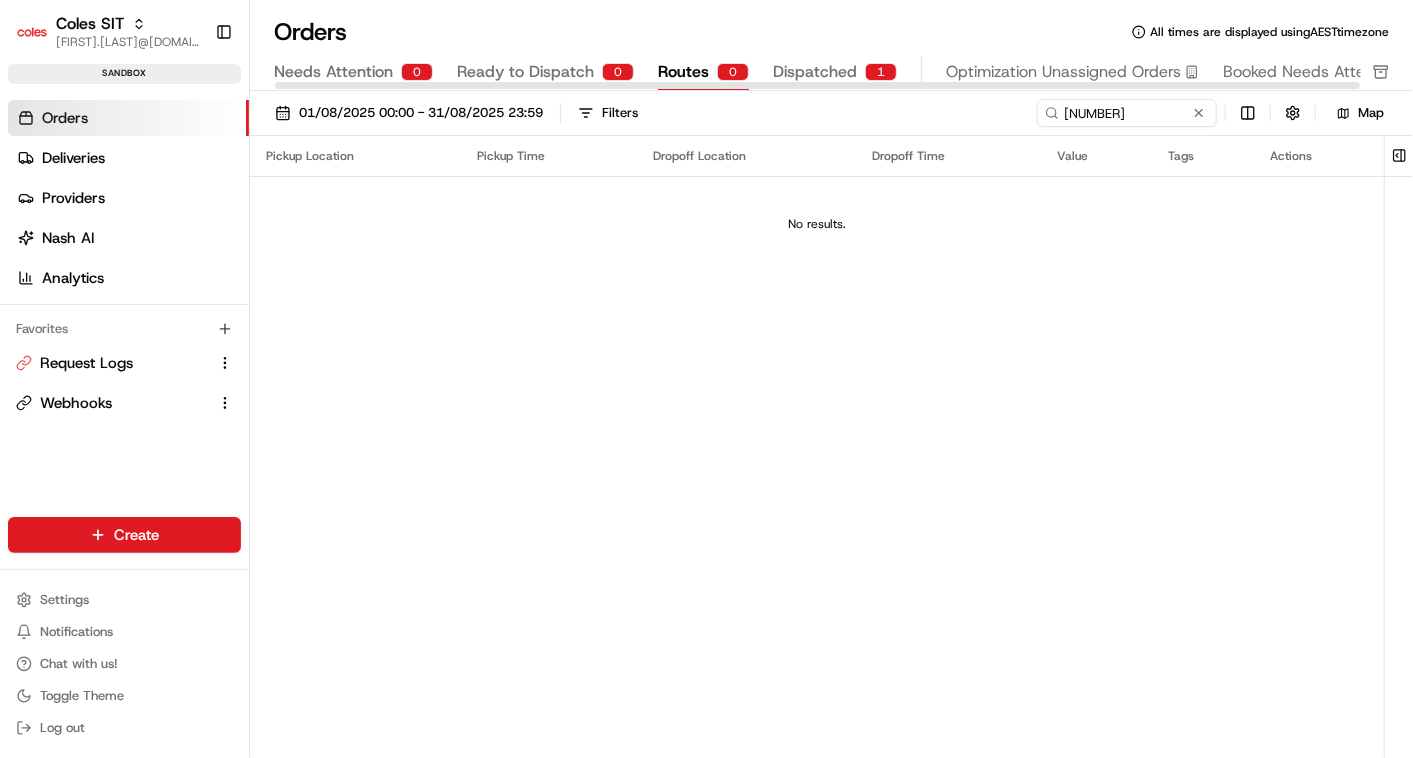 click on "Dispatched" at bounding box center [815, 72] 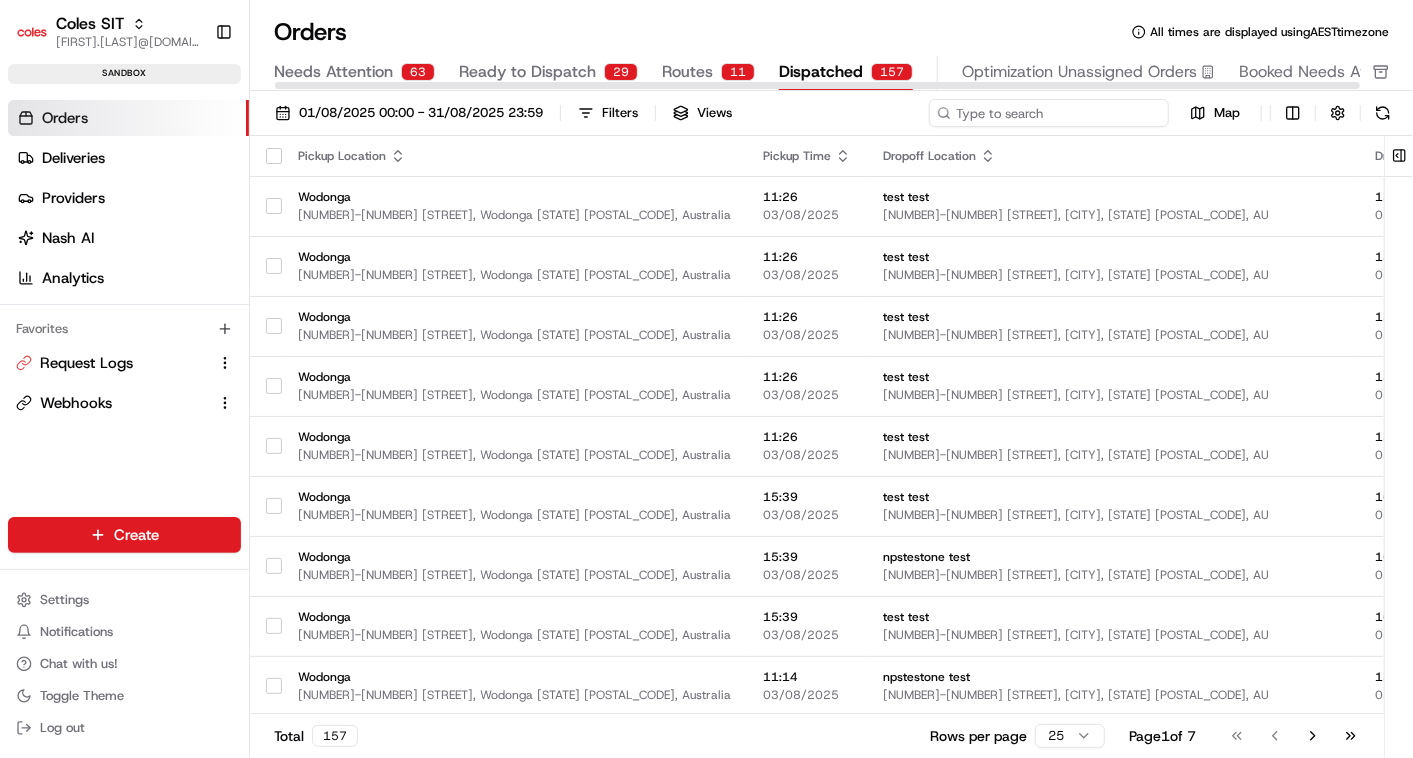 click at bounding box center [1049, 113] 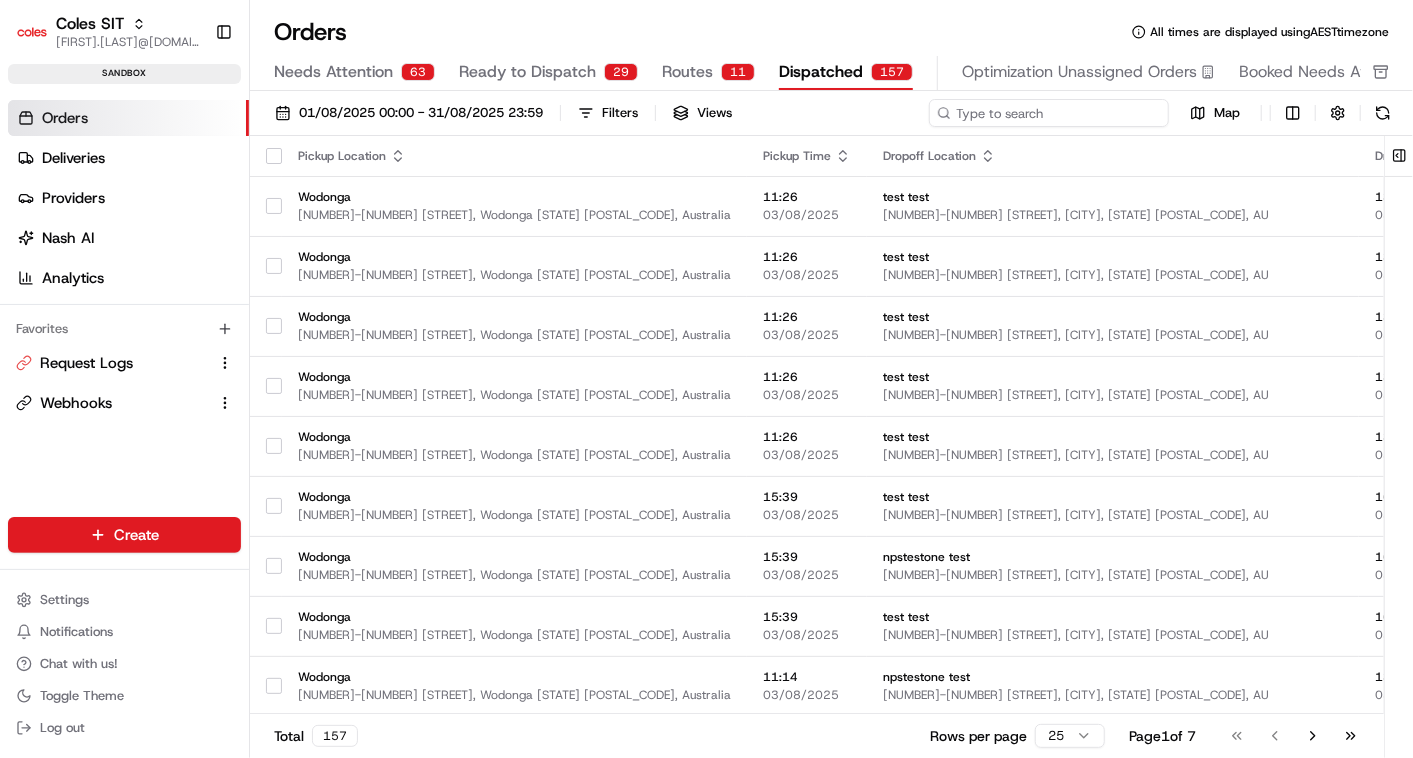 paste on "[NUMBER]" 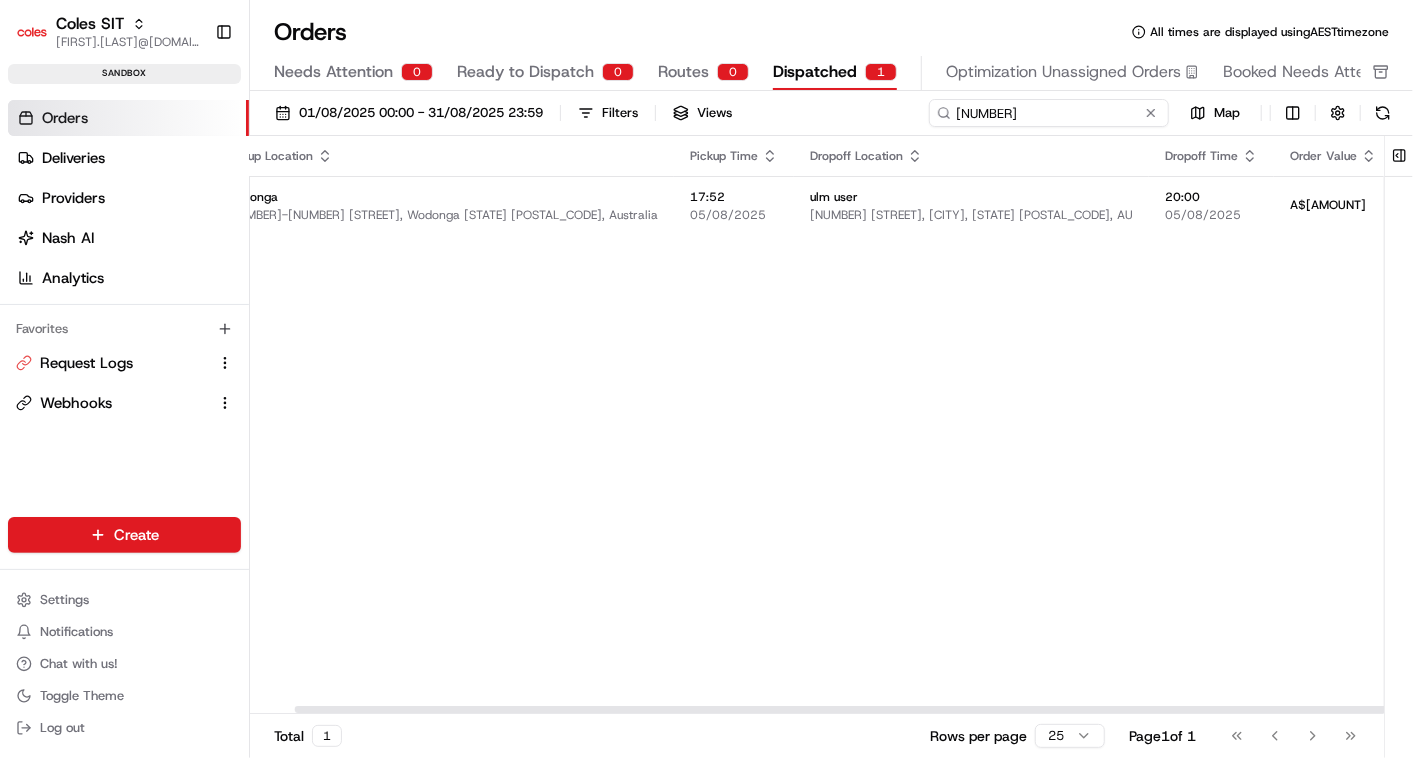 scroll, scrollTop: 0, scrollLeft: 0, axis: both 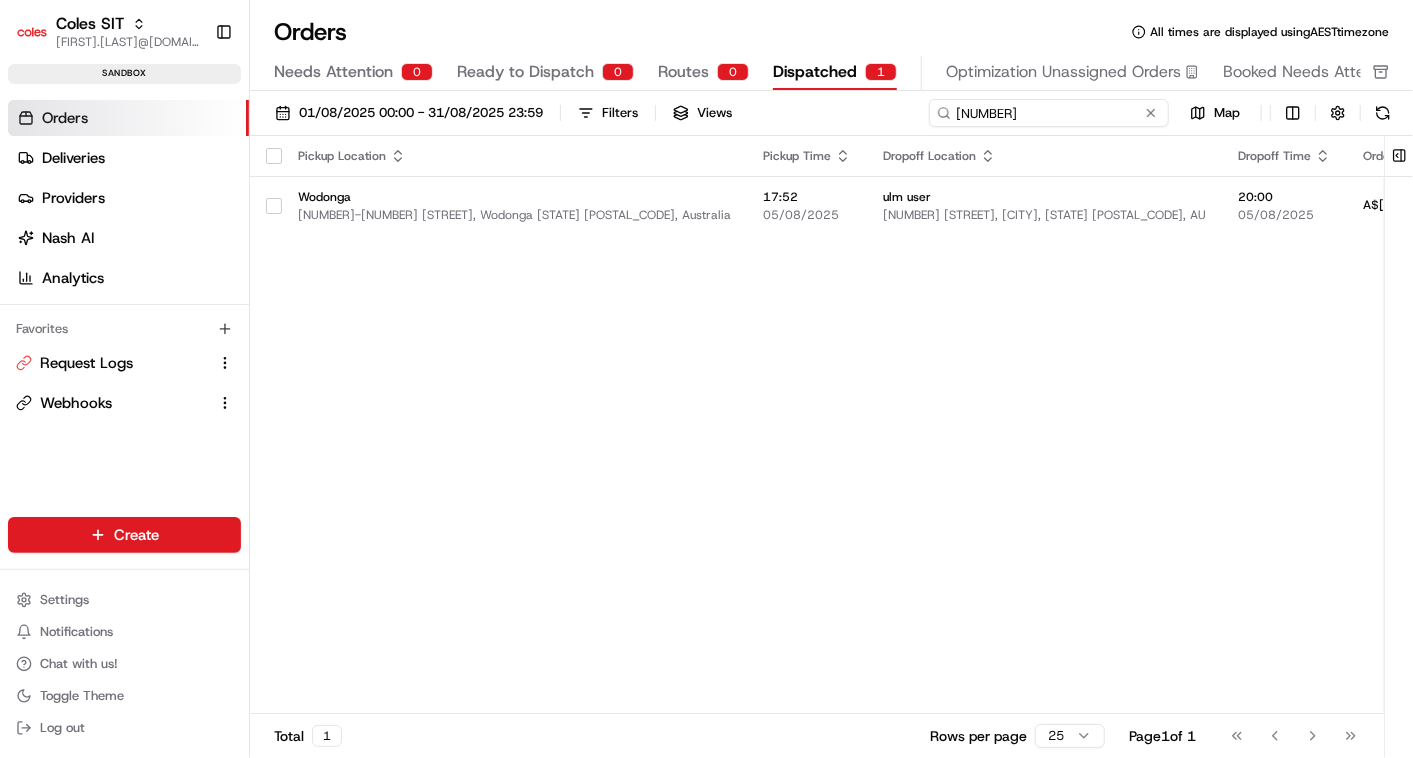type on "[NUMBER]" 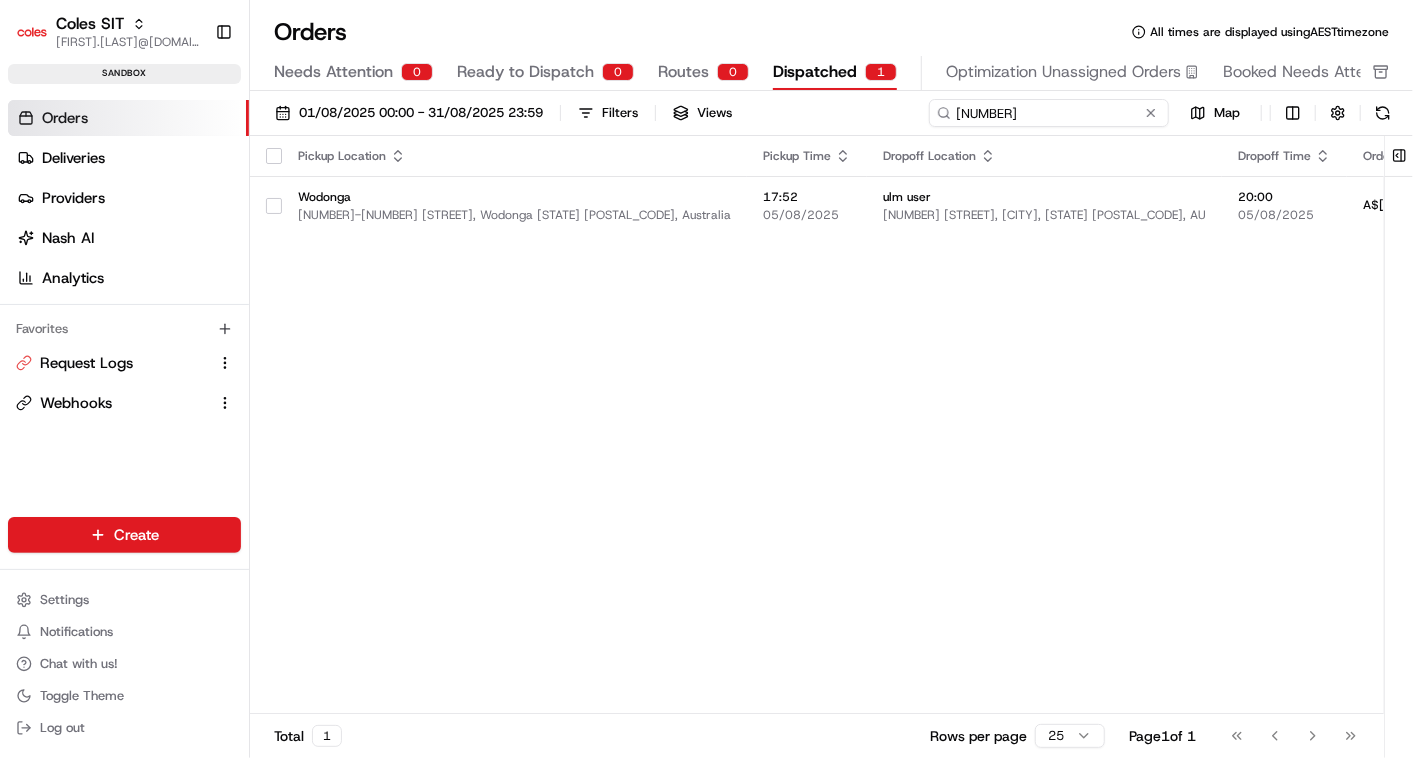 scroll, scrollTop: 0, scrollLeft: 246, axis: horizontal 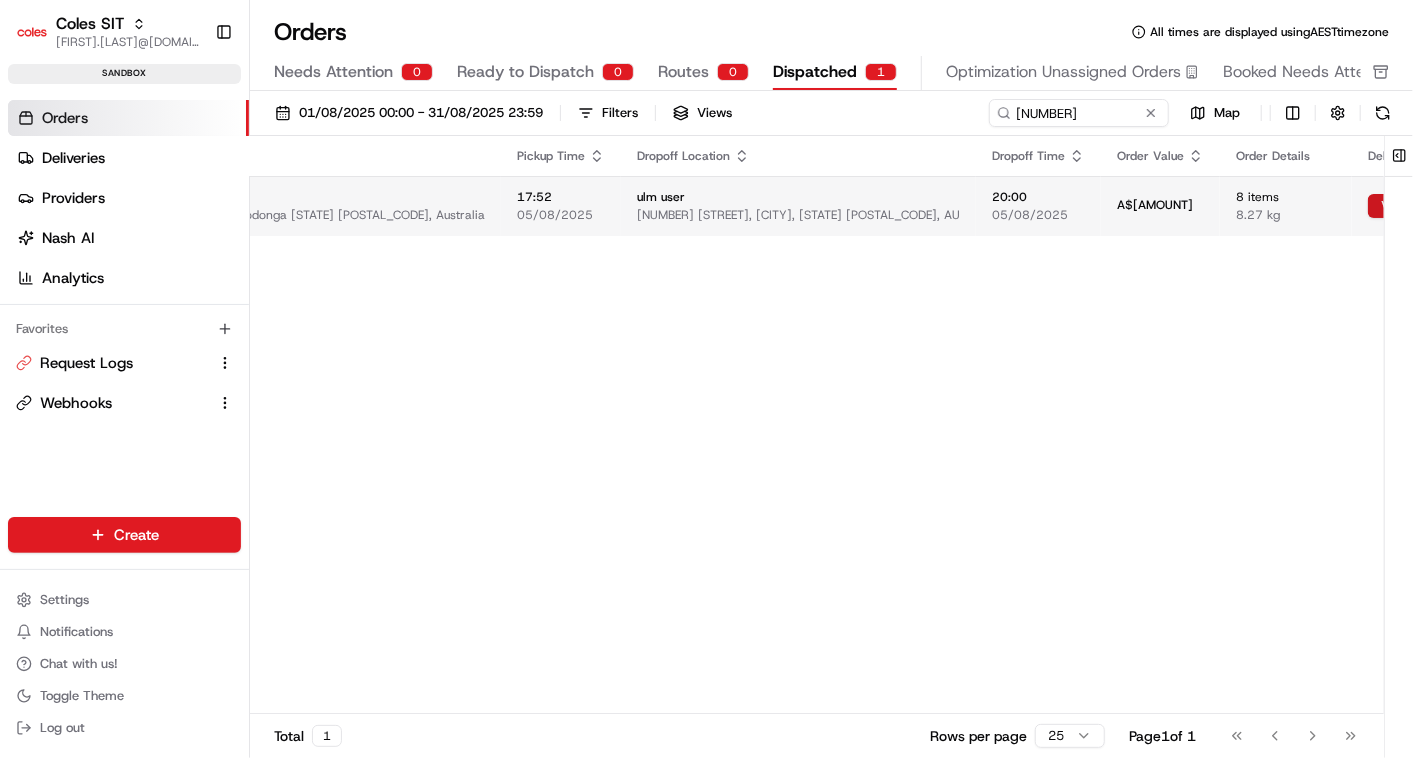 click on "View Job" at bounding box center (1415, 206) 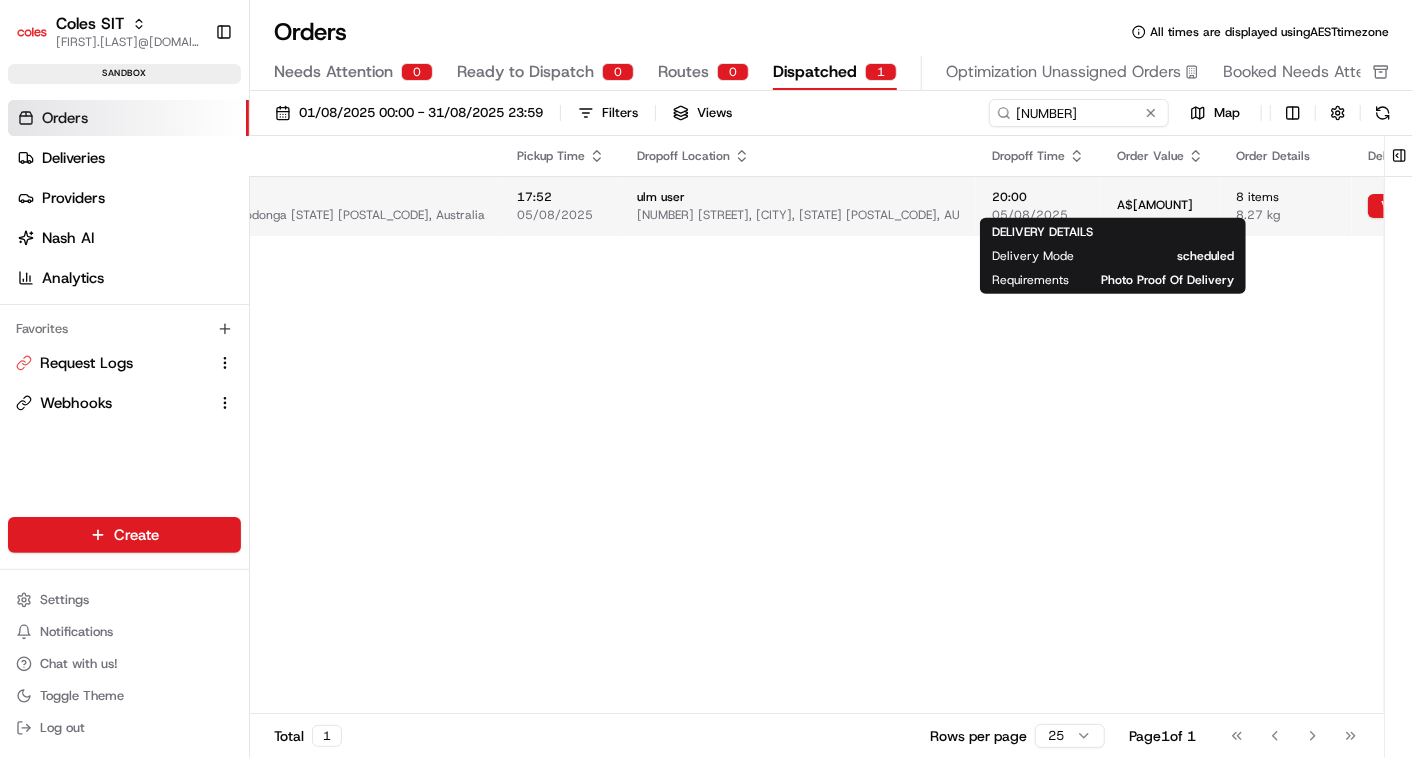 click on "View Route" at bounding box center [1546, 206] 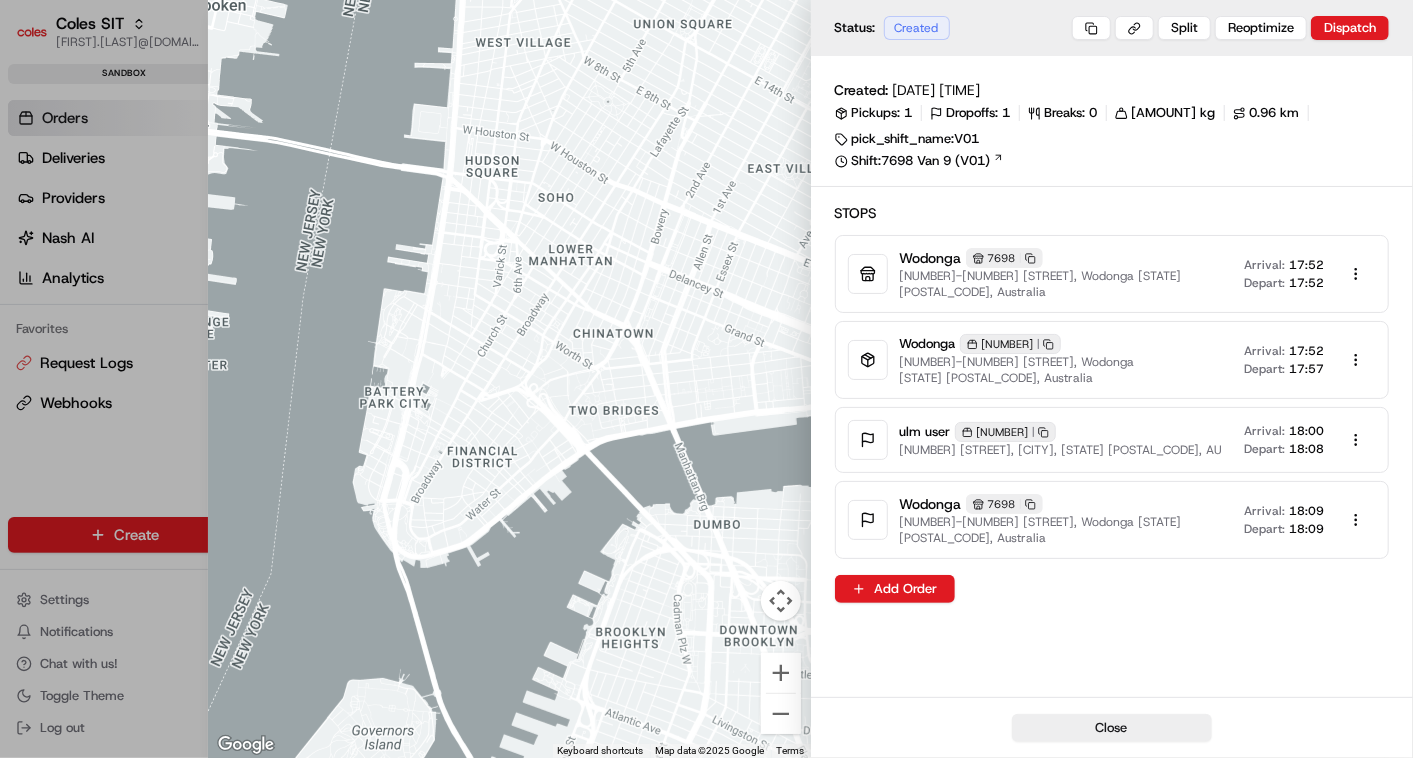 type 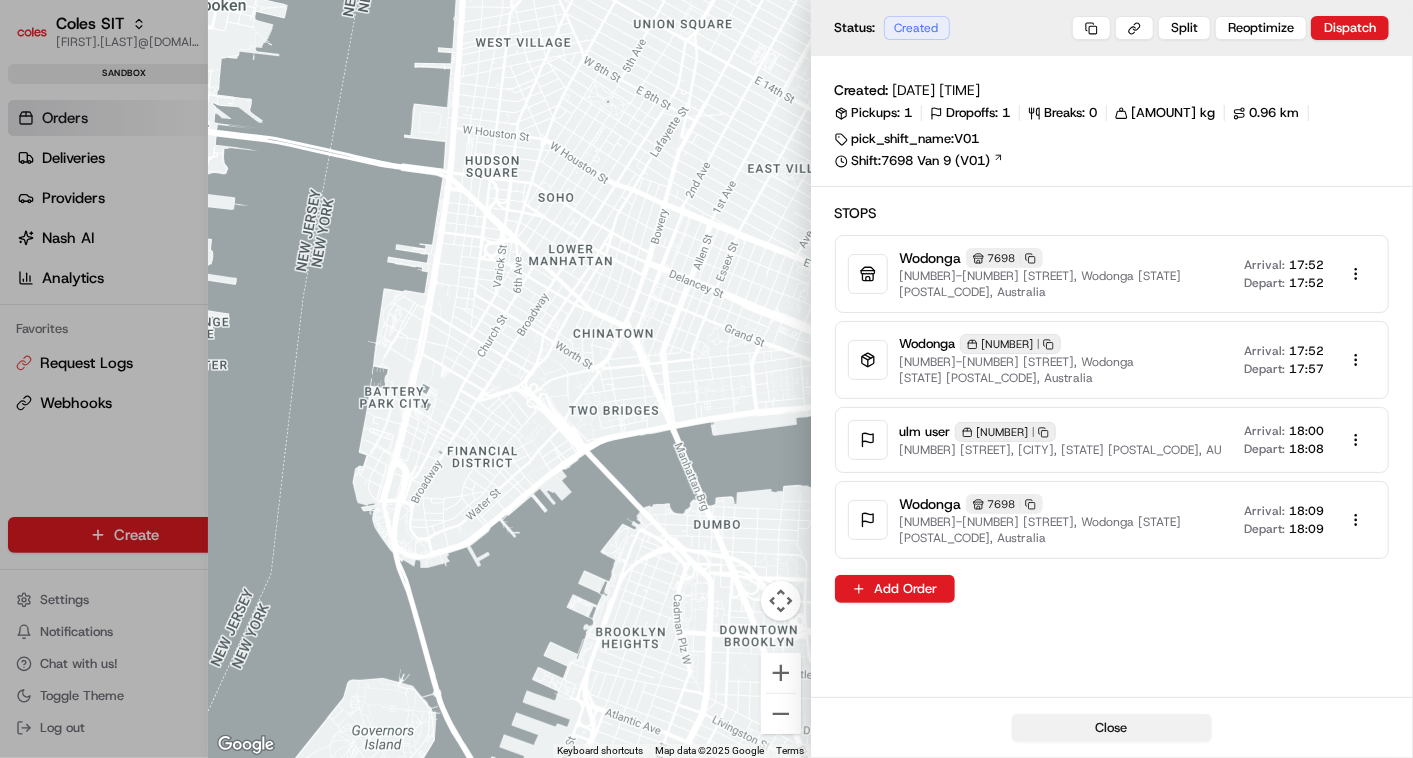 click on "Close" at bounding box center (1112, 728) 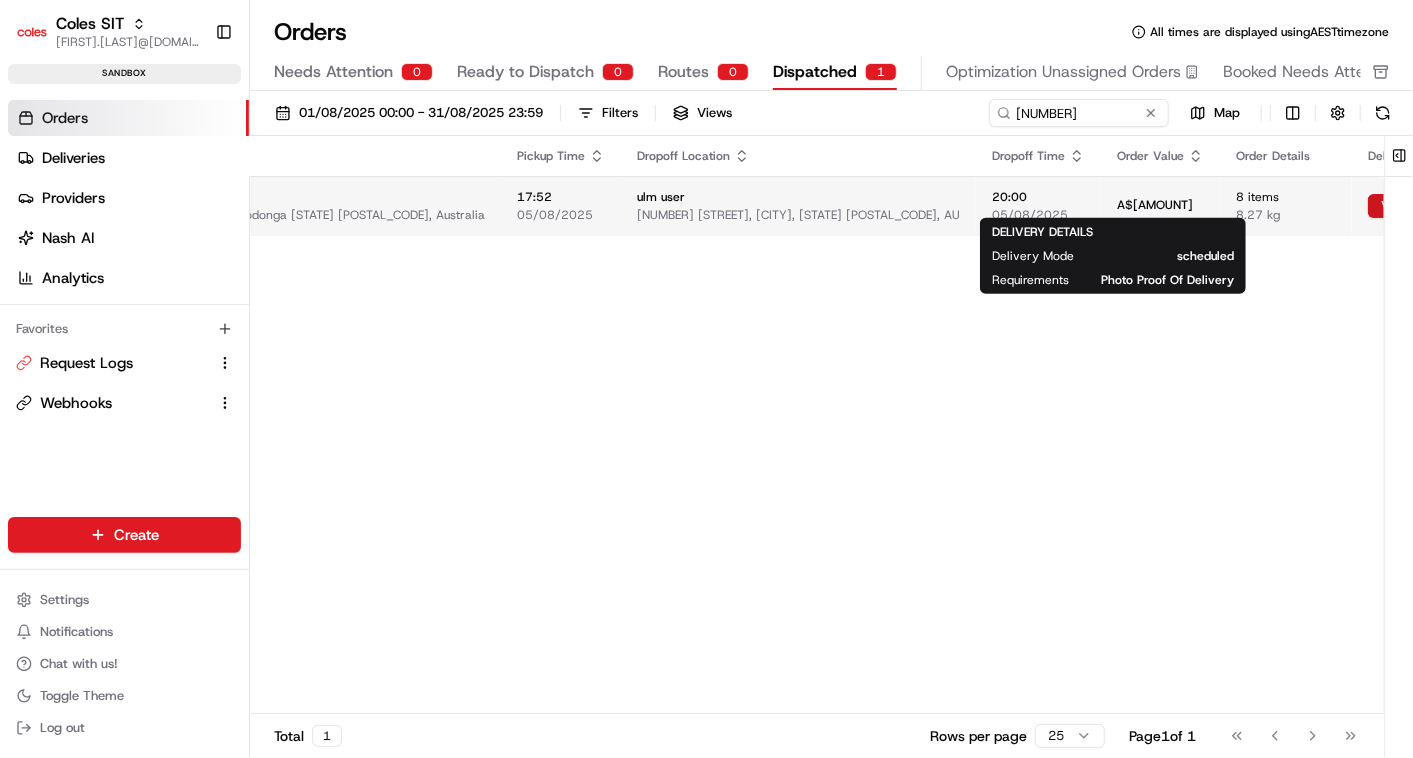 click on "View Job" at bounding box center [1415, 206] 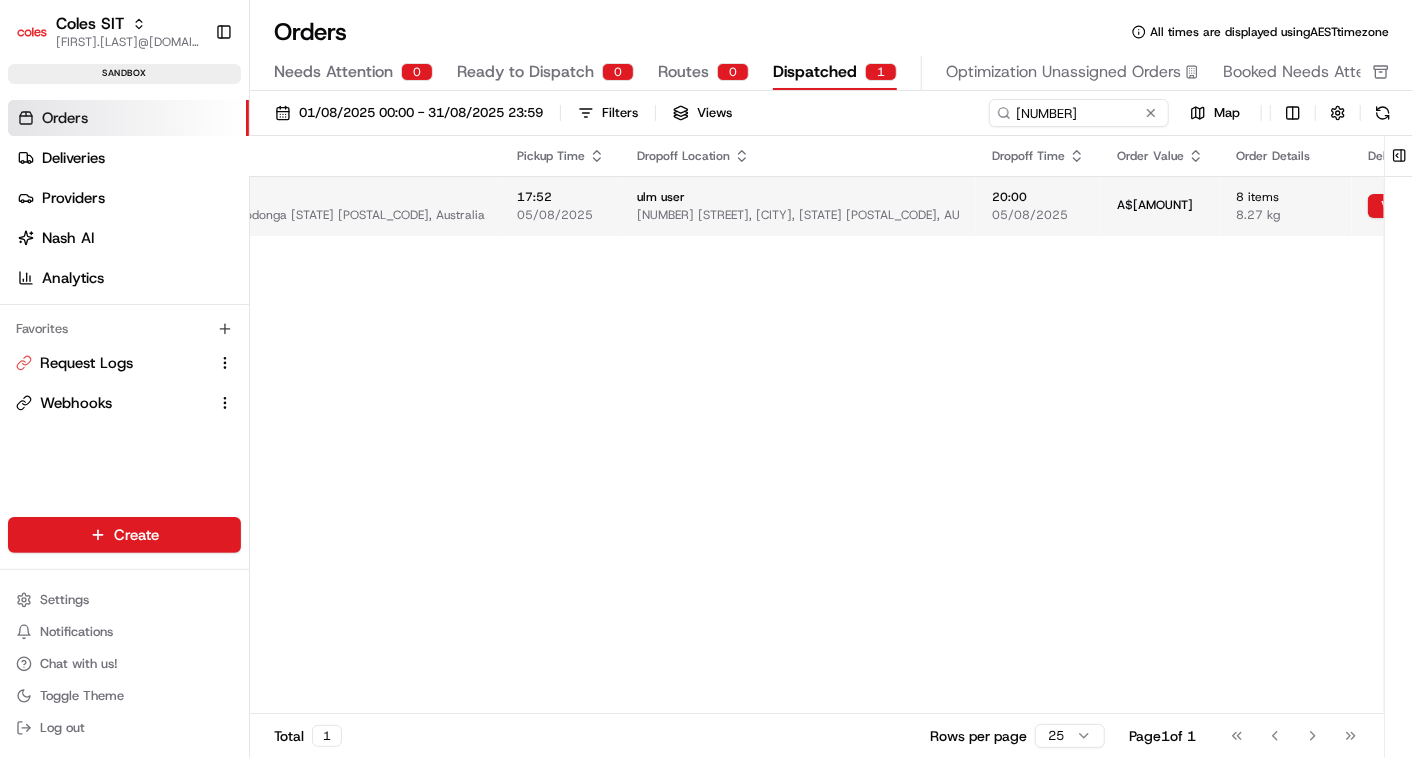 click on "A$[AMOUNT]" at bounding box center (1160, 206) 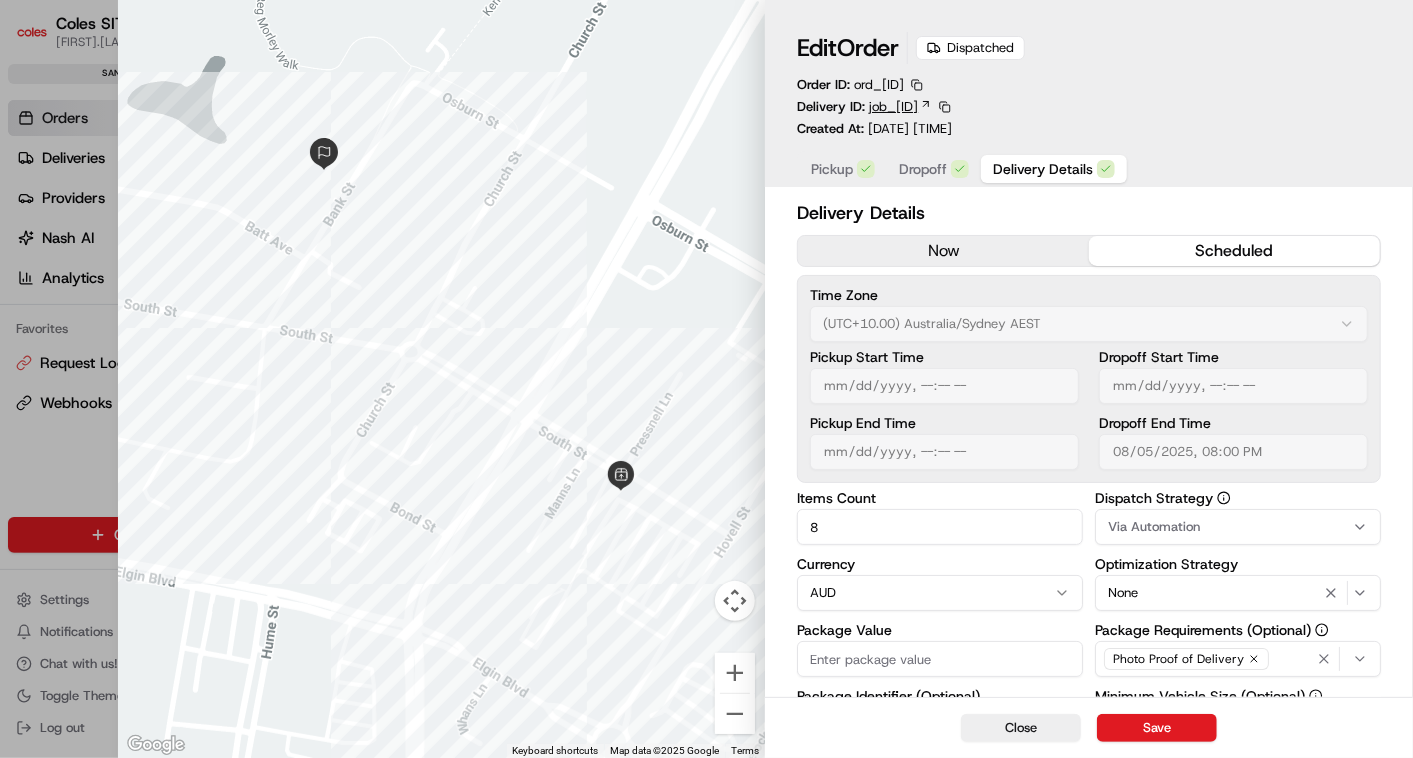 drag, startPoint x: 794, startPoint y: 109, endPoint x: 1064, endPoint y: 114, distance: 270.0463 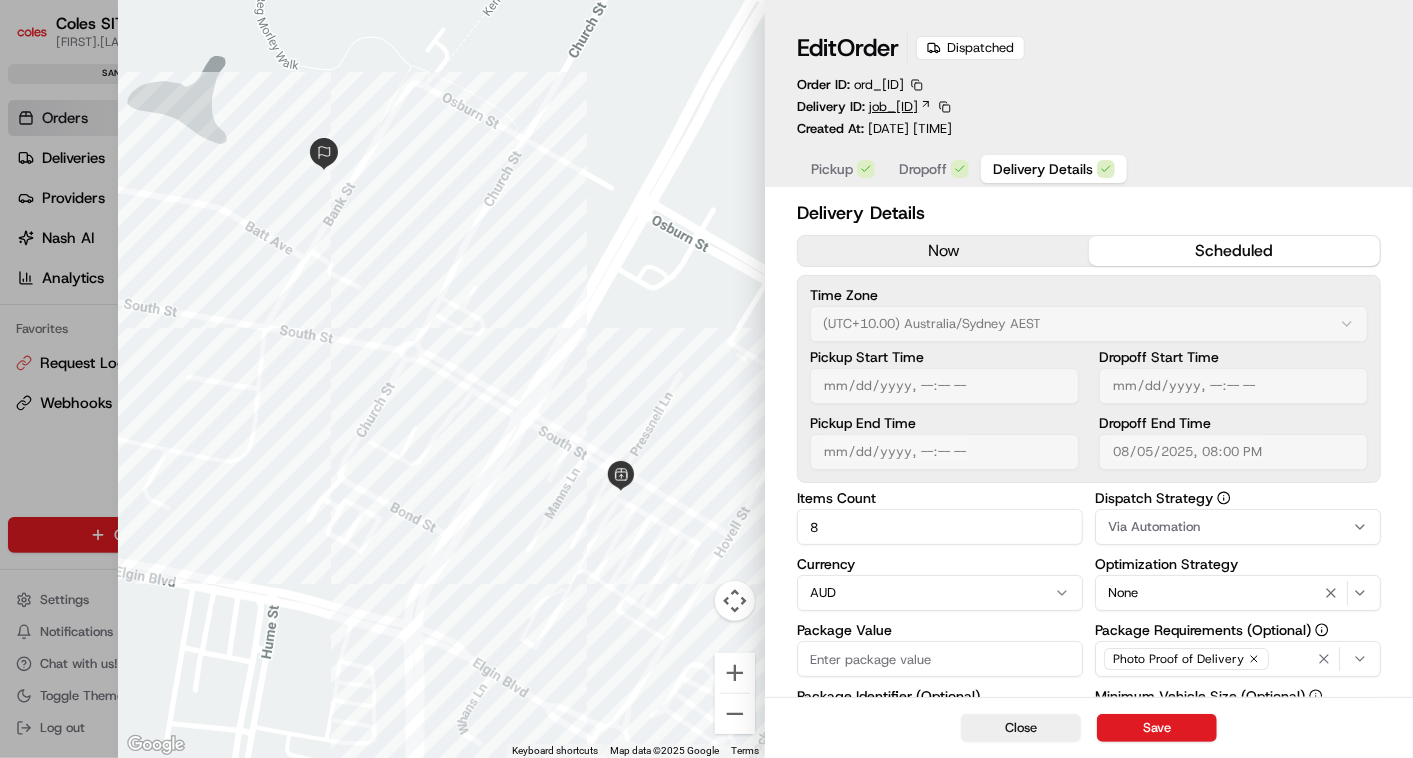 click on "Edit  Order Dispatched Order ID:   ord_[ID] Delivery ID:   job_[ID] Created At:   [DATE] [TIME] Pickup Dropoff Delivery Details" at bounding box center [1089, 93] 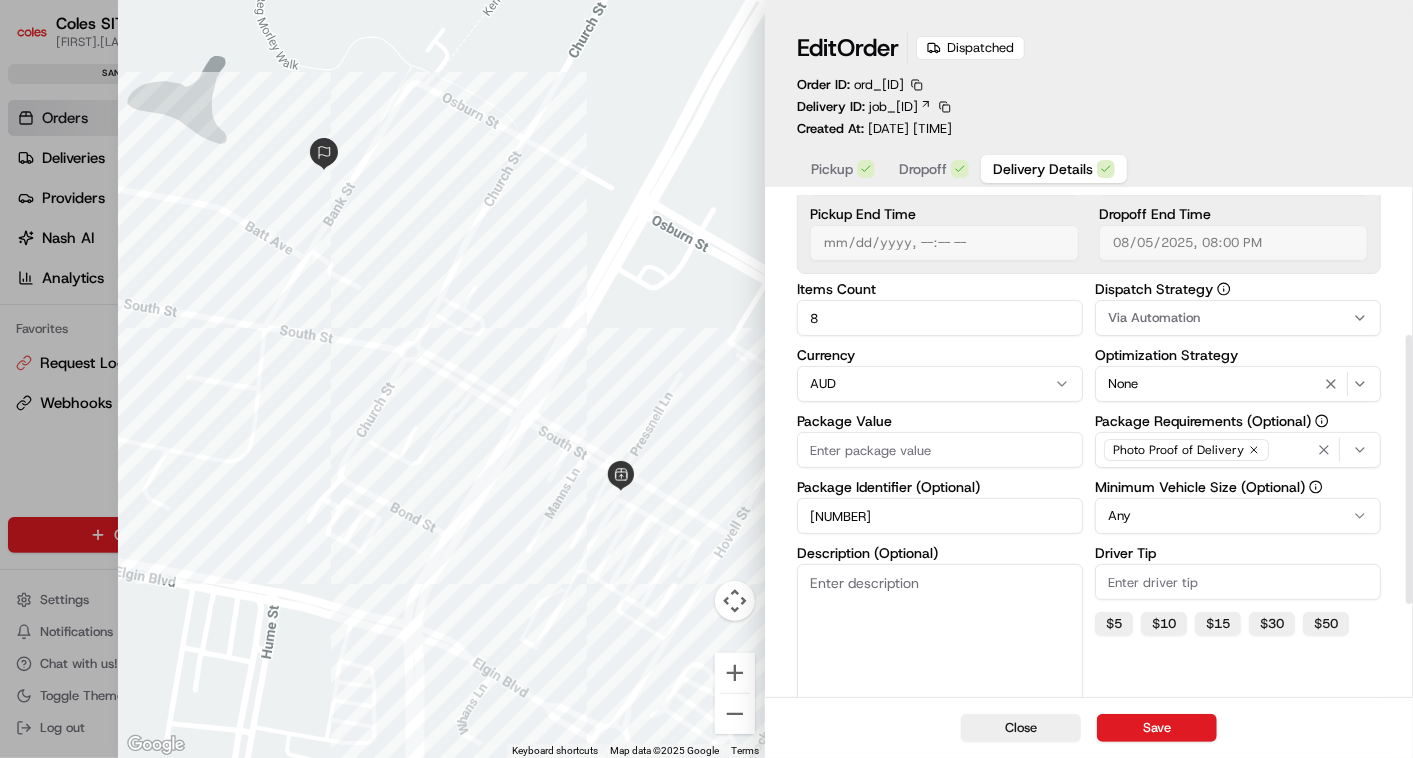 scroll, scrollTop: 431, scrollLeft: 0, axis: vertical 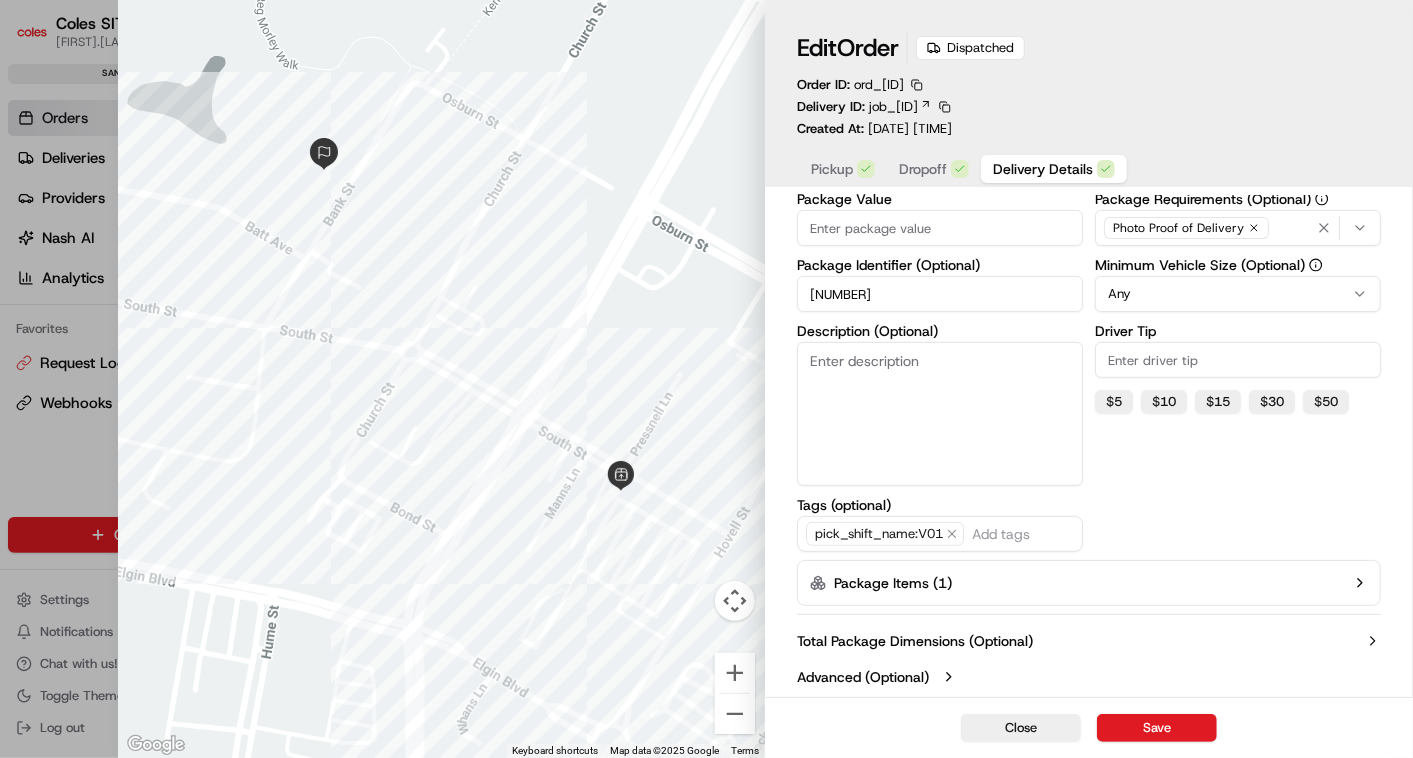 click on "Package Items ( 1 )" at bounding box center (1089, 583) 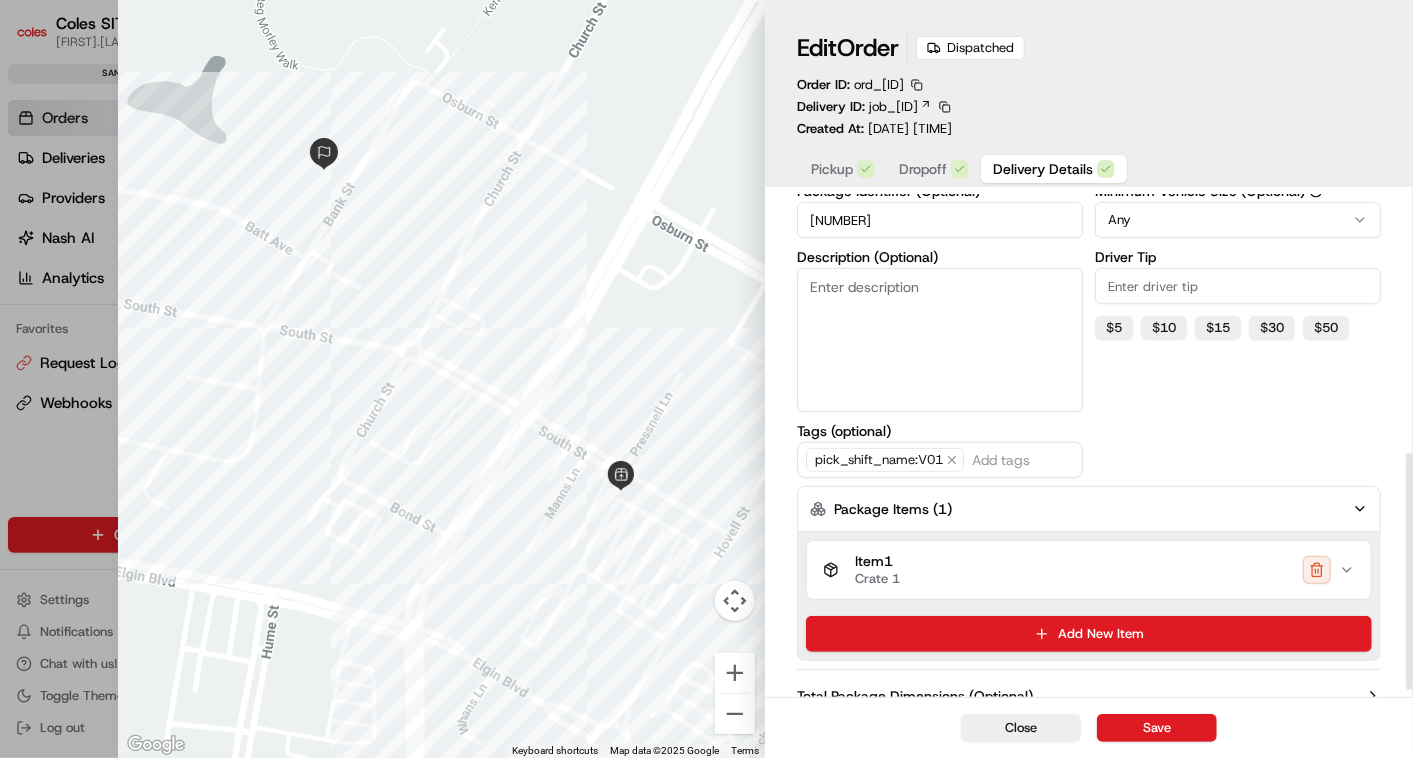 scroll, scrollTop: 560, scrollLeft: 0, axis: vertical 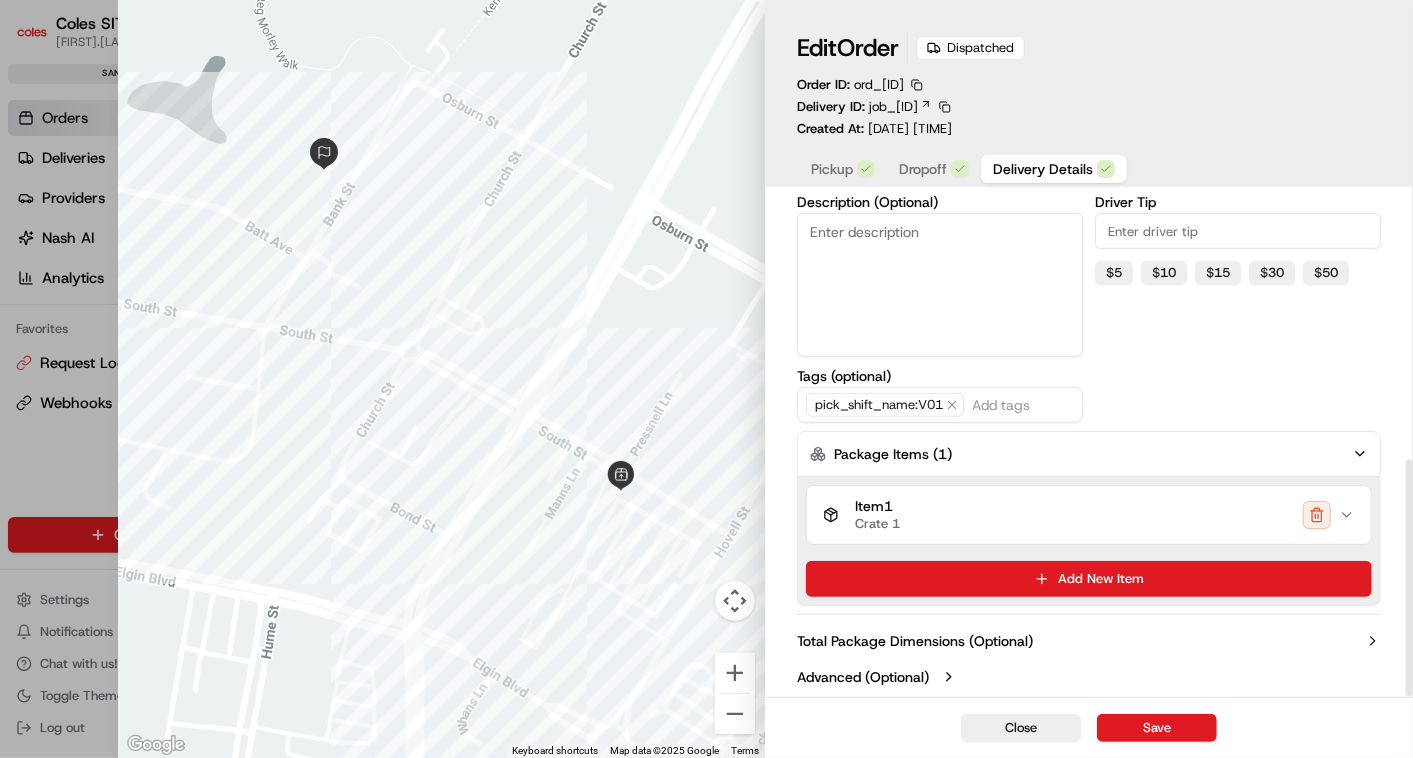 click on "Item  1 Crate 1" at bounding box center [1081, 515] 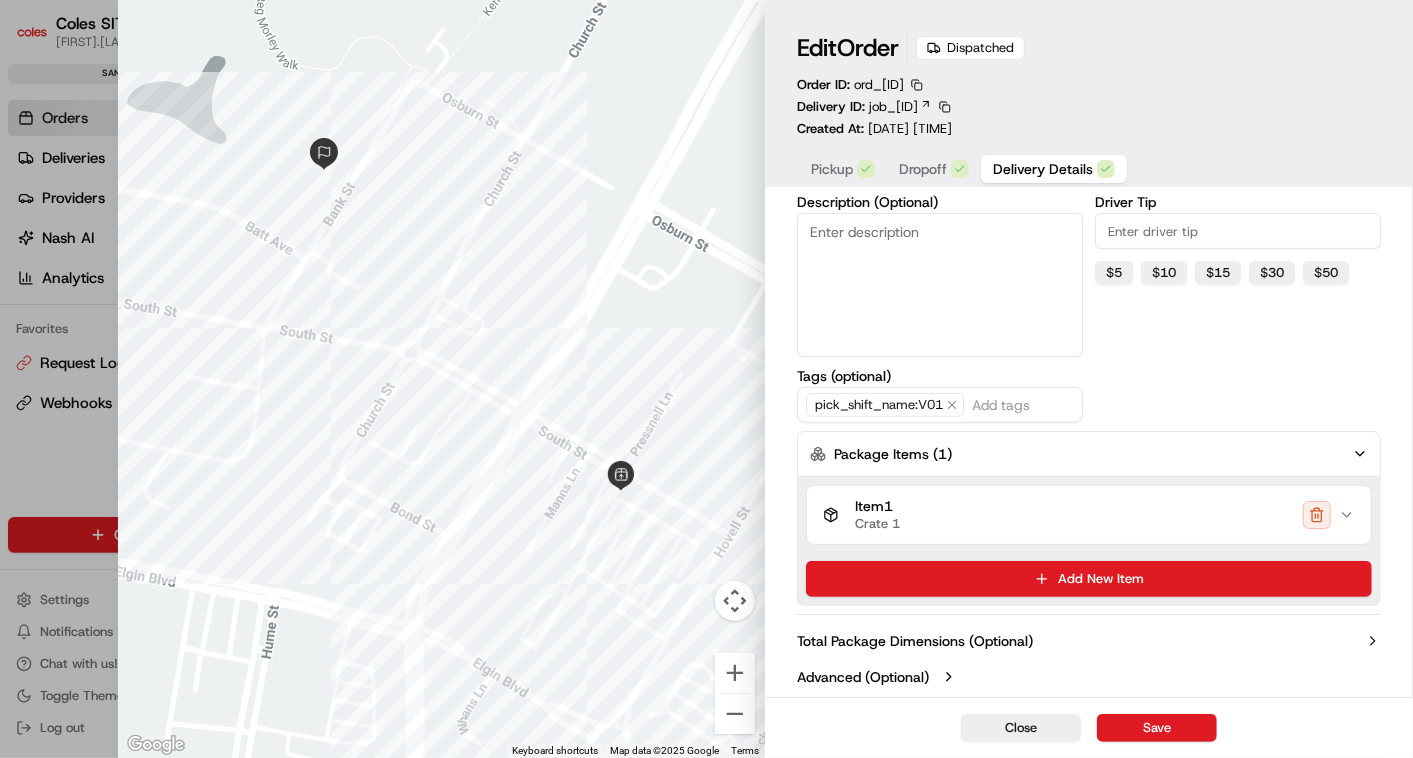 click on "Item  1 Crate 1" at bounding box center (1081, 515) 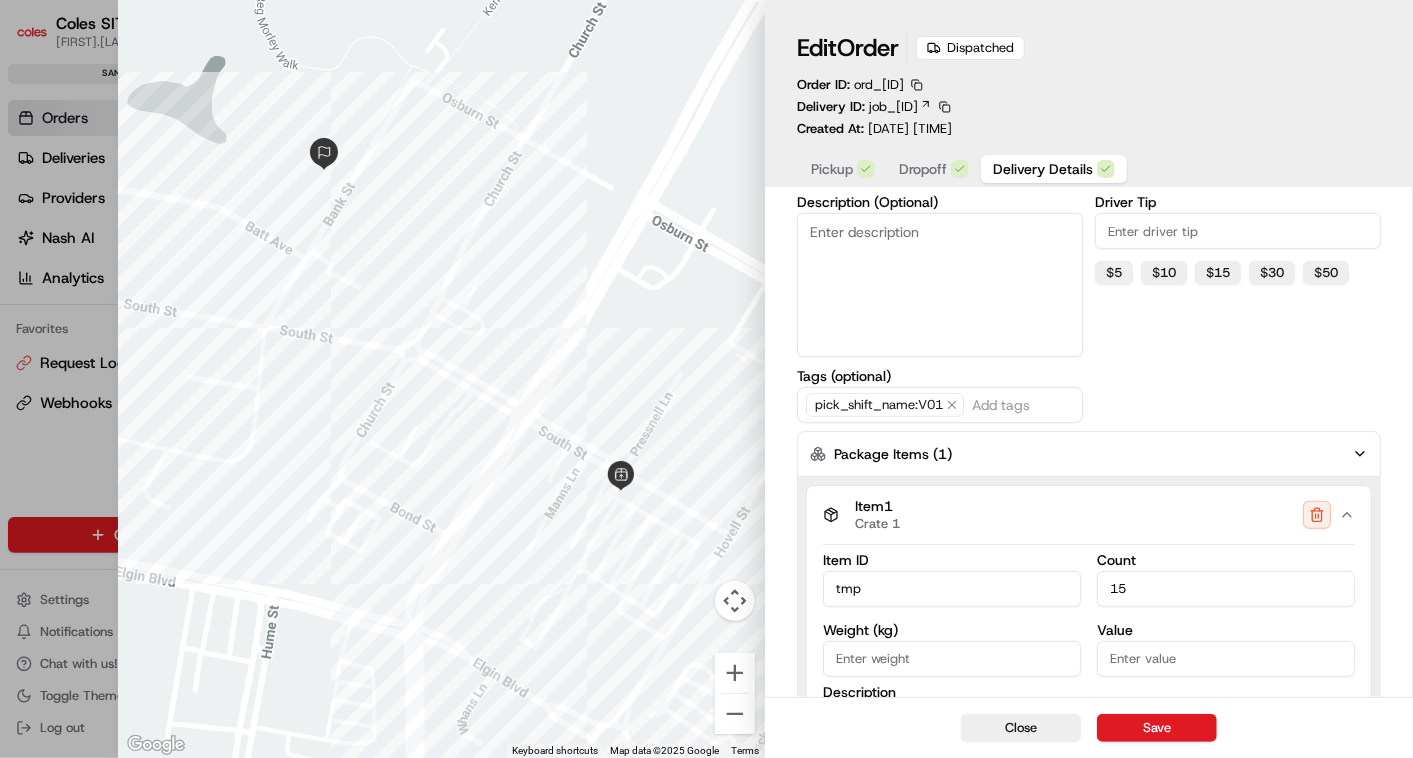 type 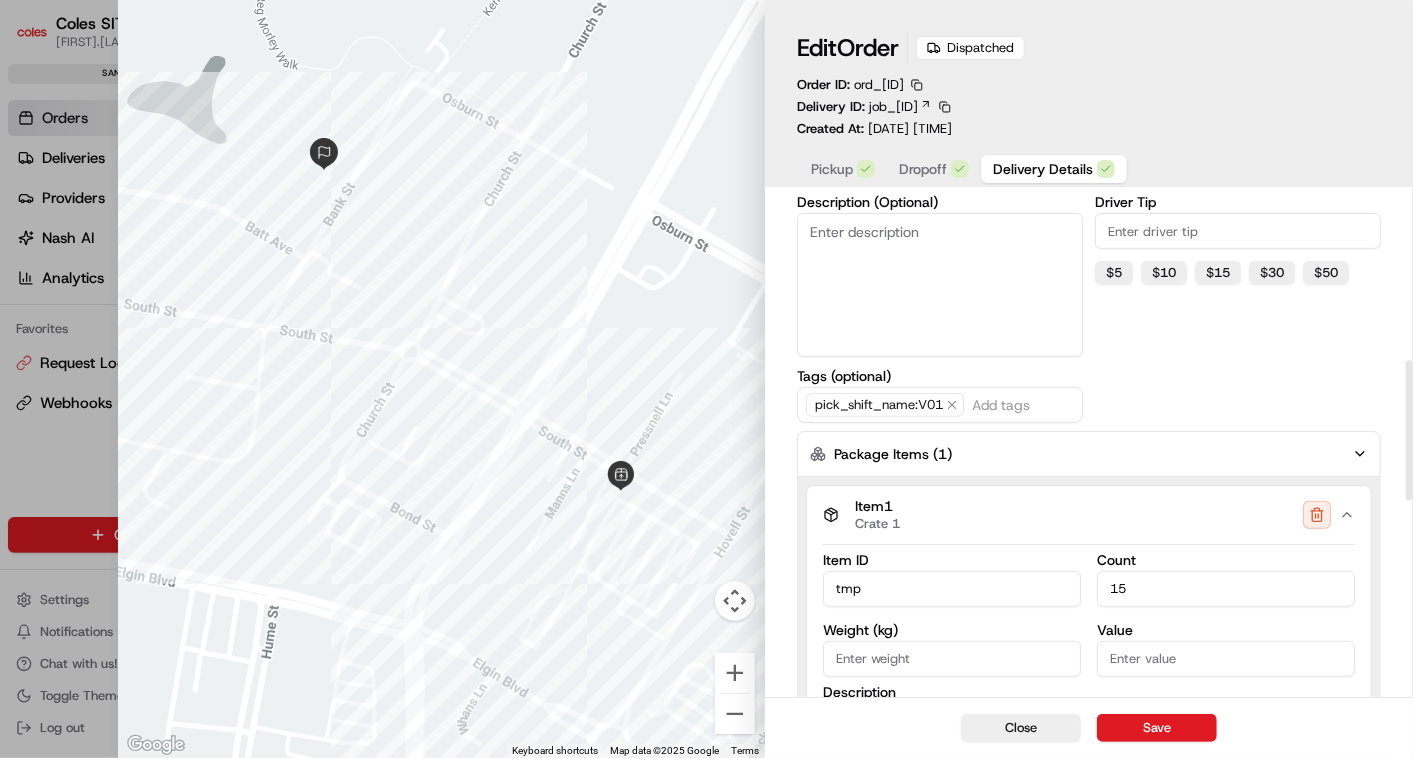 scroll, scrollTop: 671, scrollLeft: 0, axis: vertical 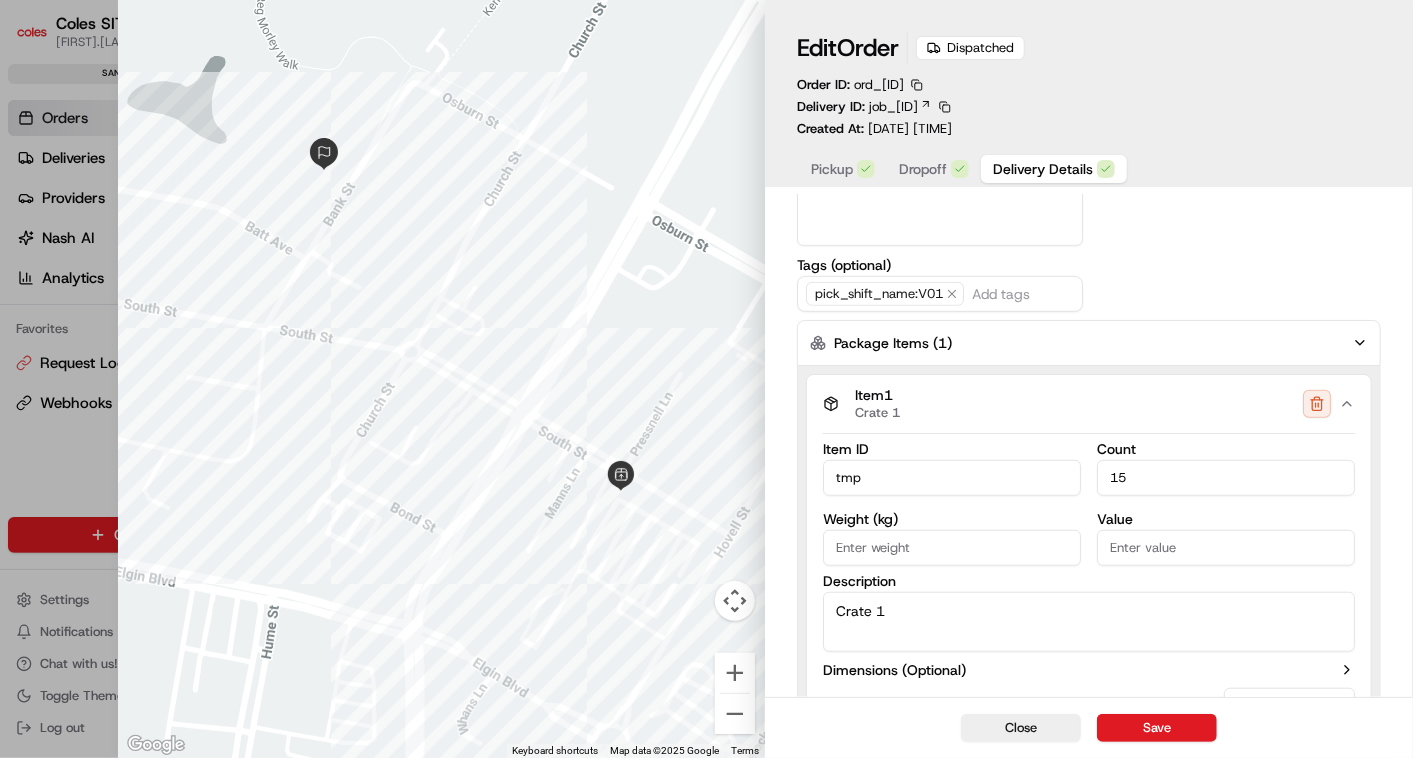 click on "15" at bounding box center (1226, 478) 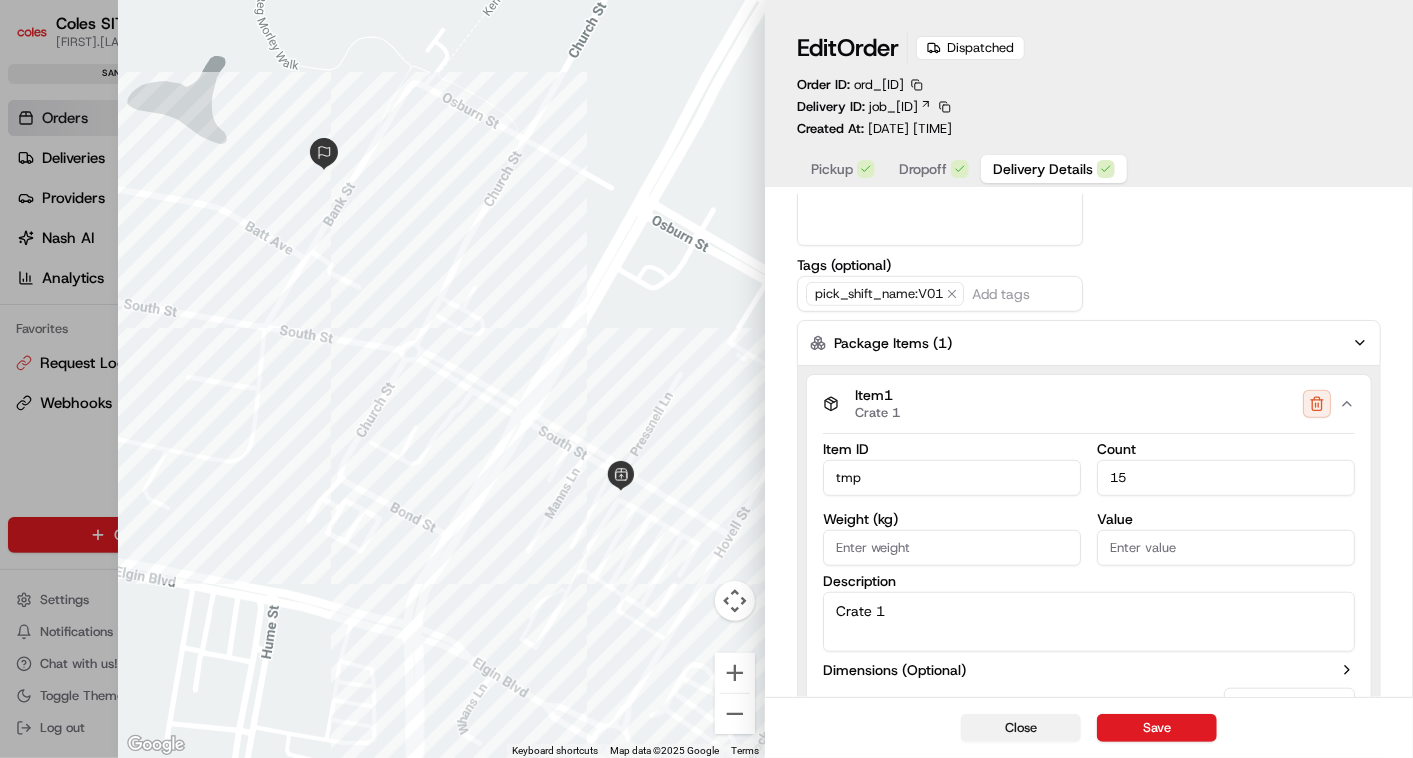 click on "Close" at bounding box center (1021, 728) 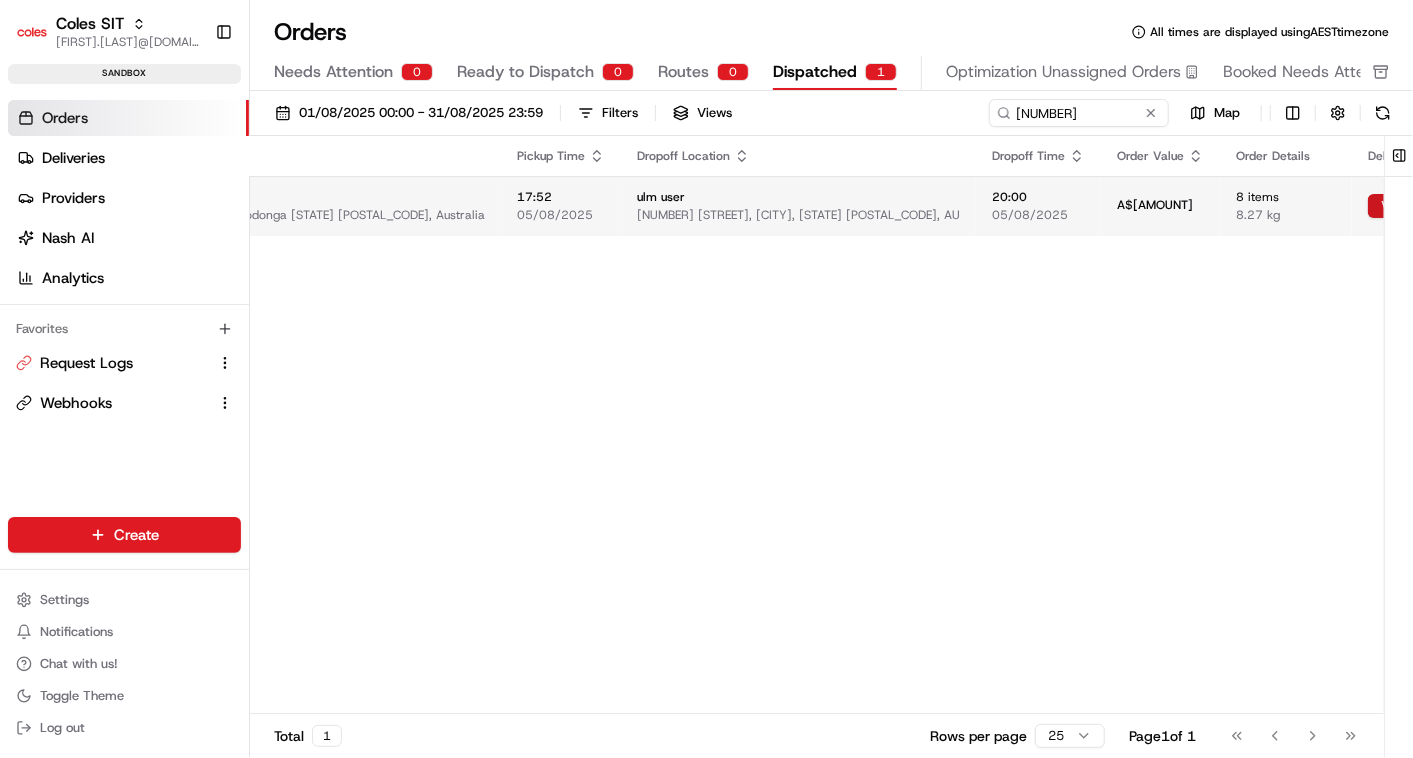 click on "View Job" at bounding box center (1415, 206) 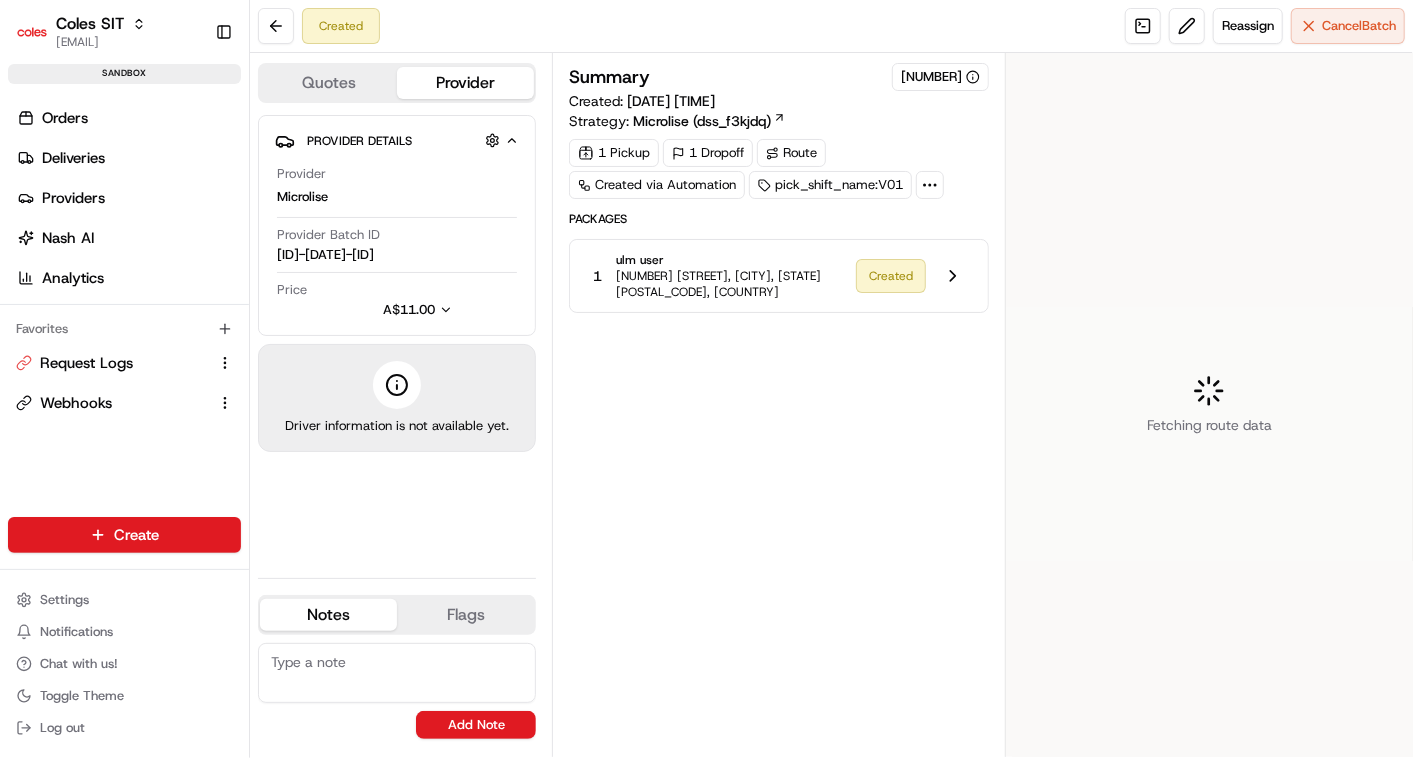 scroll, scrollTop: 0, scrollLeft: 0, axis: both 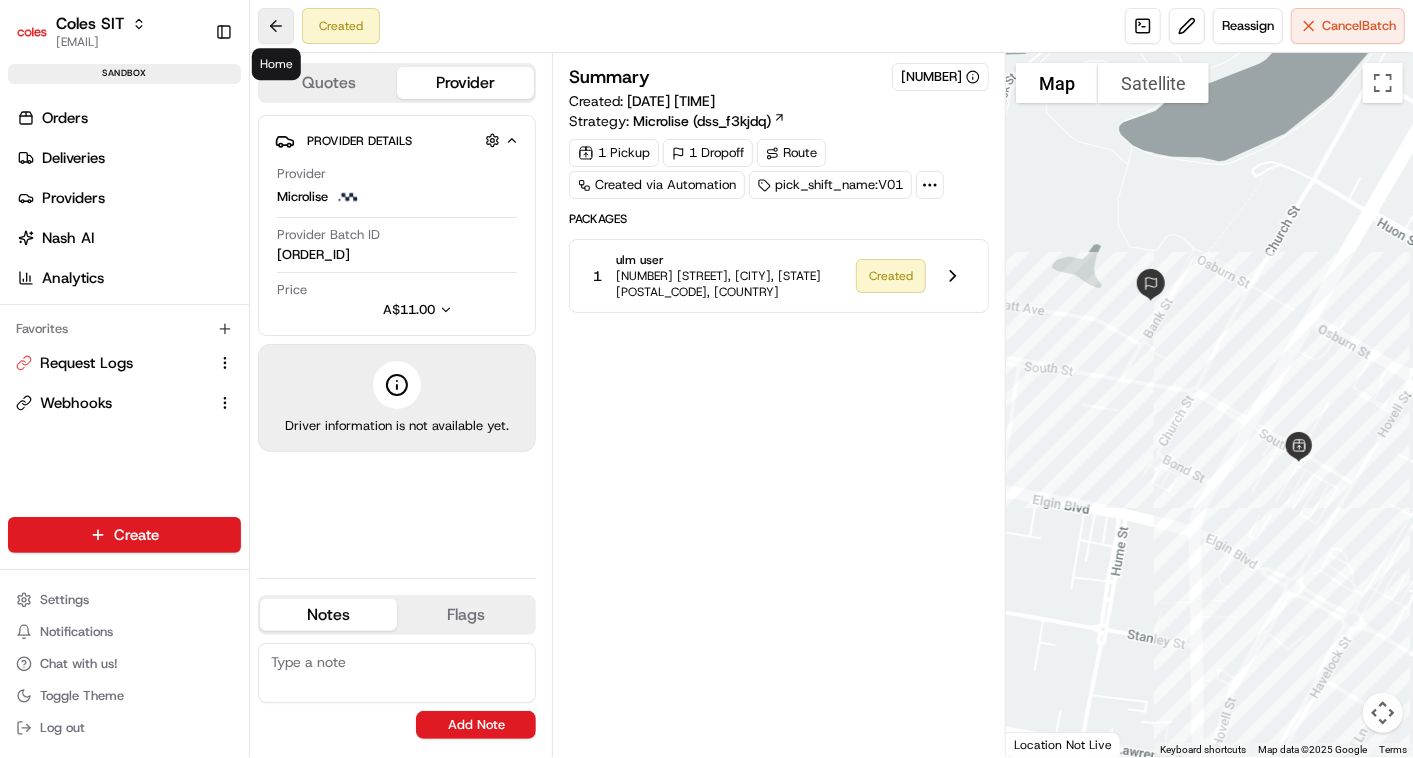 click at bounding box center [276, 26] 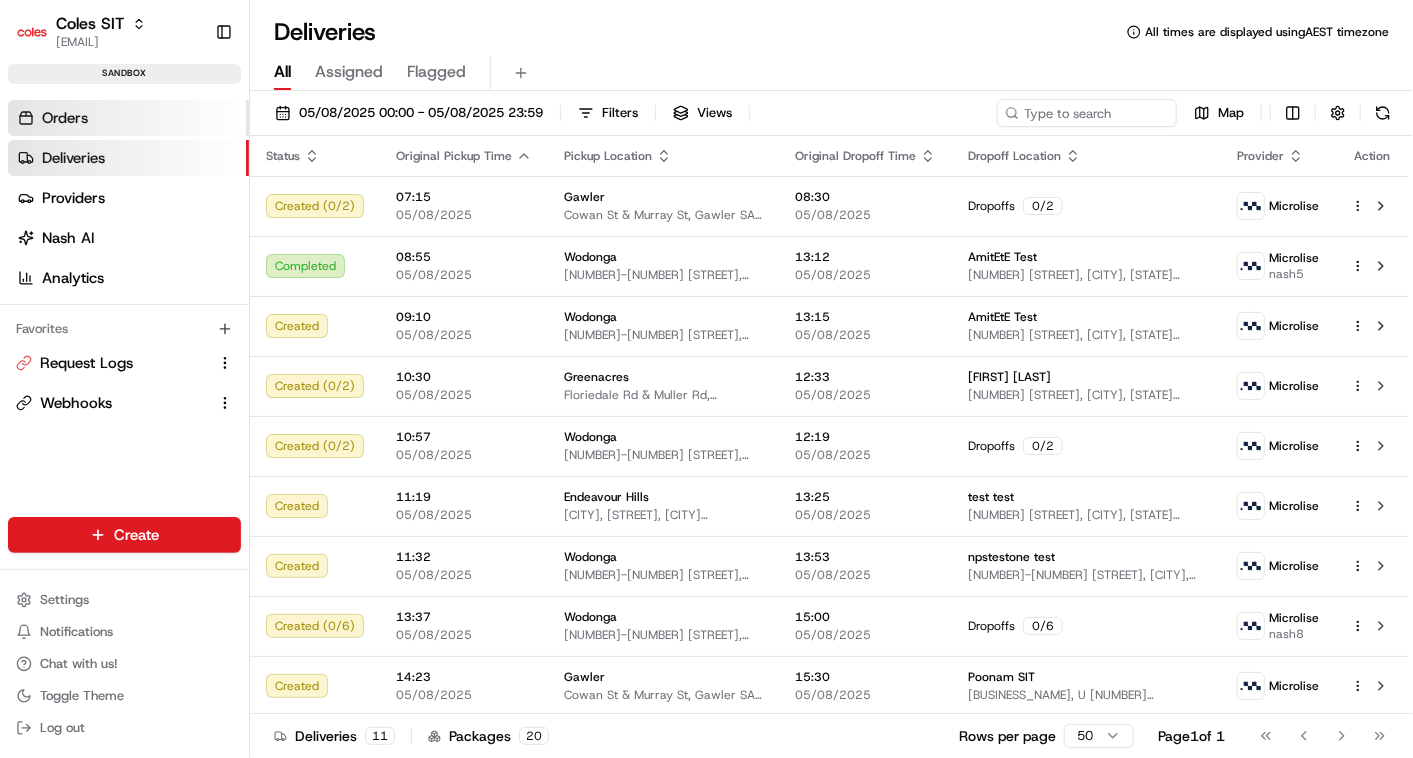 click on "Orders" at bounding box center (65, 118) 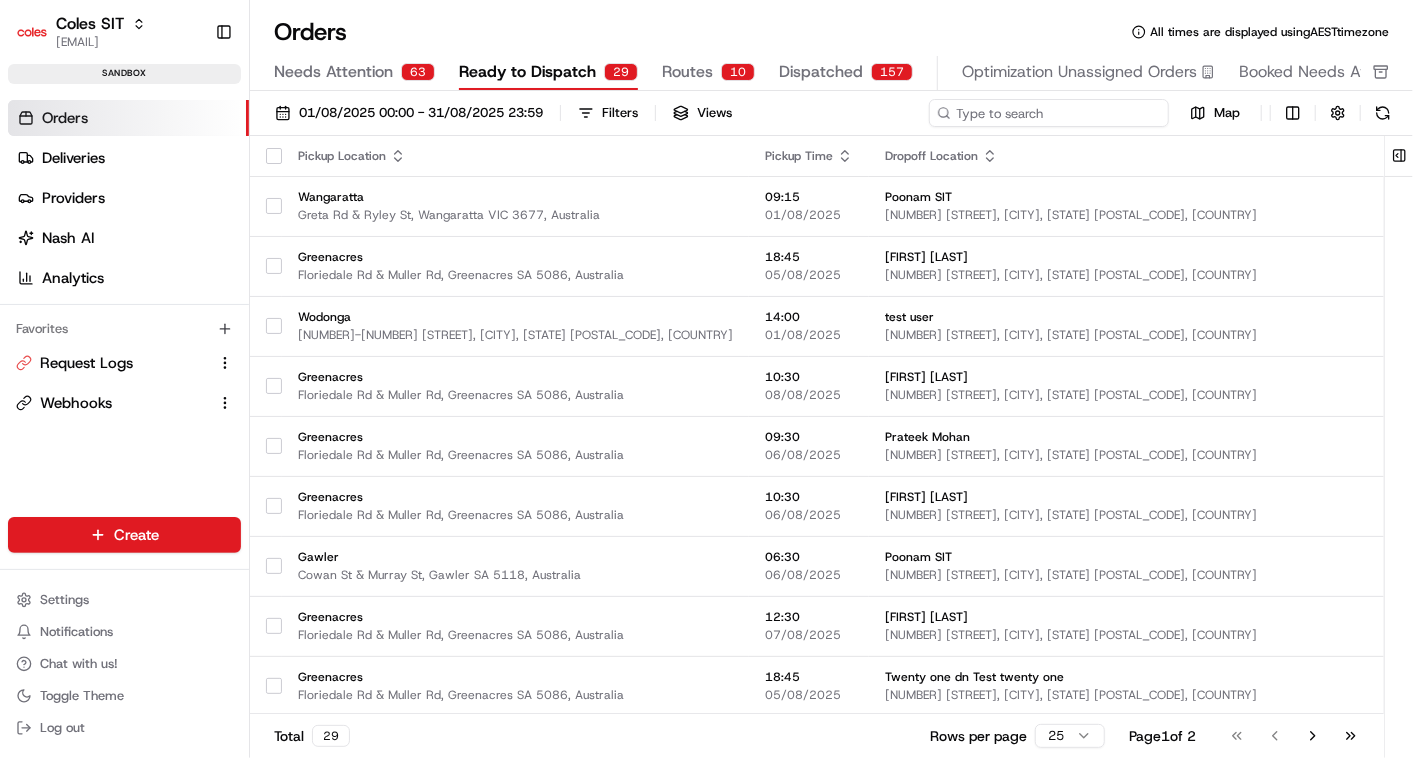 click at bounding box center (1049, 113) 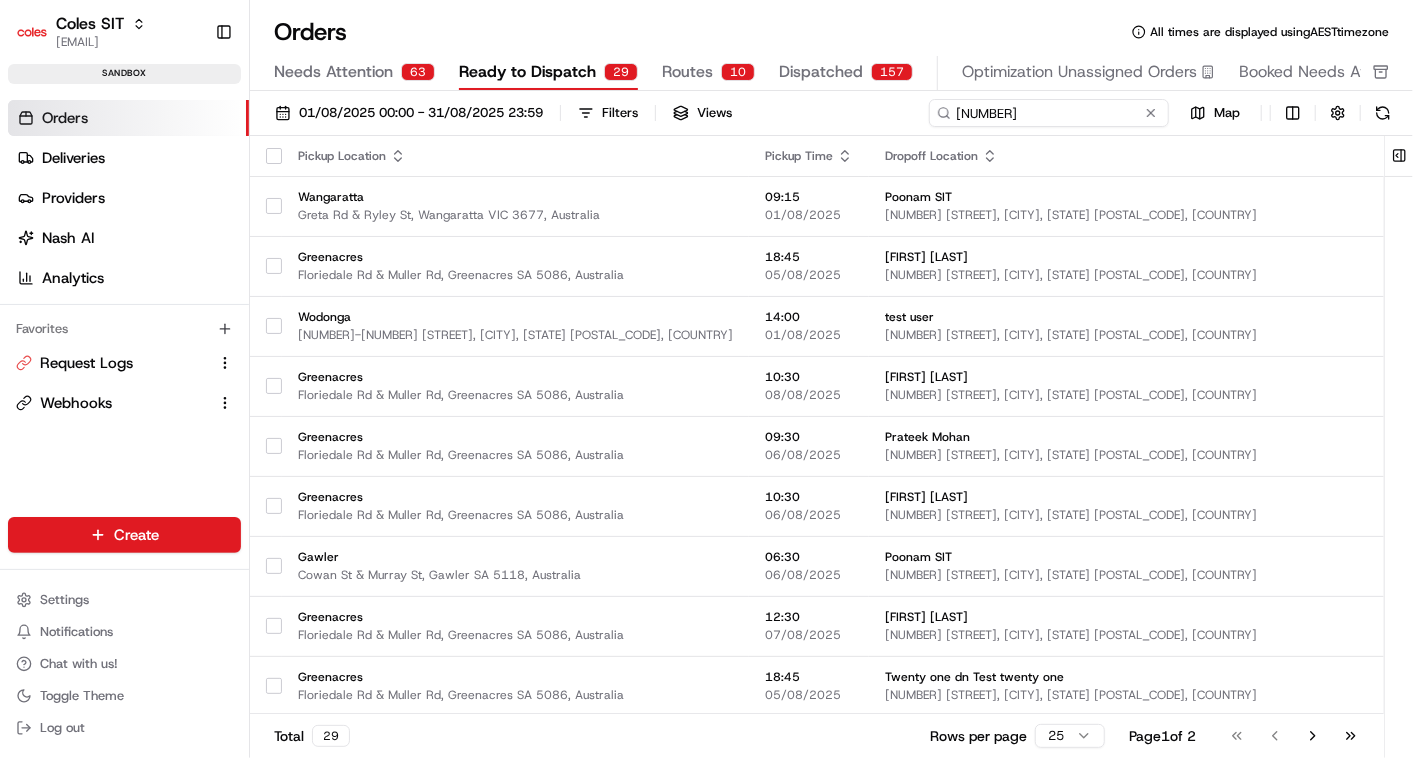 type on "[NUMBER]" 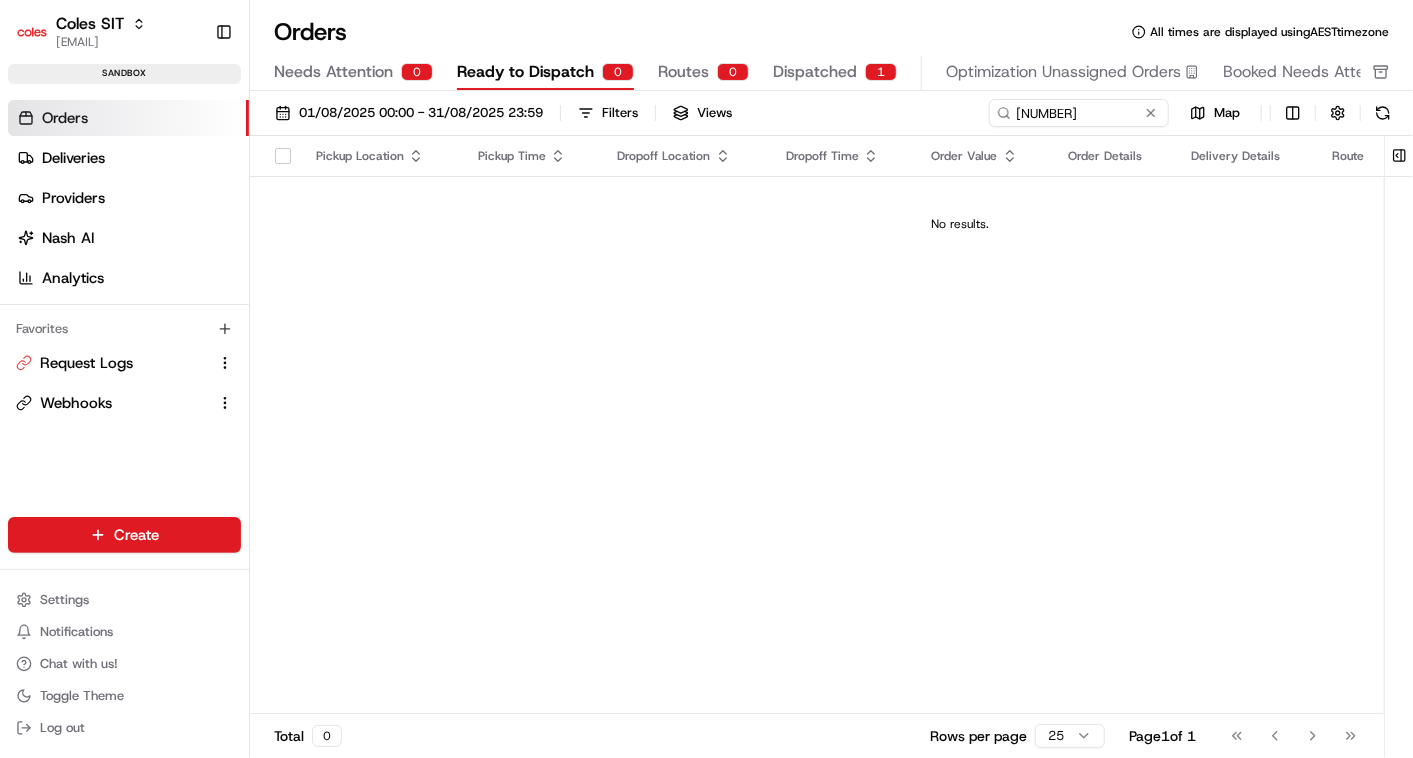 click on "Dispatched" at bounding box center [815, 72] 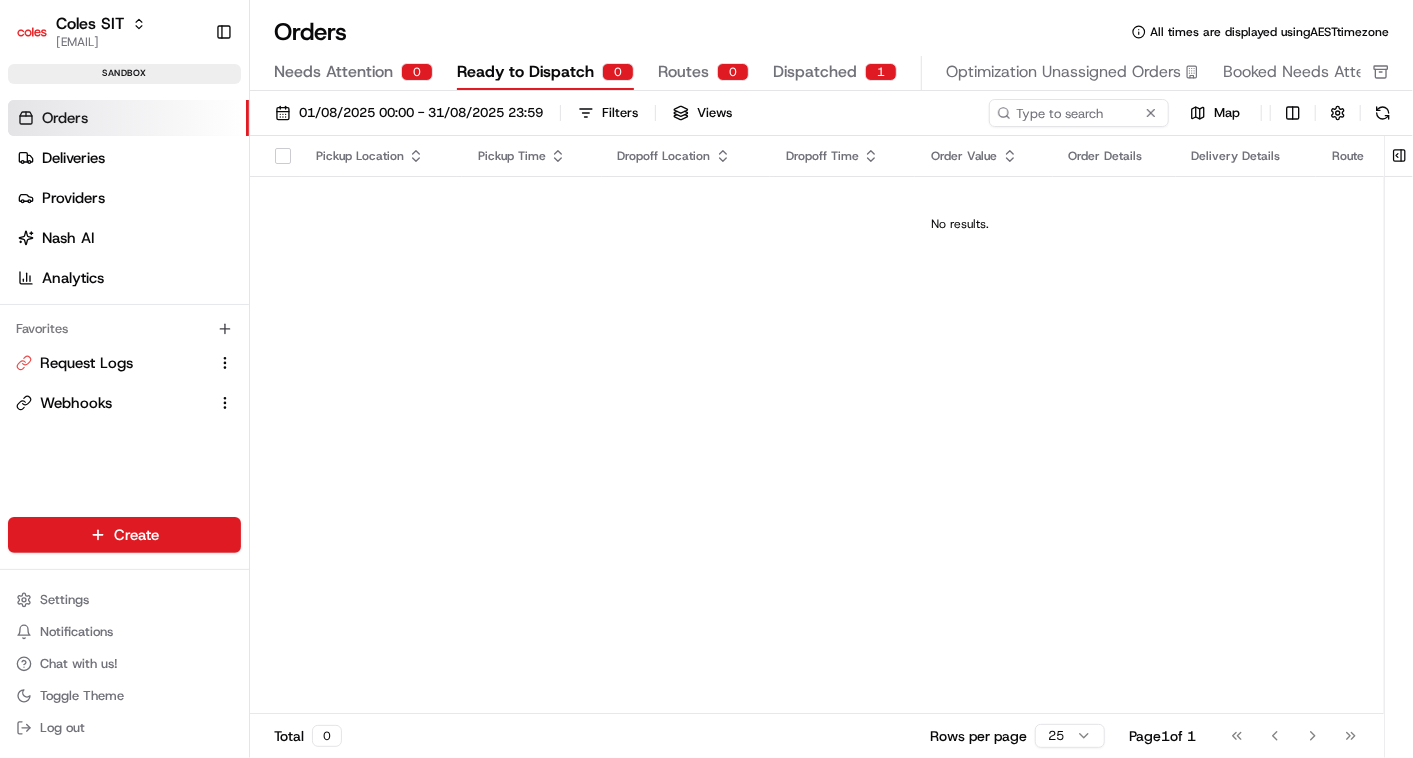 click on "Dispatched" at bounding box center [815, 72] 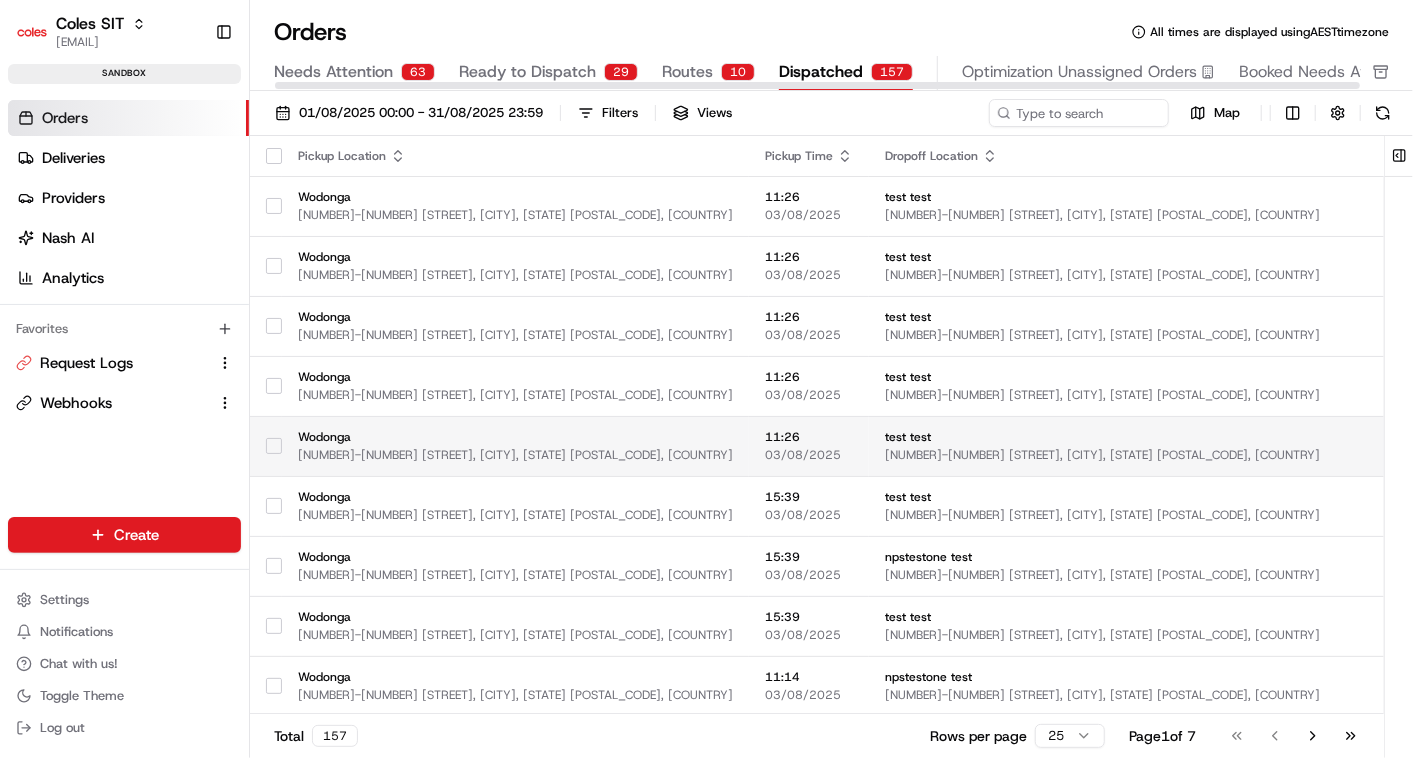 drag, startPoint x: 1208, startPoint y: 465, endPoint x: 1205, endPoint y: 517, distance: 52.086468 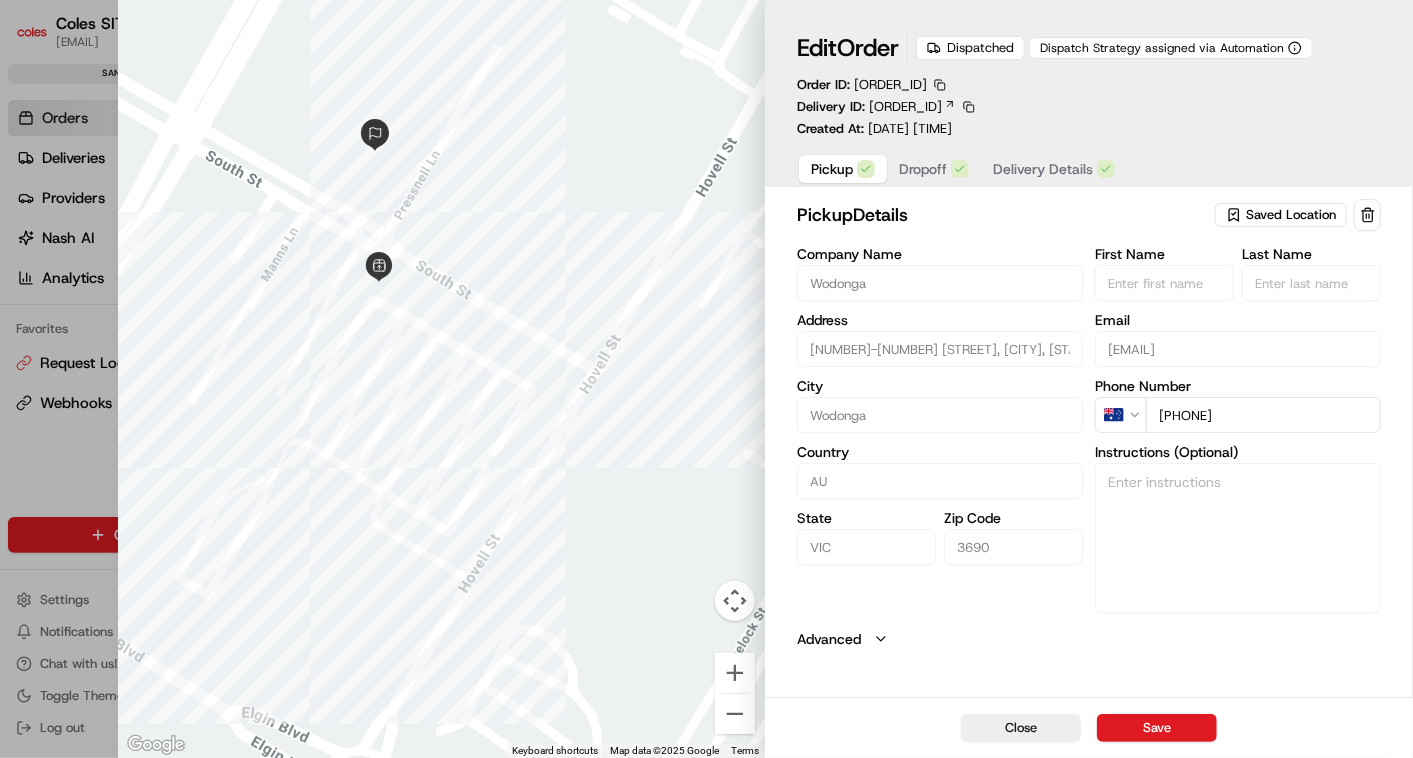 scroll, scrollTop: 0, scrollLeft: 0, axis: both 